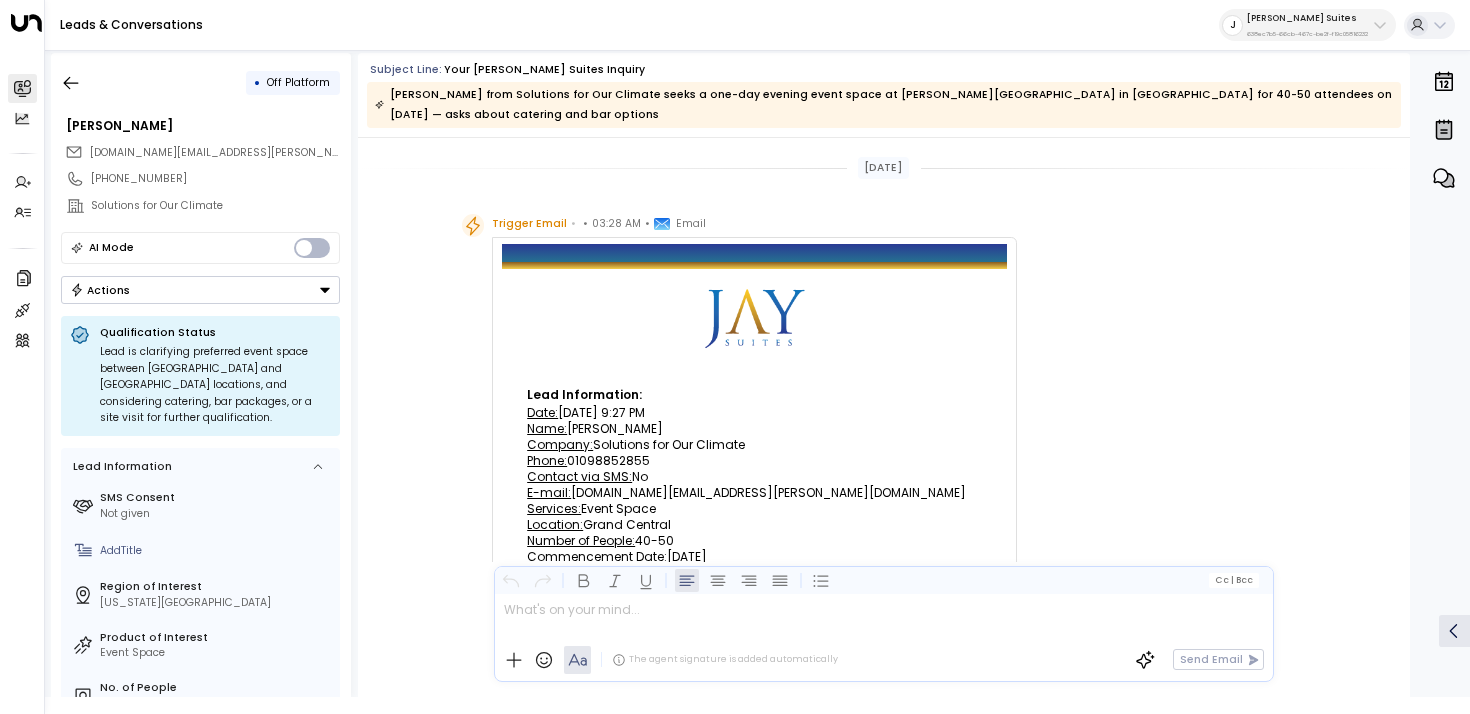 scroll, scrollTop: 0, scrollLeft: 0, axis: both 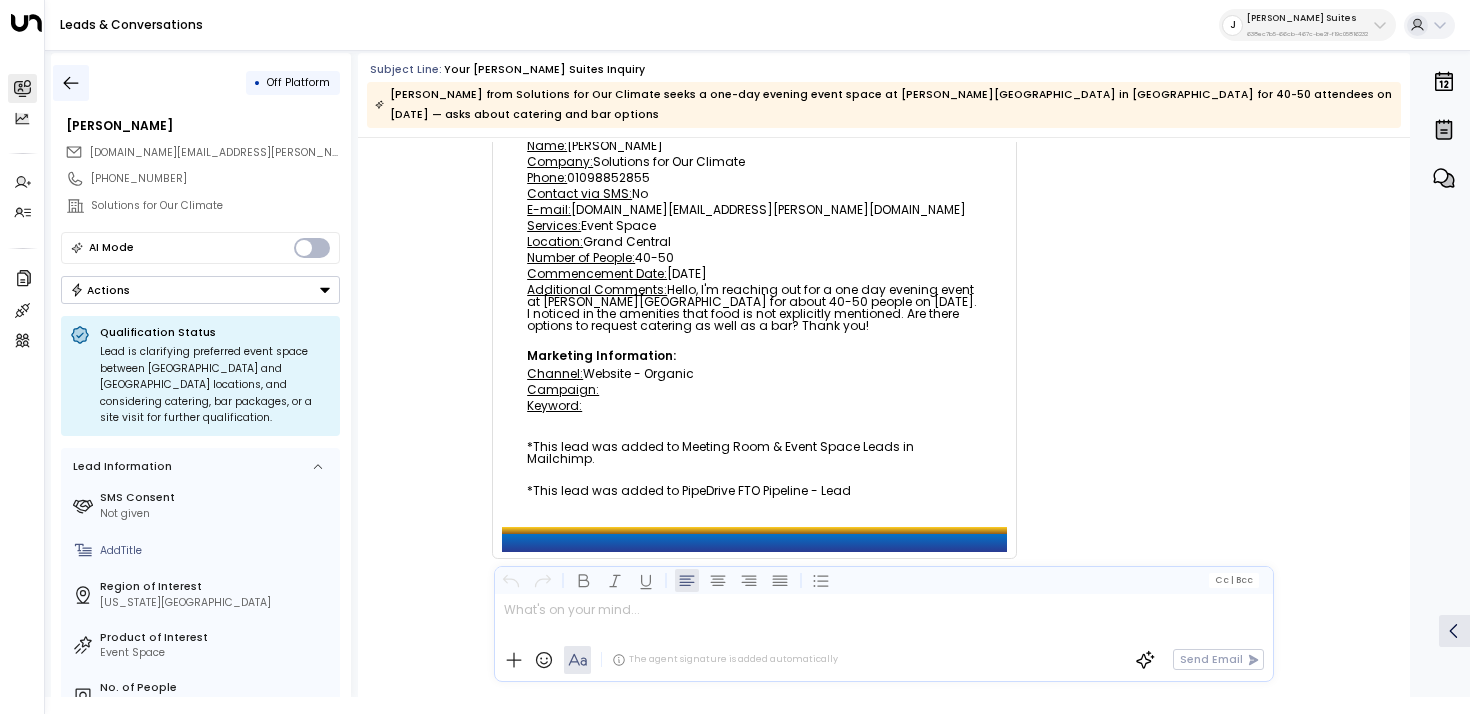 click 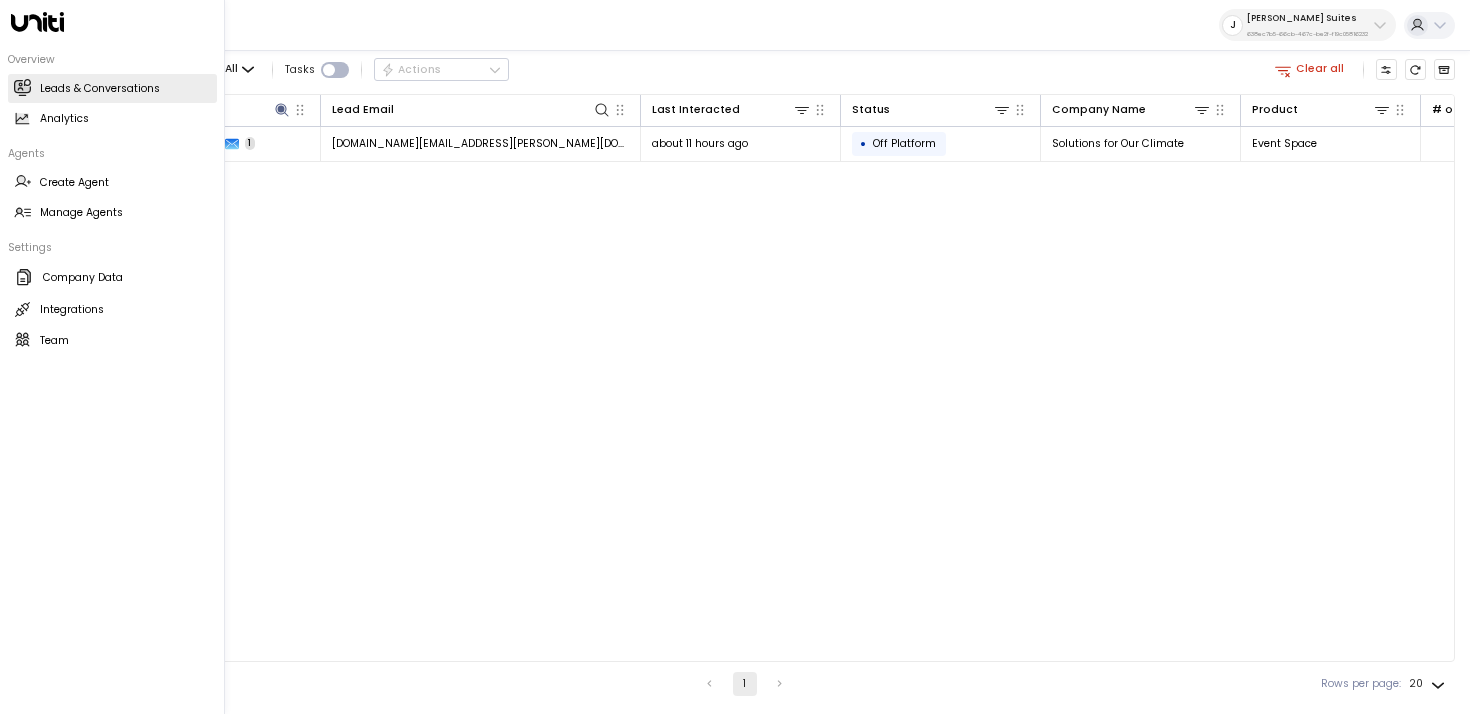 click 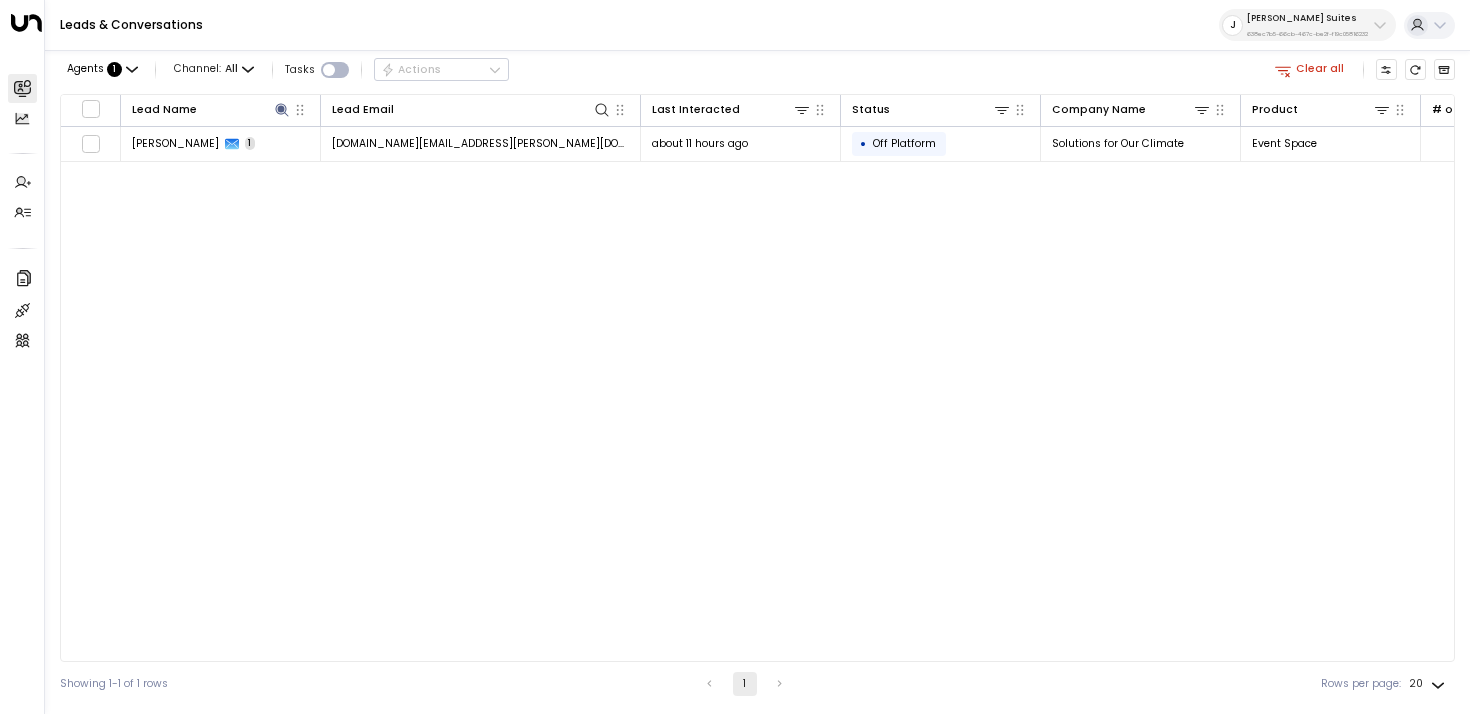 click on "Clear all" at bounding box center [1310, 69] 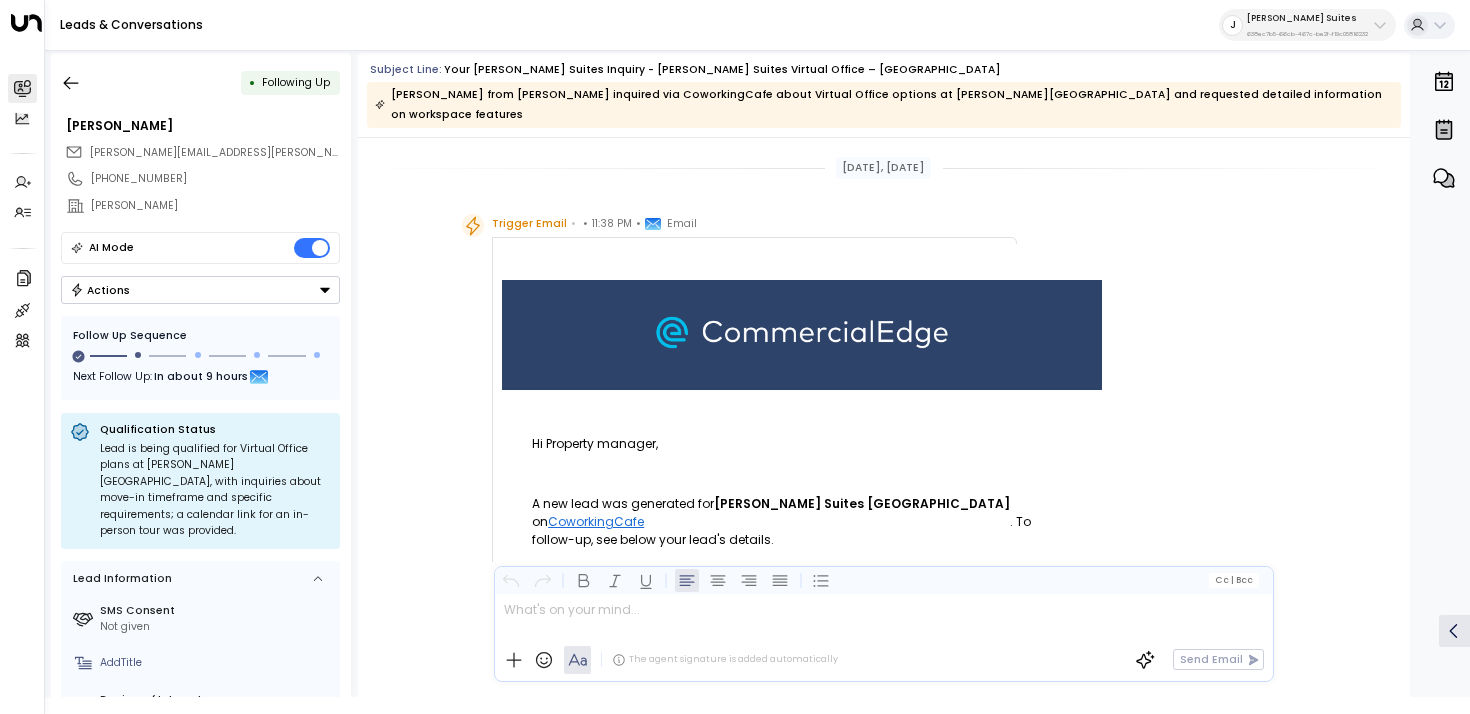 scroll, scrollTop: 0, scrollLeft: 0, axis: both 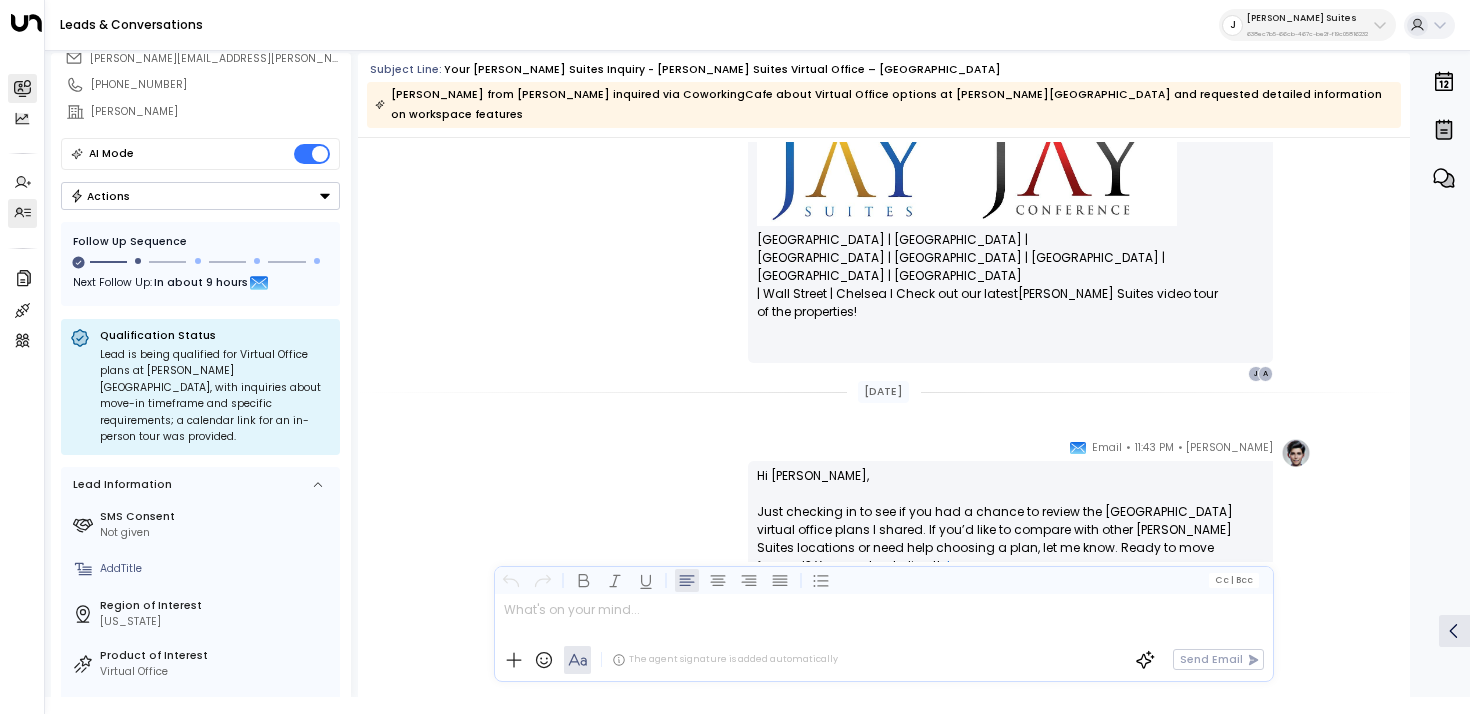 click on "Manage Agents Manage Agents" at bounding box center [22, 213] 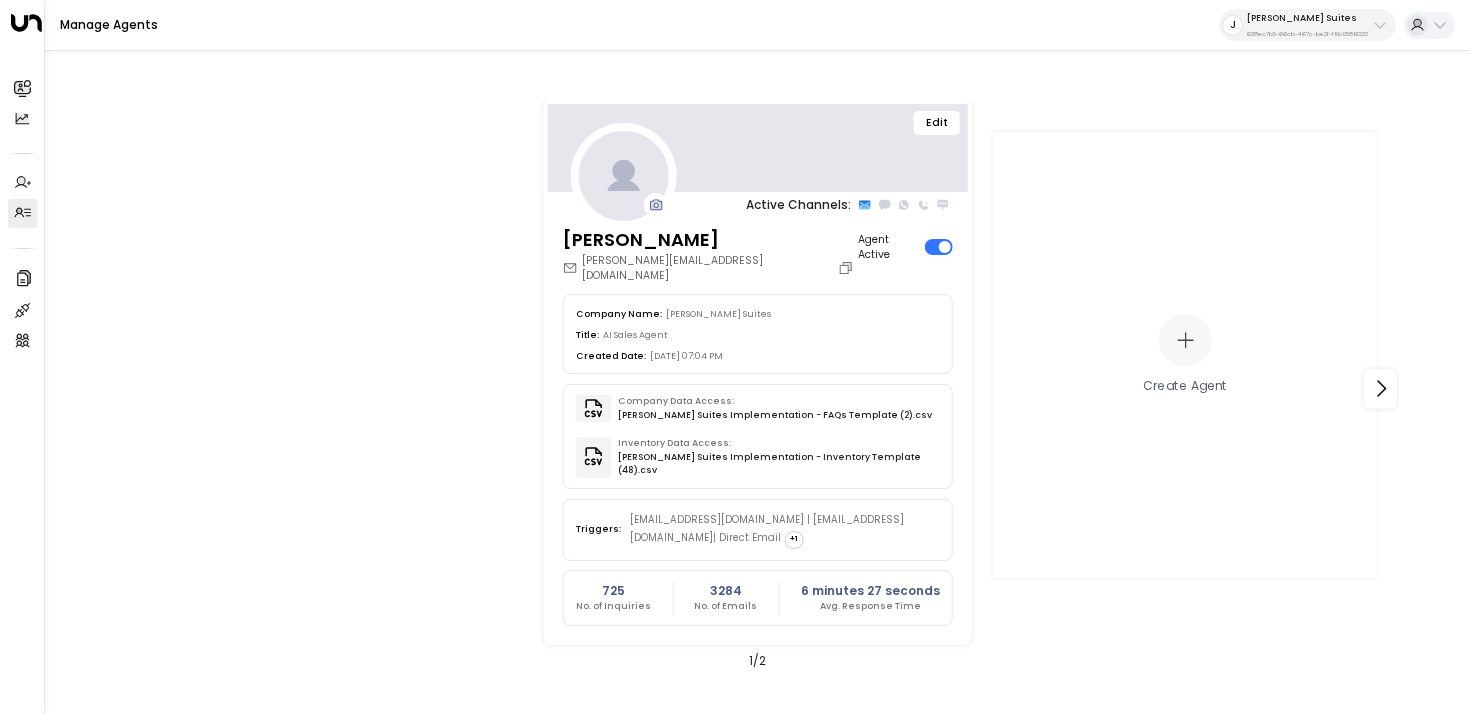 click on "Edit" at bounding box center (937, 123) 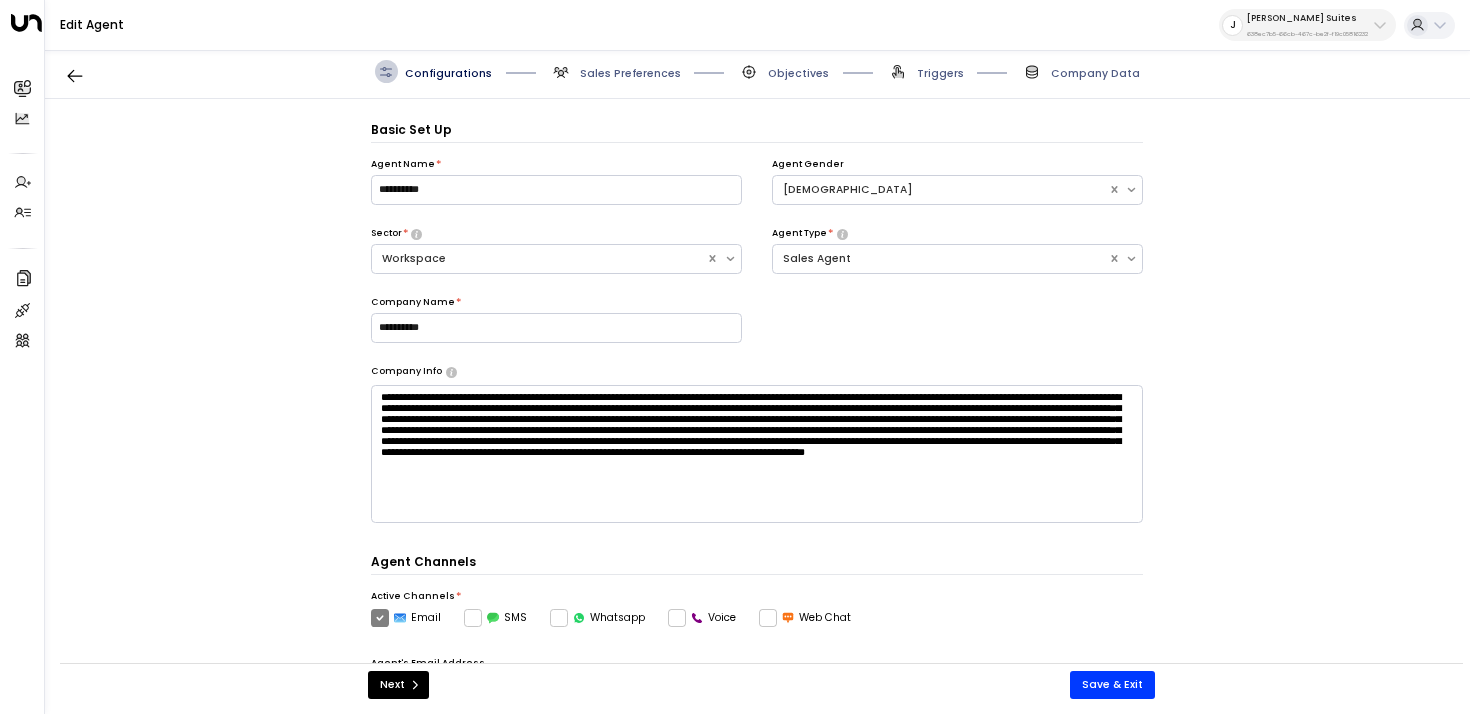 scroll, scrollTop: 22, scrollLeft: 0, axis: vertical 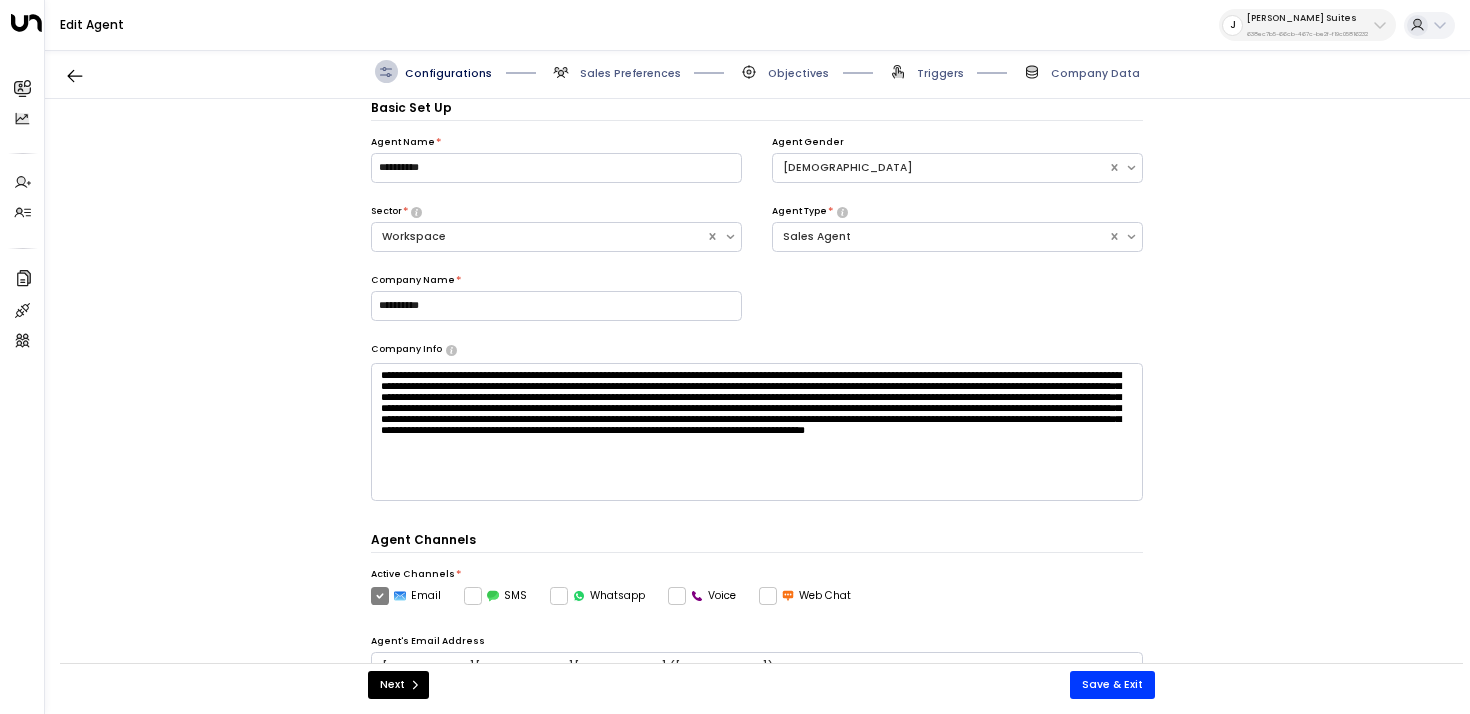 click on "Configurations Sales Preferences Objectives Triggers Company Data" at bounding box center [757, 72] 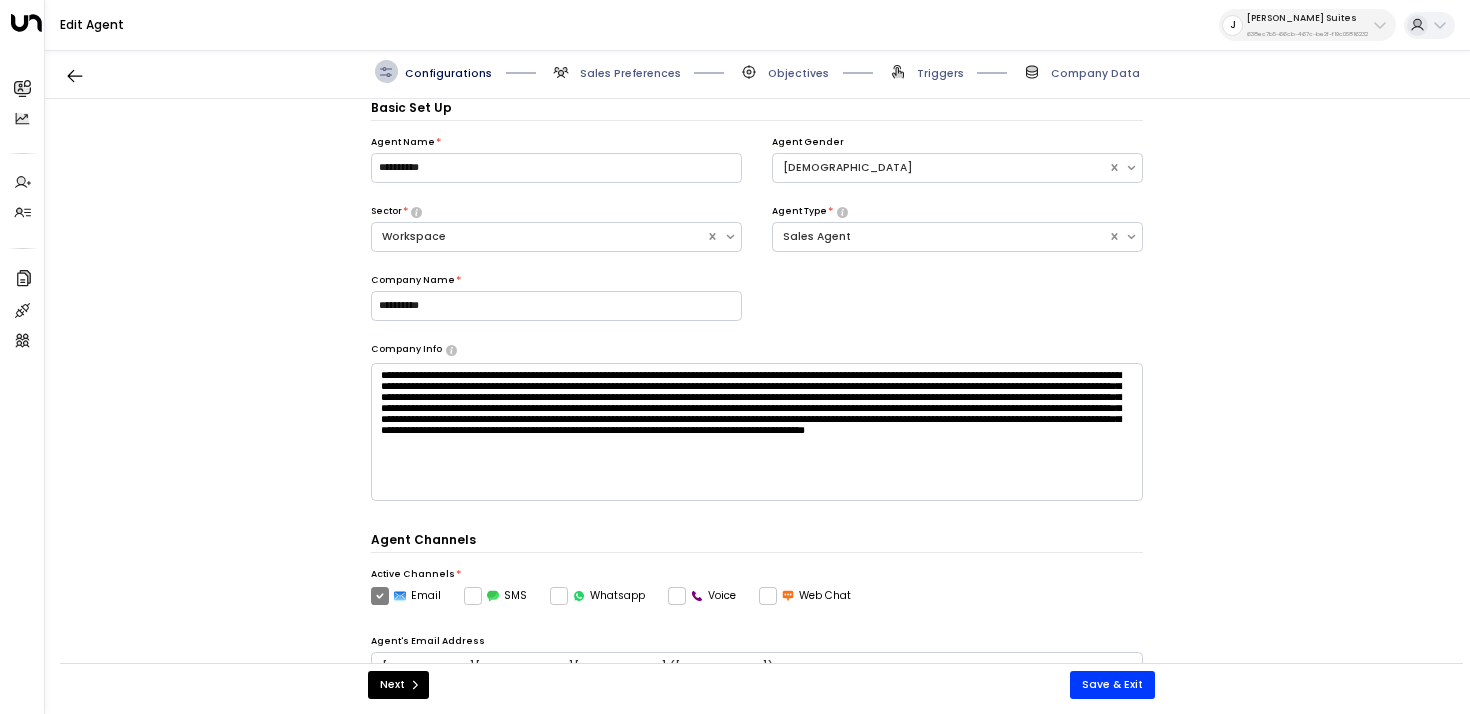 click on "Sales Preferences" at bounding box center (615, 71) 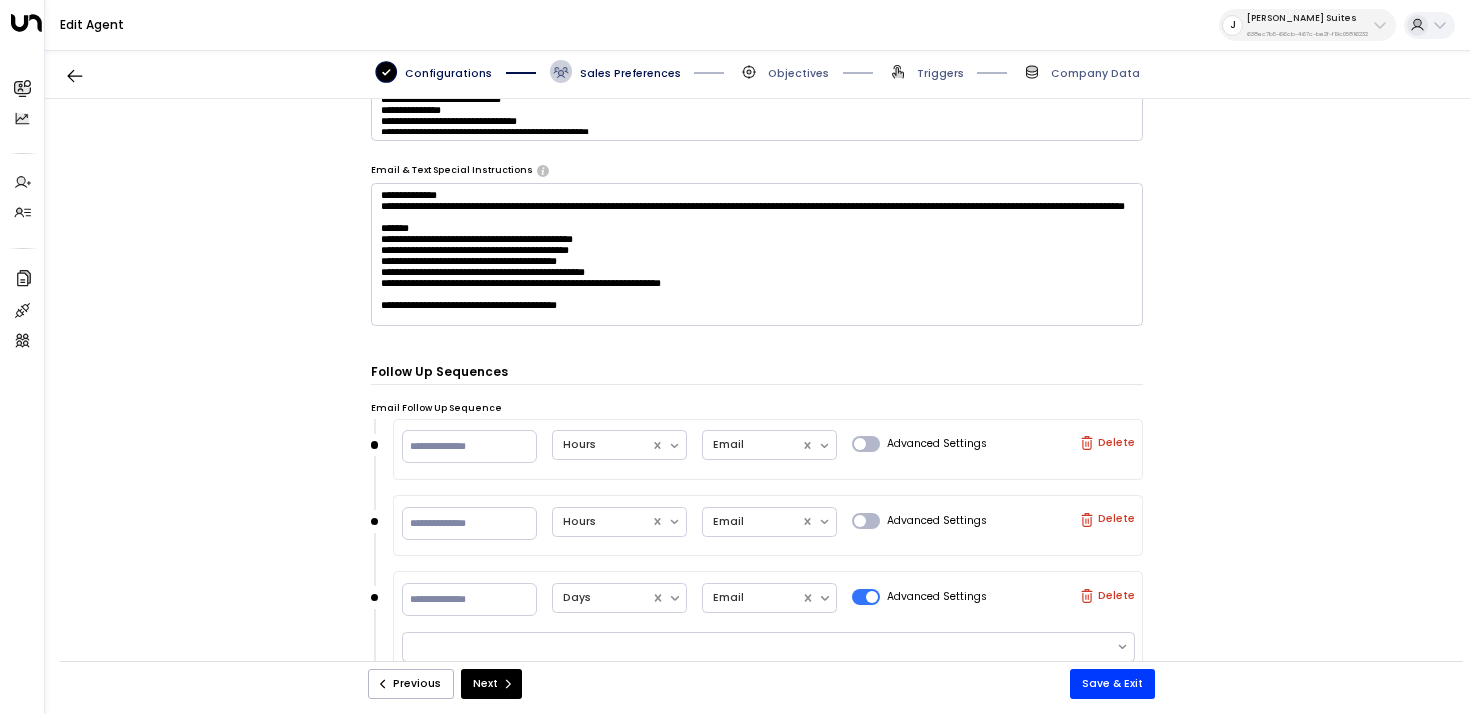 scroll, scrollTop: 599, scrollLeft: 0, axis: vertical 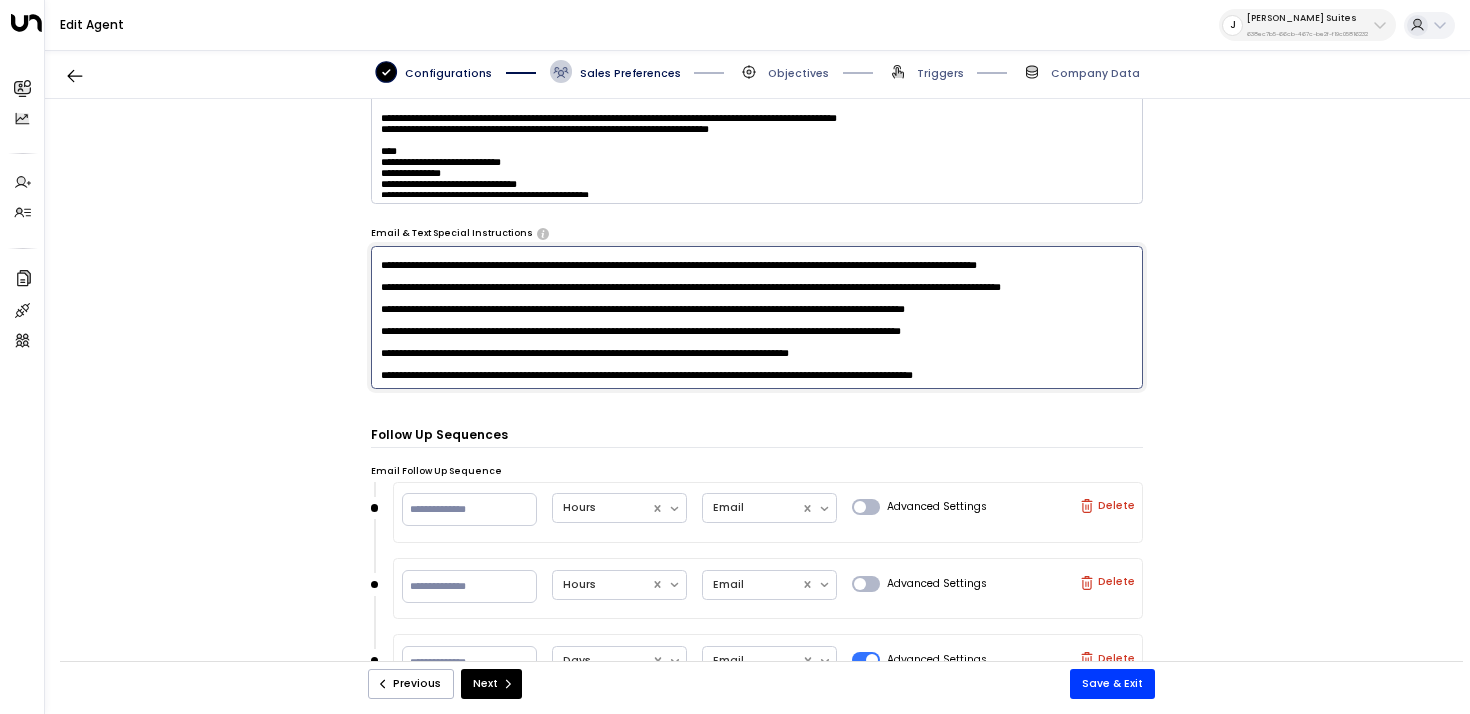 drag, startPoint x: 381, startPoint y: 367, endPoint x: 1053, endPoint y: 370, distance: 672.0067 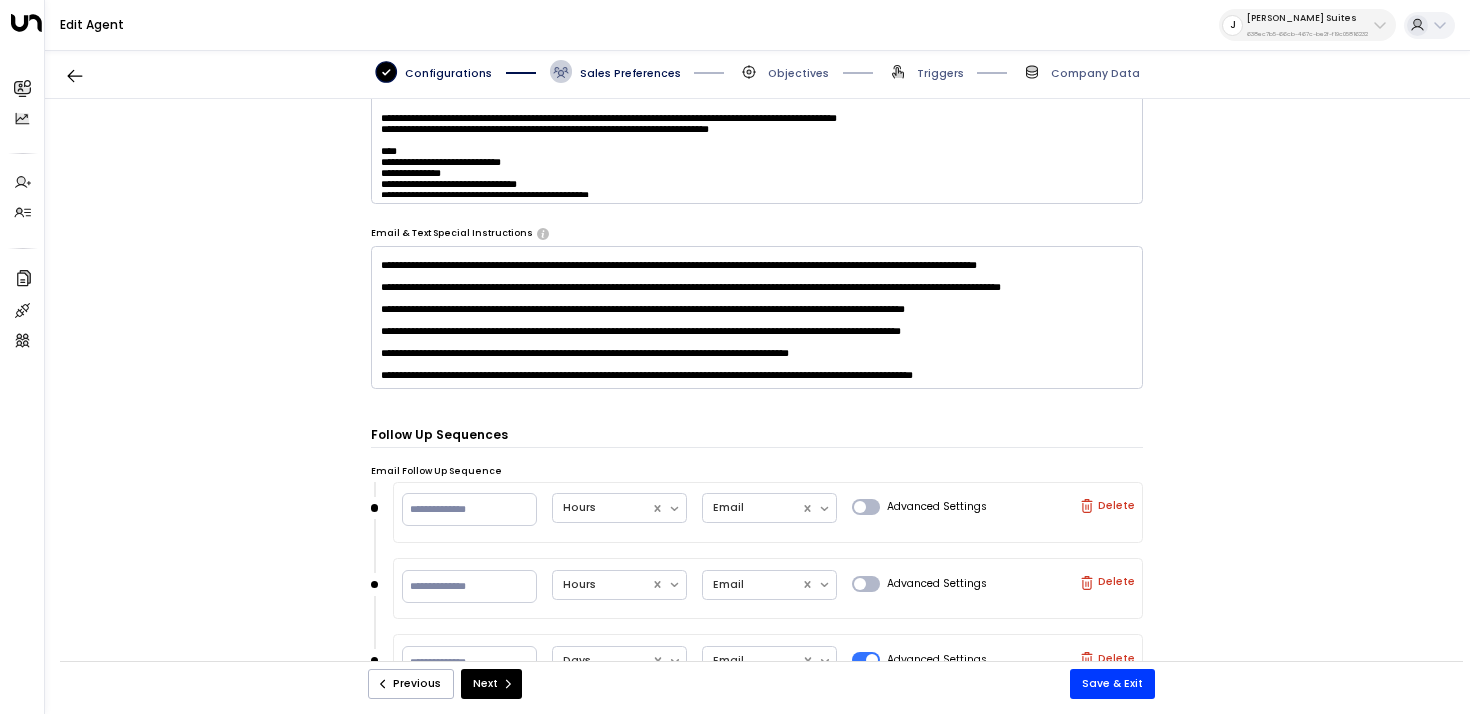 click on "Objectives" at bounding box center [783, 71] 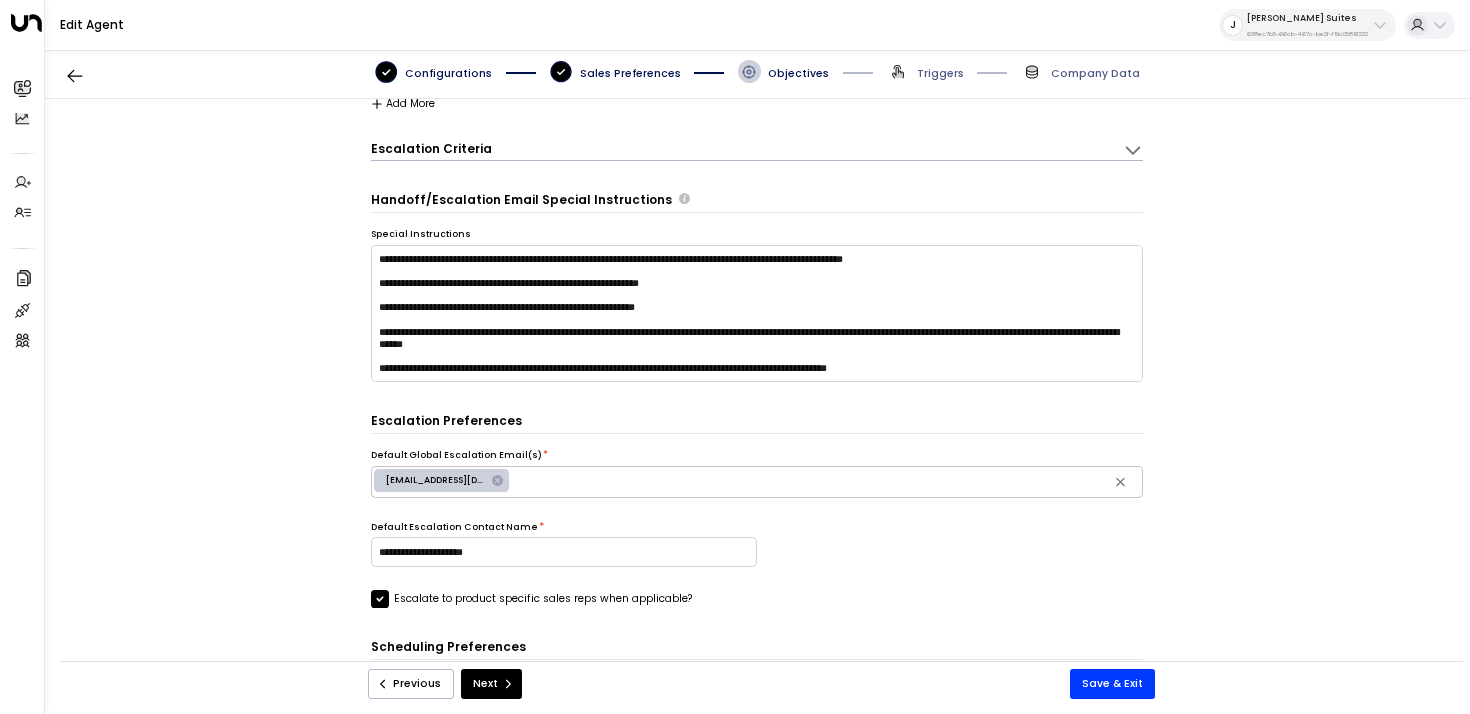 scroll, scrollTop: 370, scrollLeft: 0, axis: vertical 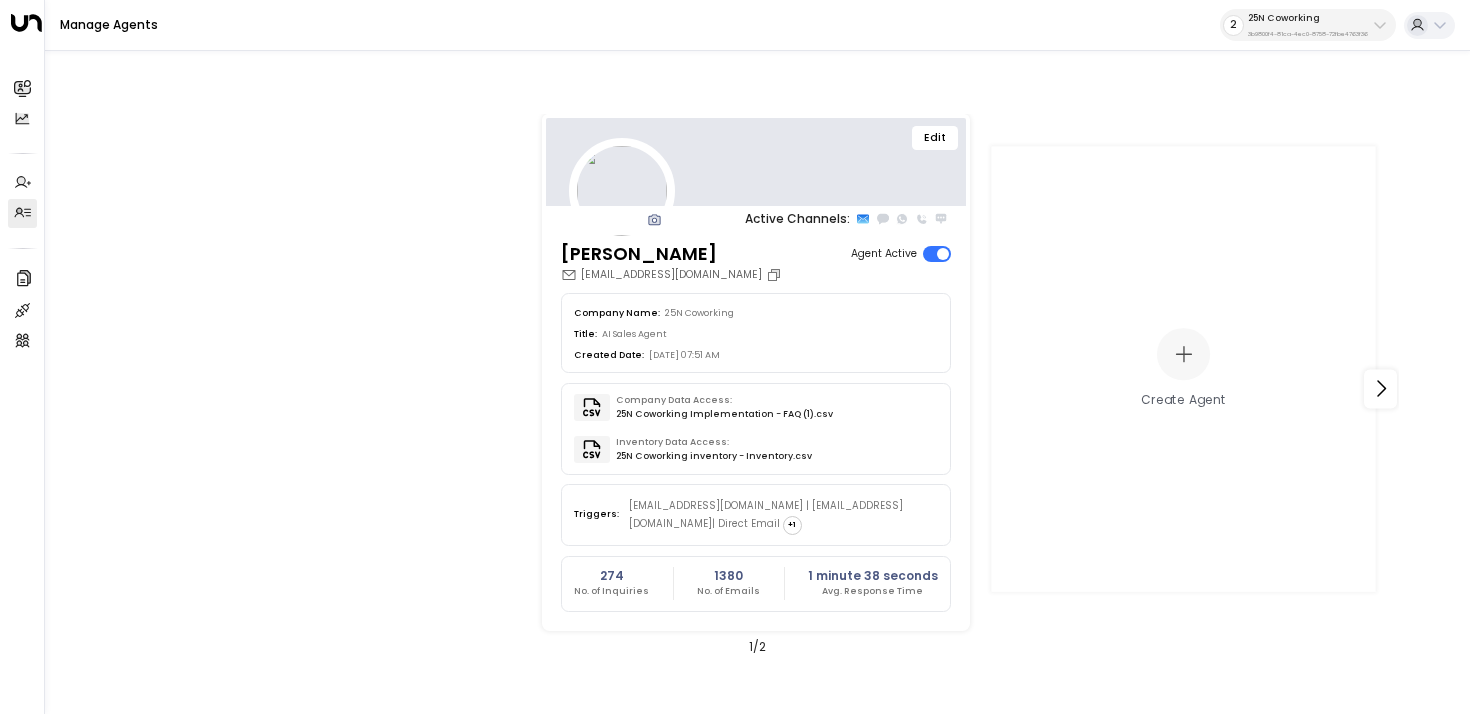click on "25N Coworking" at bounding box center (1308, 18) 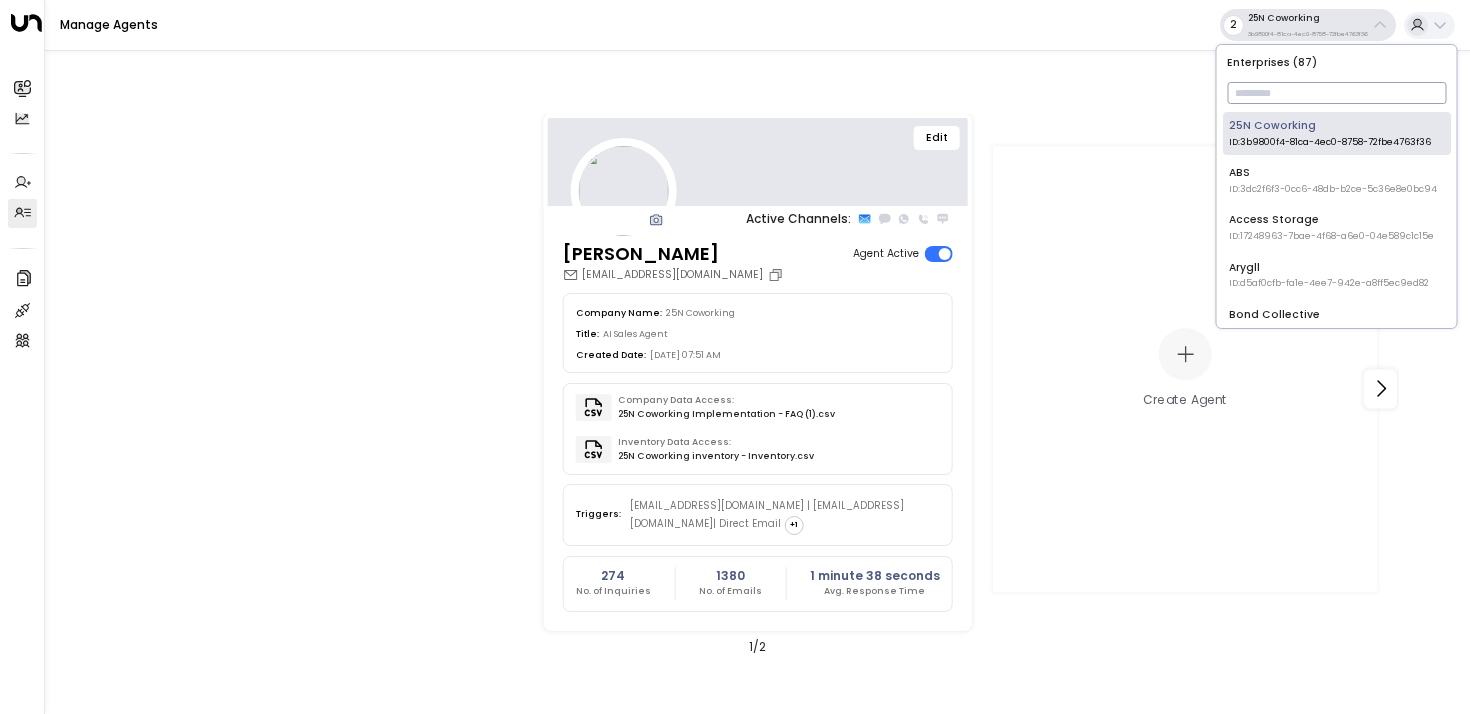 click at bounding box center (1336, 93) 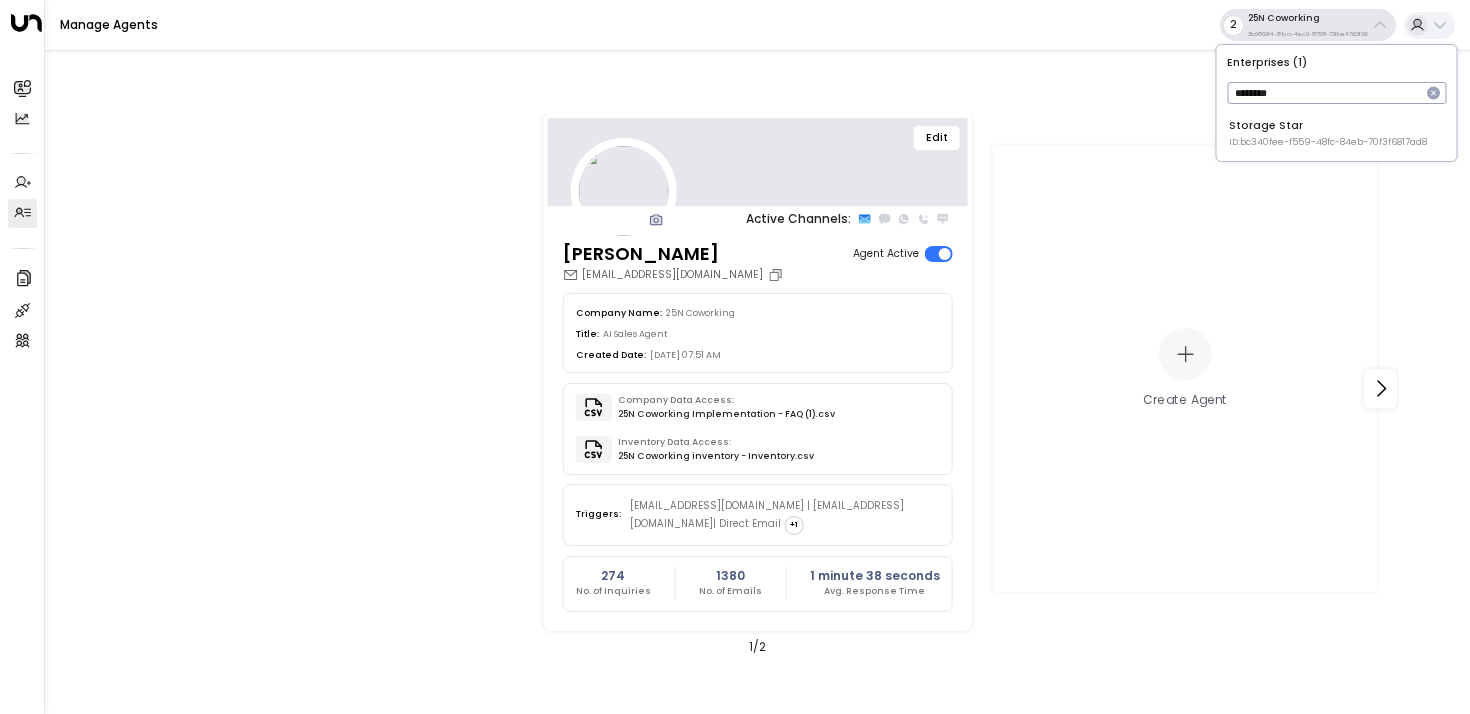 type on "*********" 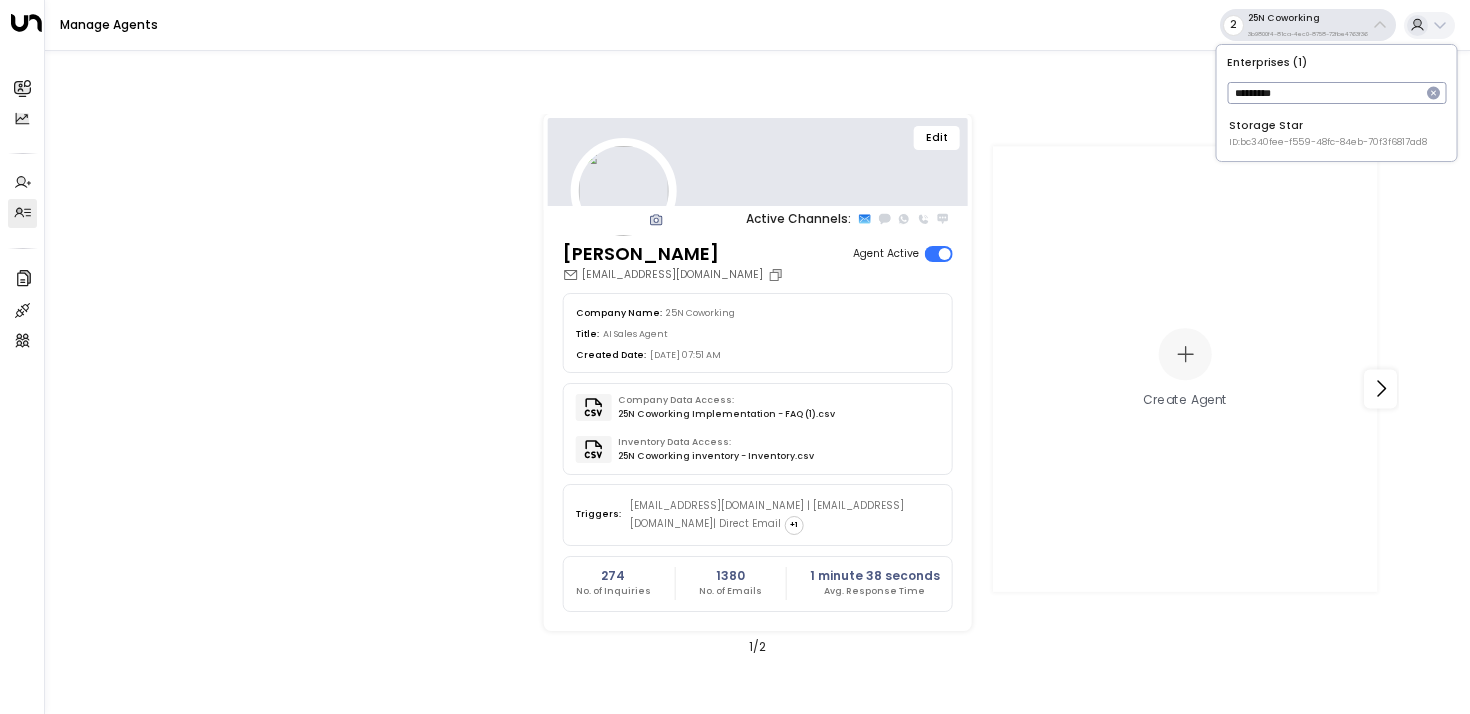 click on "Storage Star ID:  bc340fee-f559-48fc-84eb-70f3f6817ad8" at bounding box center [1337, 133] 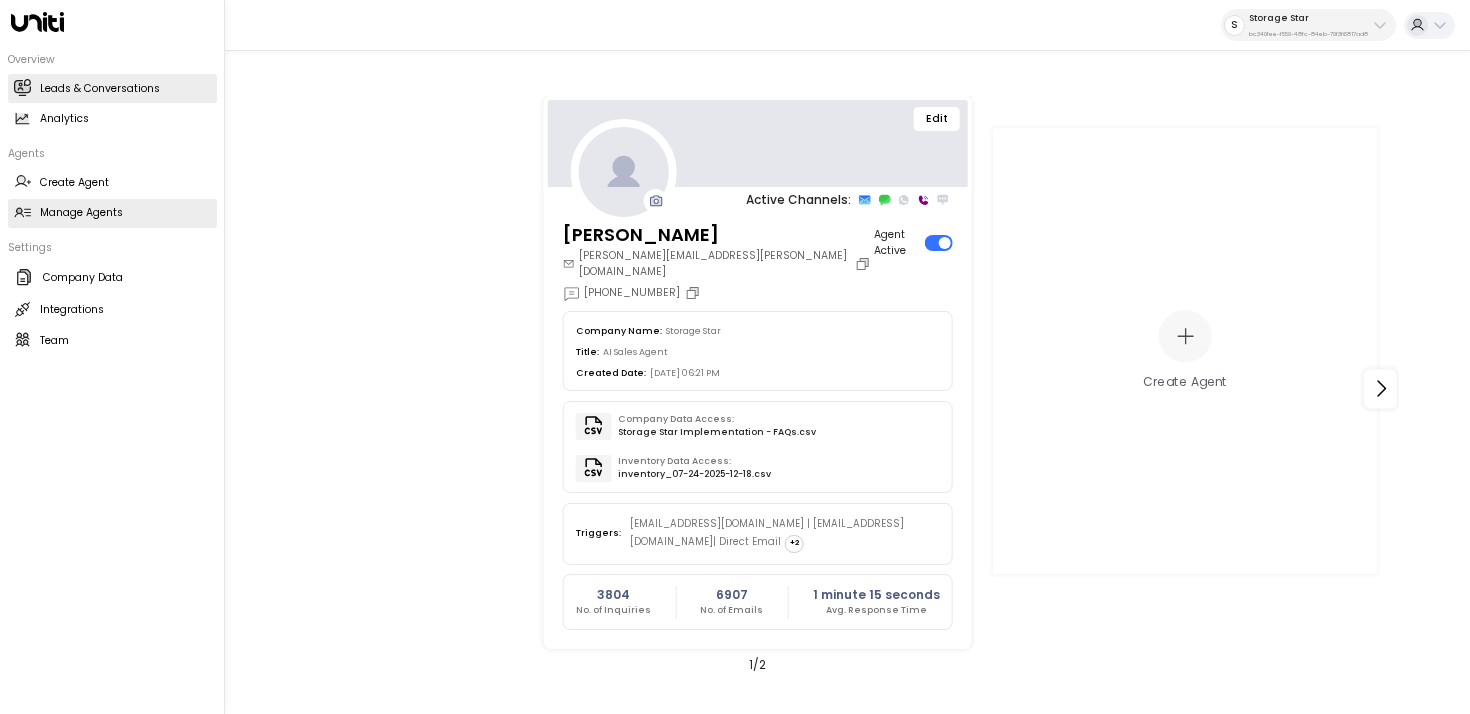click on "Leads & Conversations Leads & Conversations" at bounding box center (112, 88) 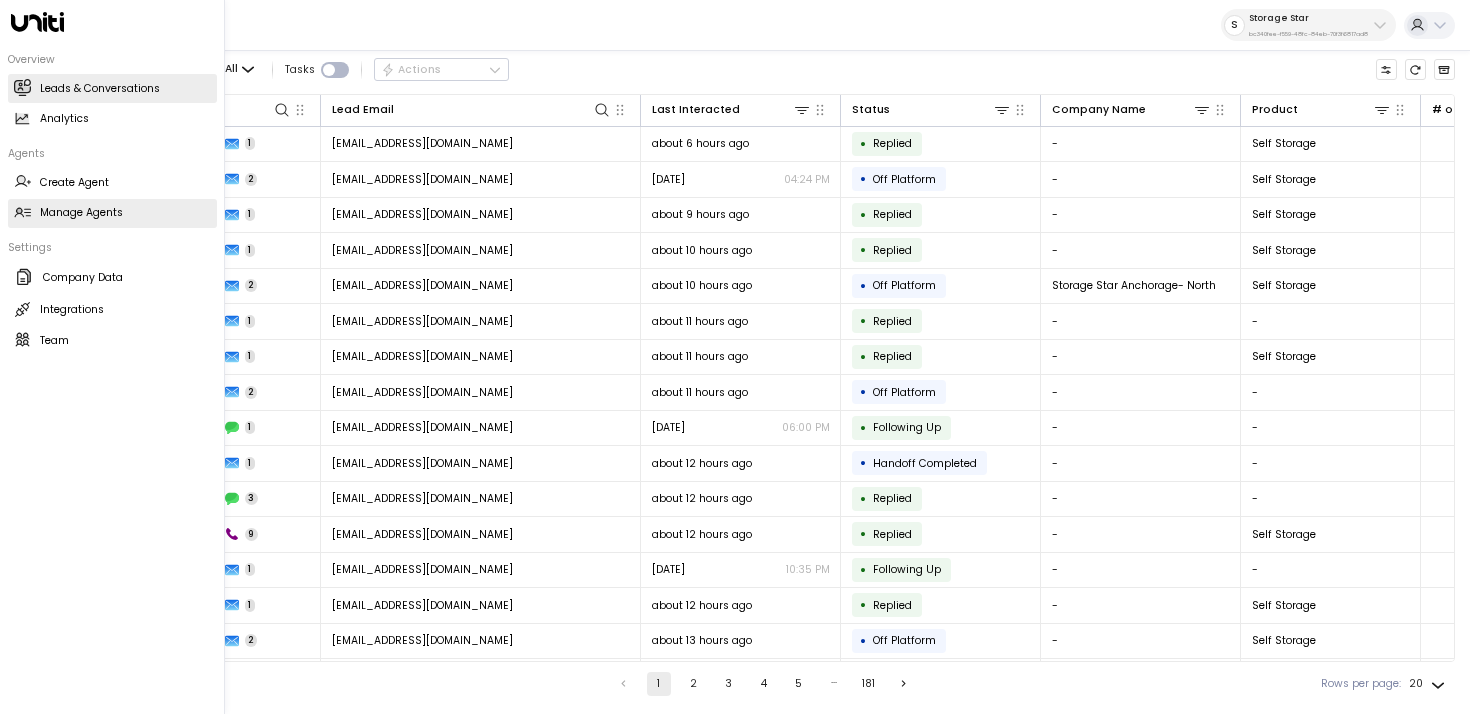 click on "Manage Agents Manage Agents" at bounding box center [112, 213] 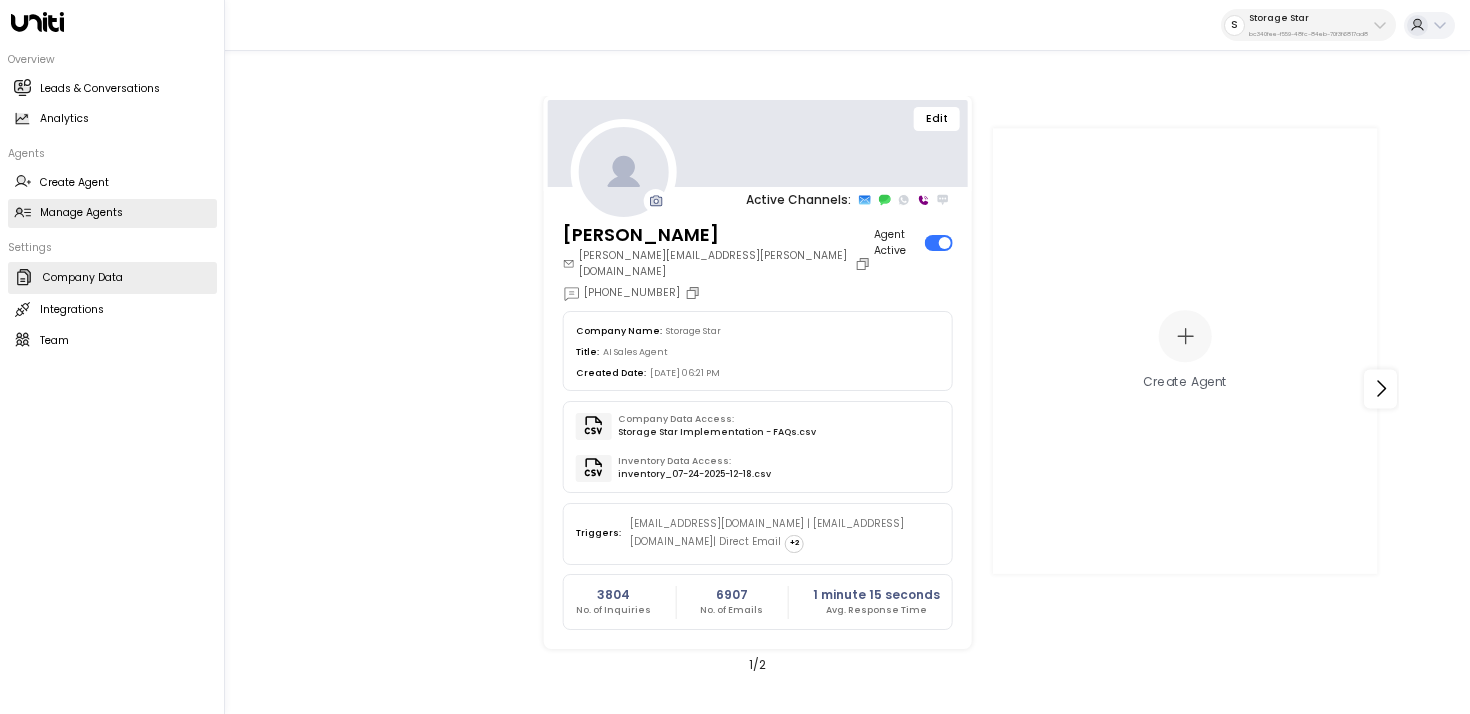 click on "Company Data Company Data" at bounding box center (112, 278) 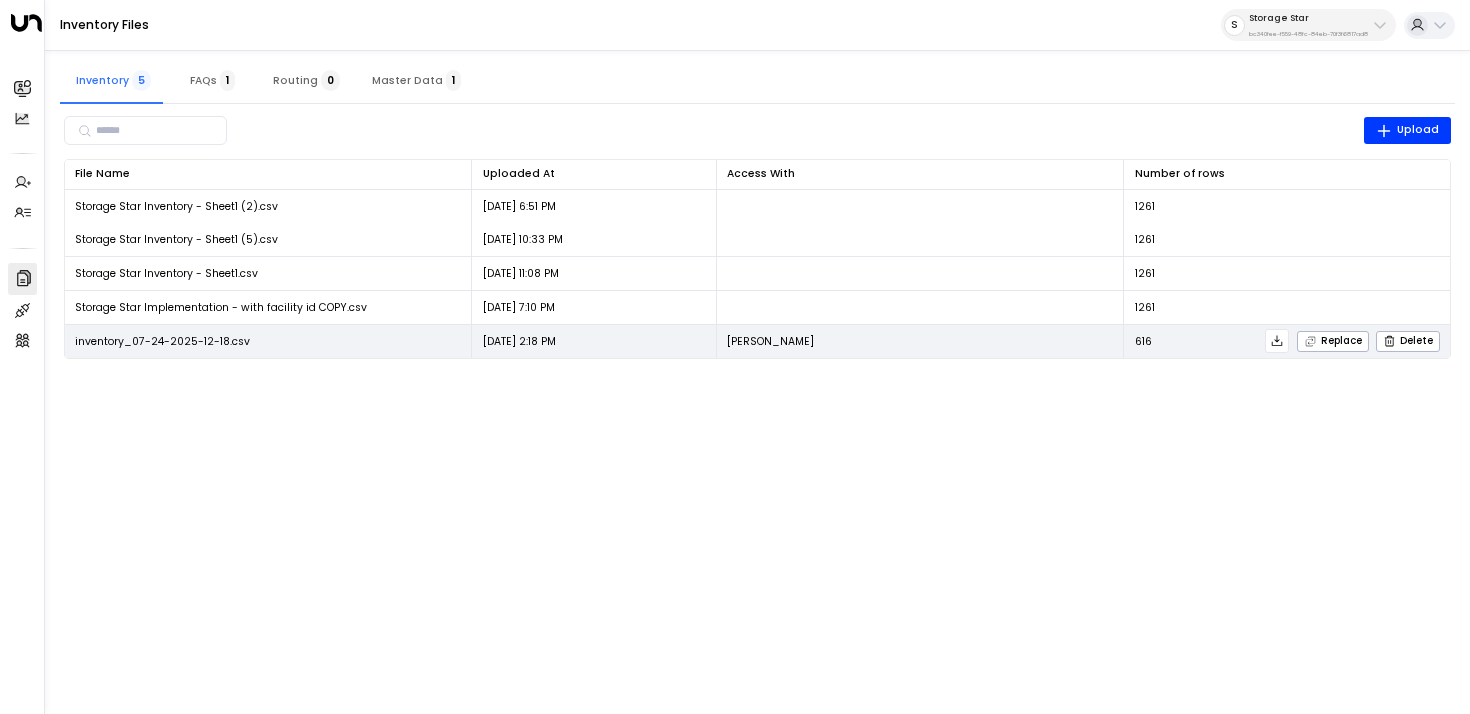 click 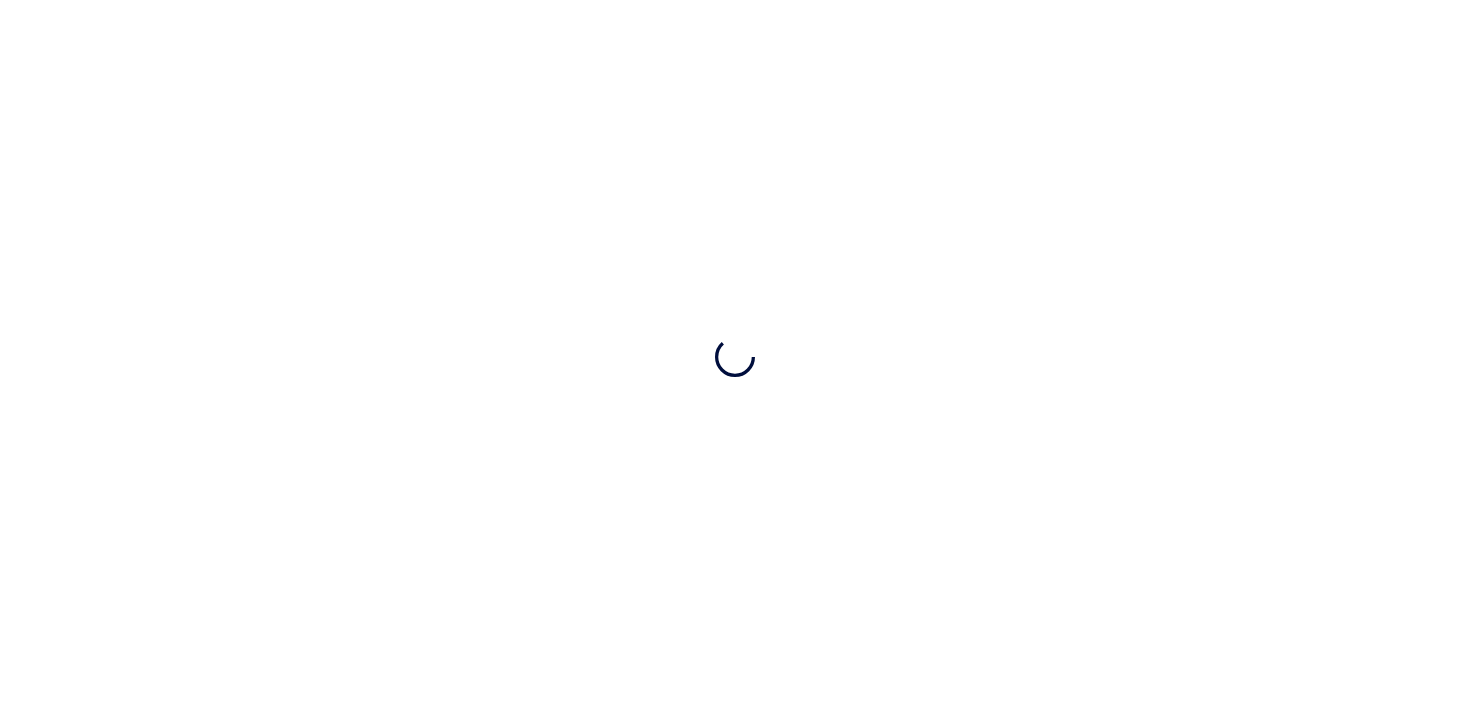 scroll, scrollTop: 0, scrollLeft: 0, axis: both 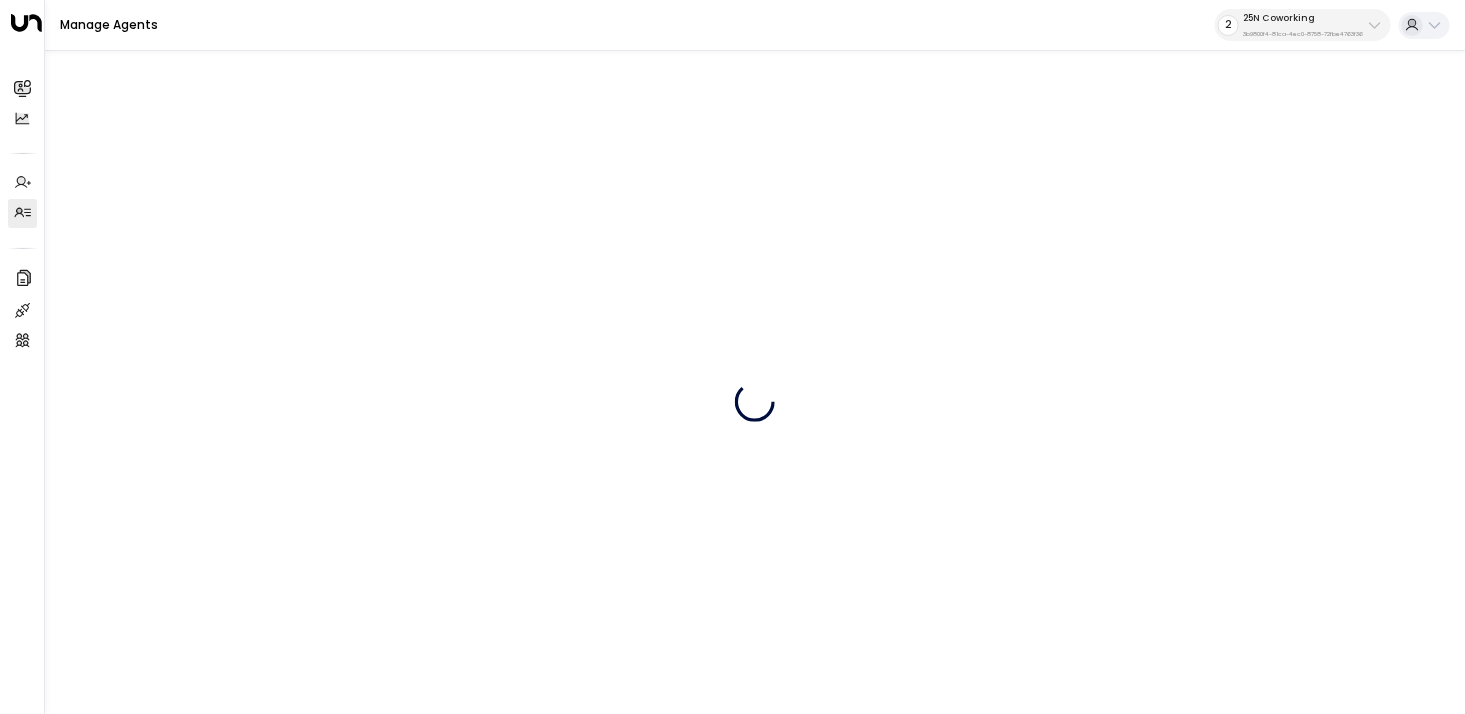 click on "25N Coworking 3b9800f4-81ca-4ec0-8758-72fbe4763f36" at bounding box center [1303, 25] 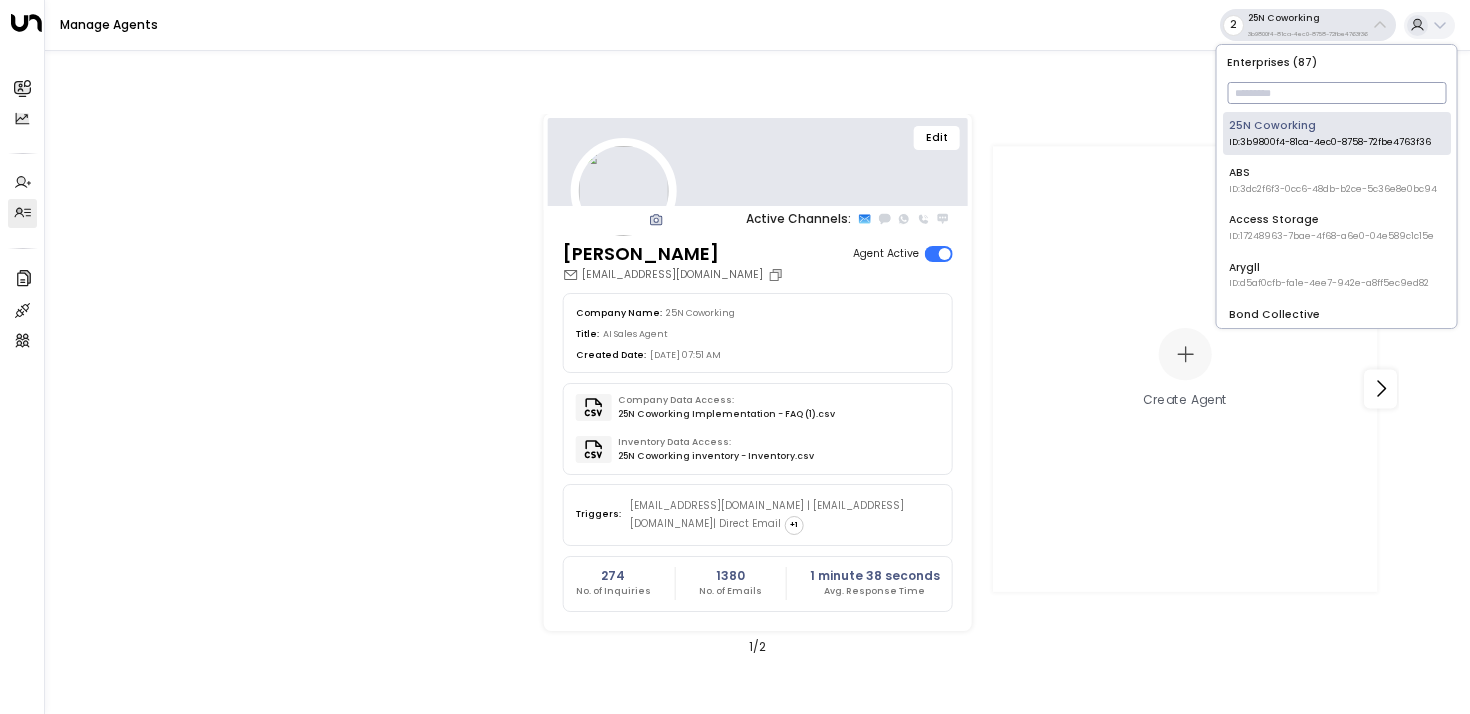click at bounding box center (1336, 93) 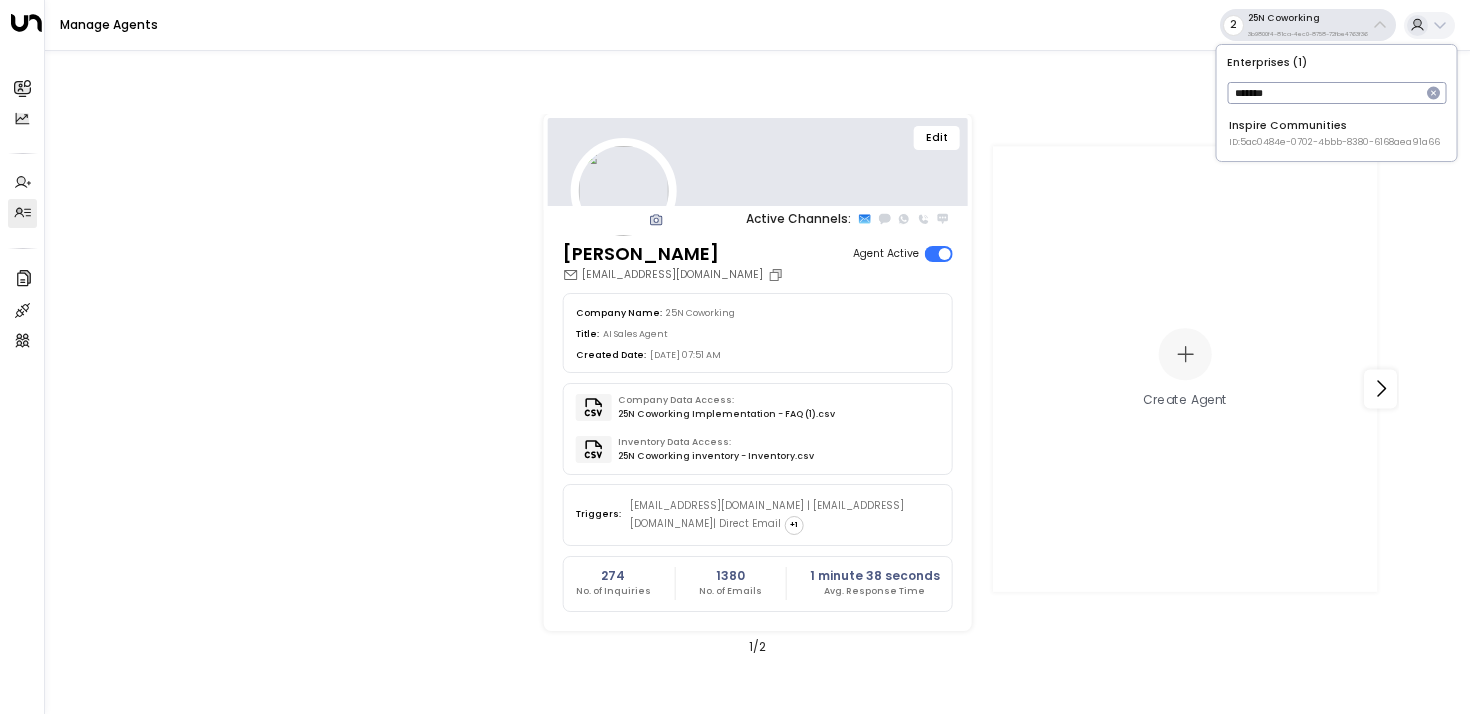 type on "*******" 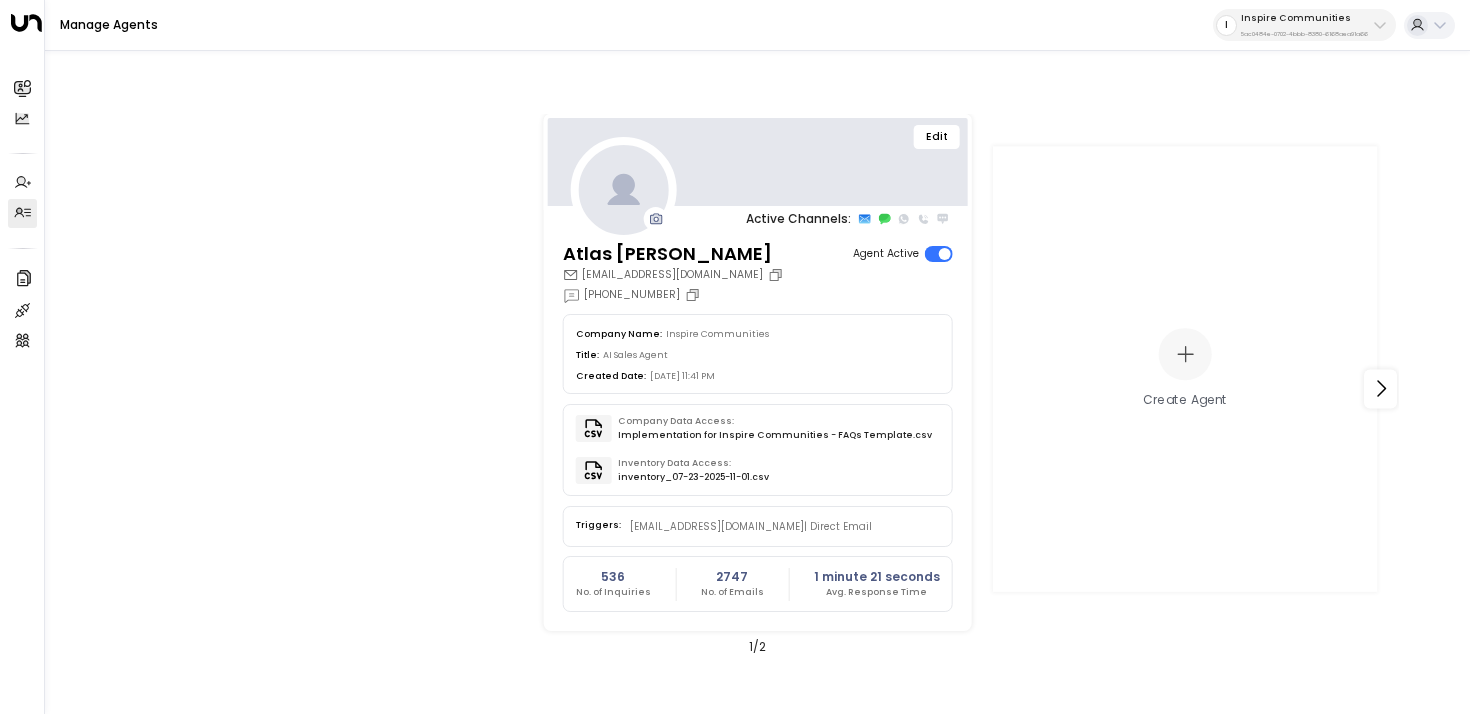 click on "Edit" at bounding box center [937, 137] 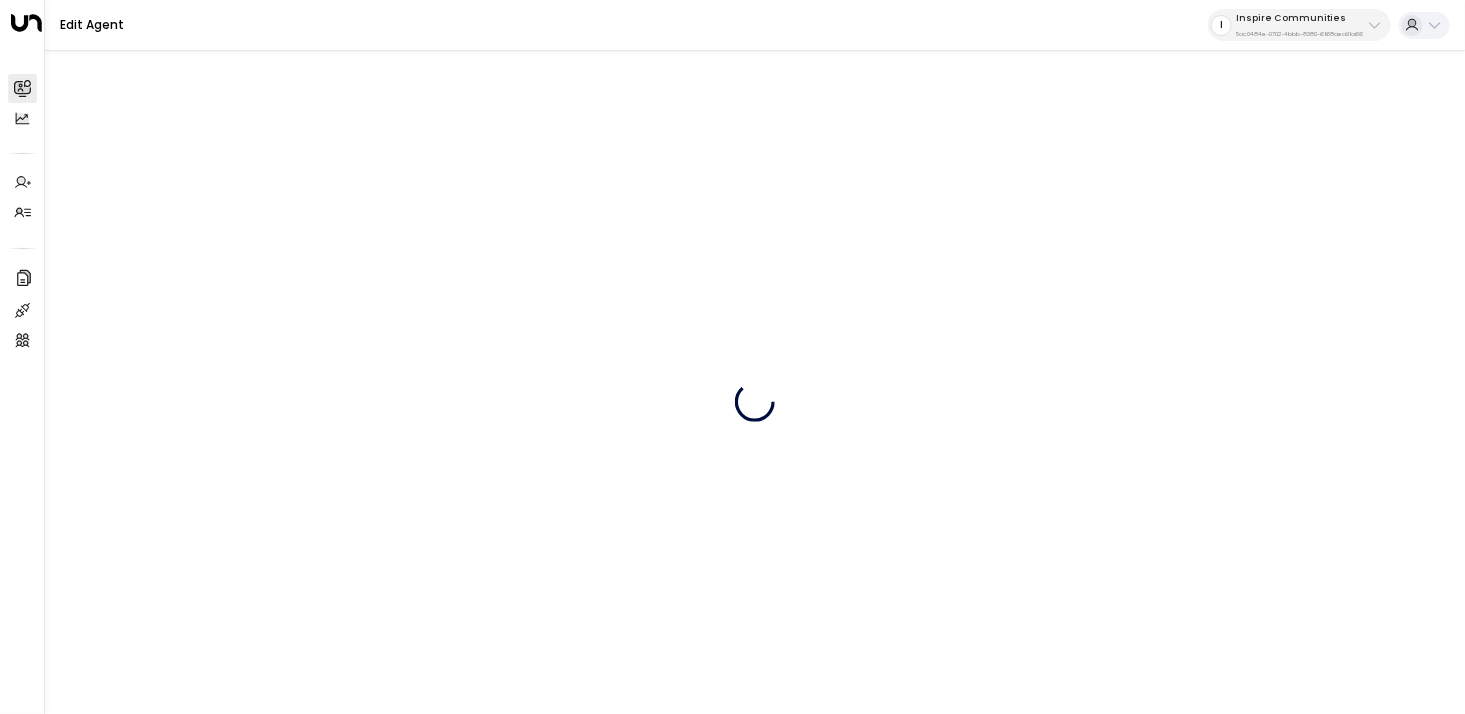 click 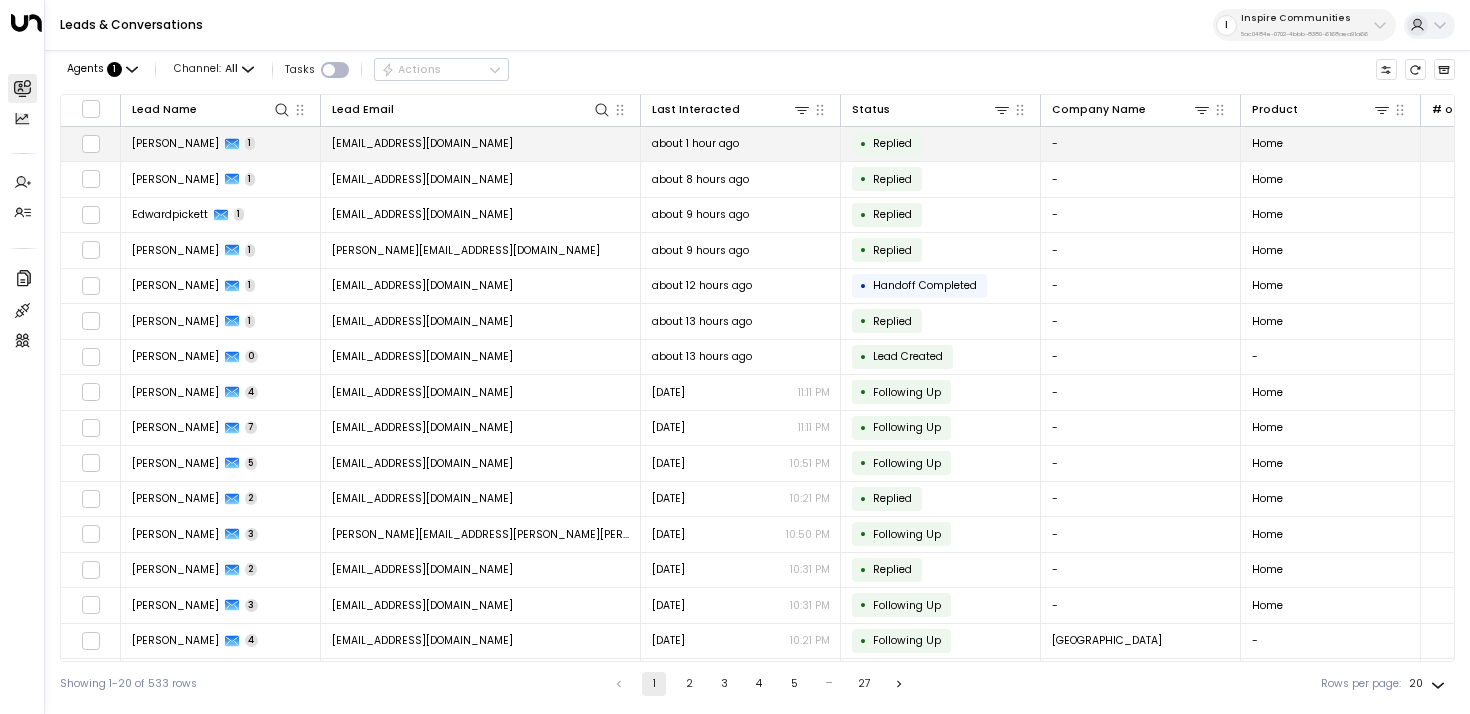 click on "about 1 hour ago" at bounding box center [741, 143] 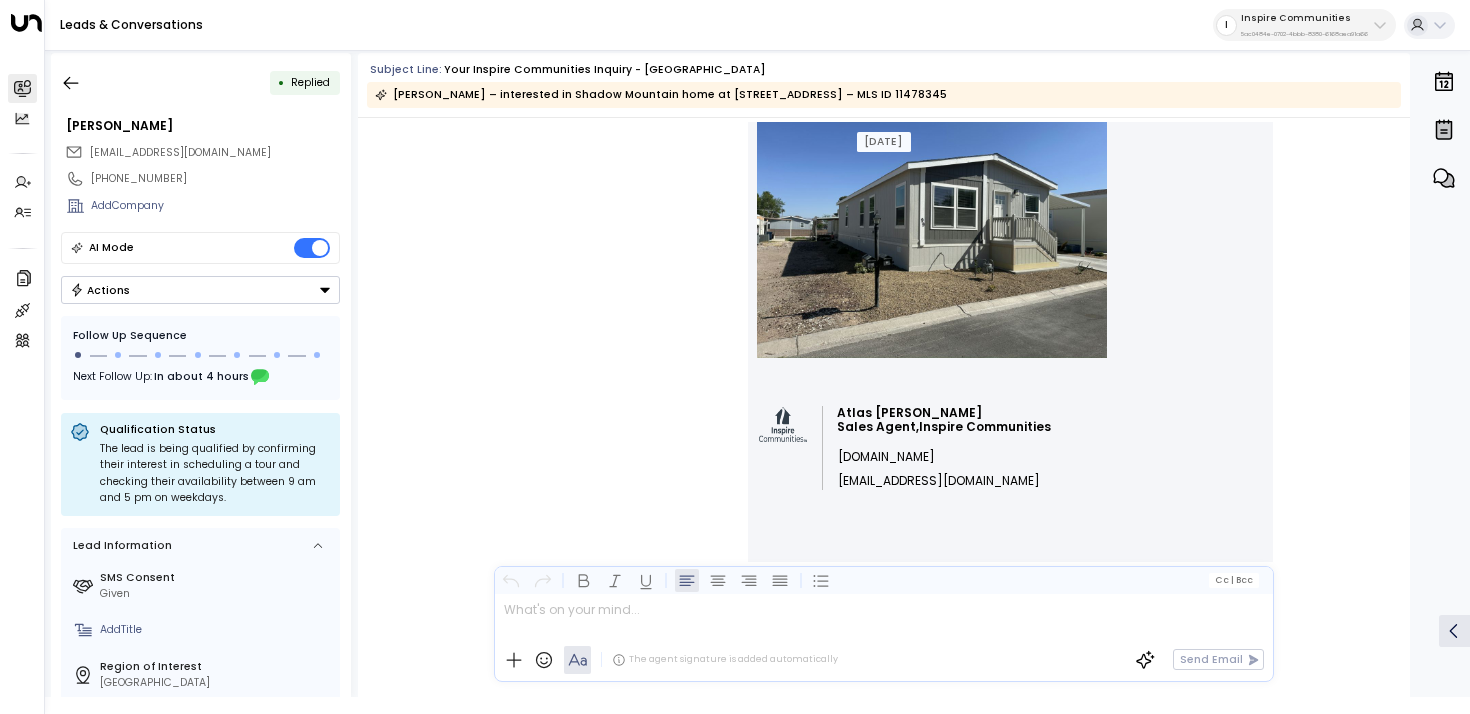 scroll, scrollTop: 265, scrollLeft: 0, axis: vertical 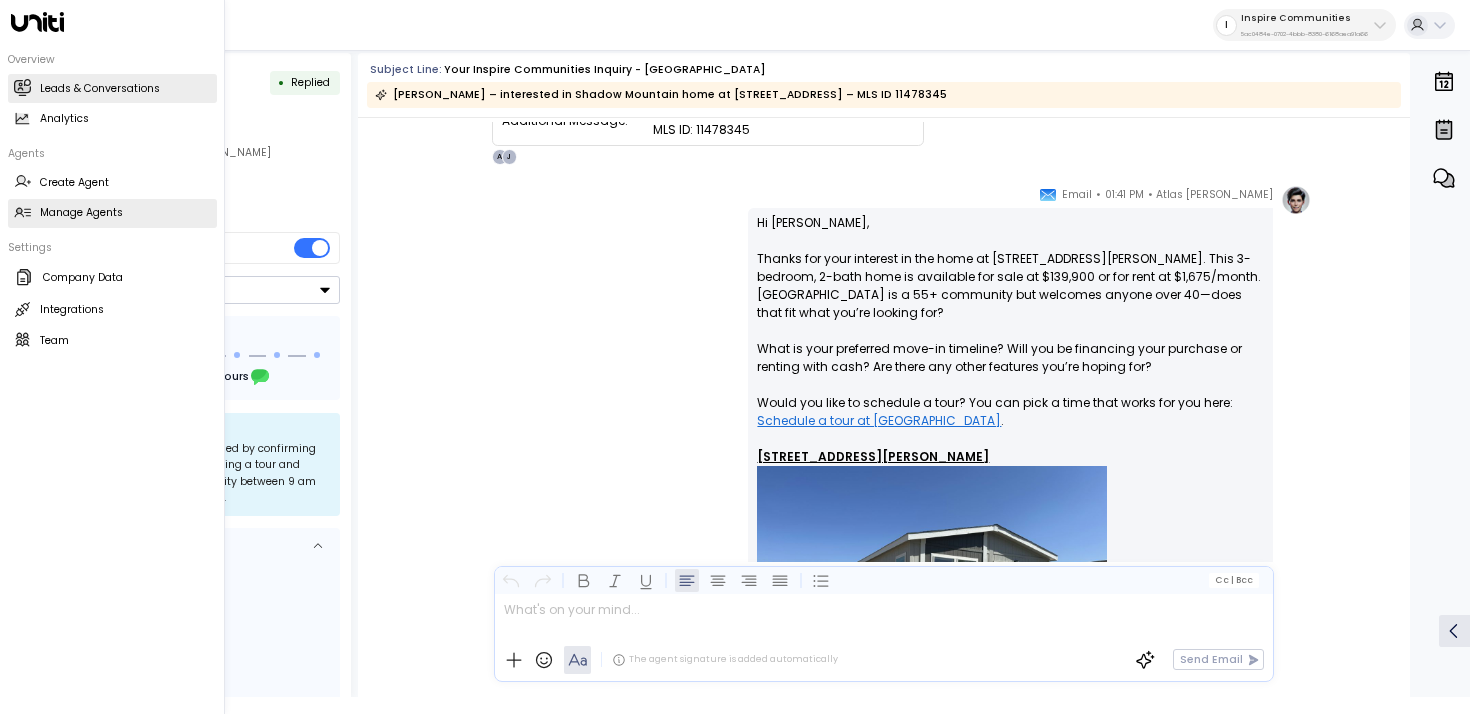 click on "Manage Agents Manage Agents" at bounding box center [112, 213] 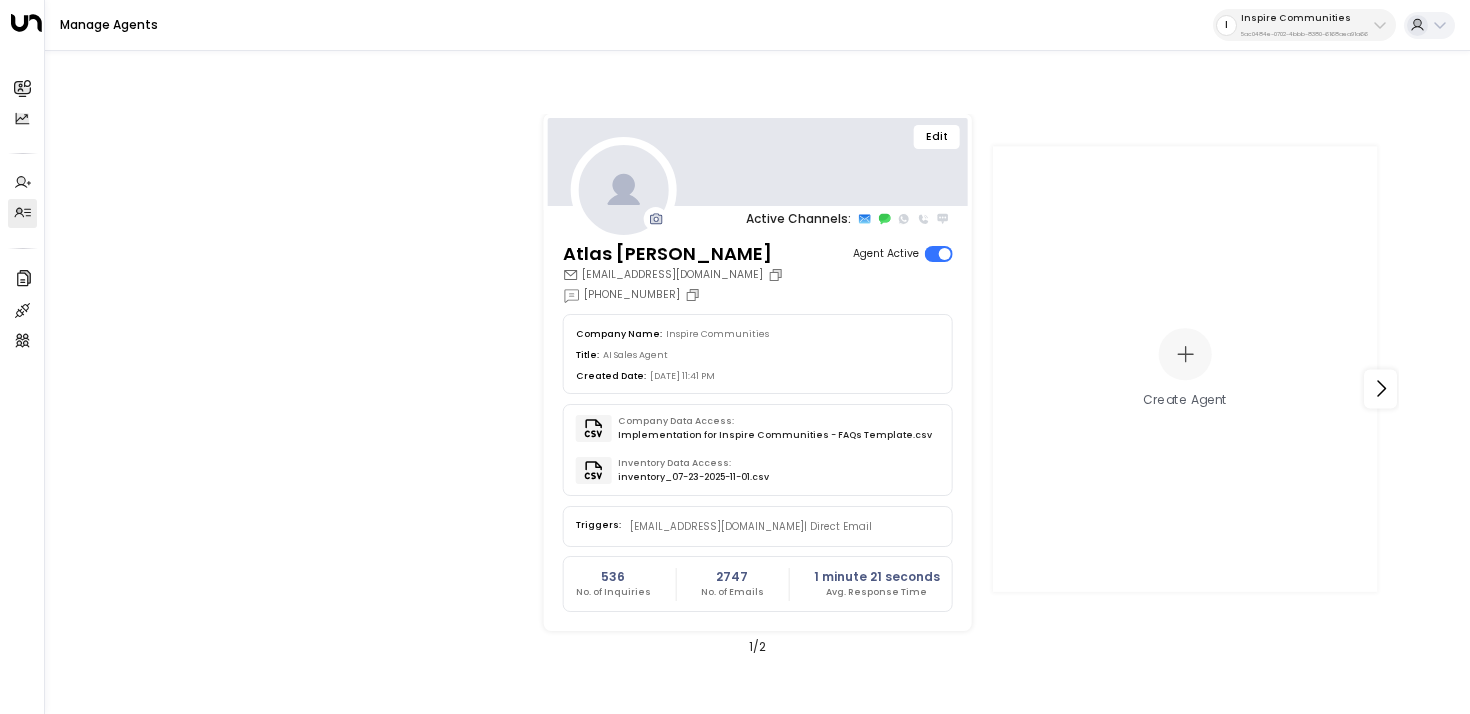 click on "Edit" at bounding box center (937, 137) 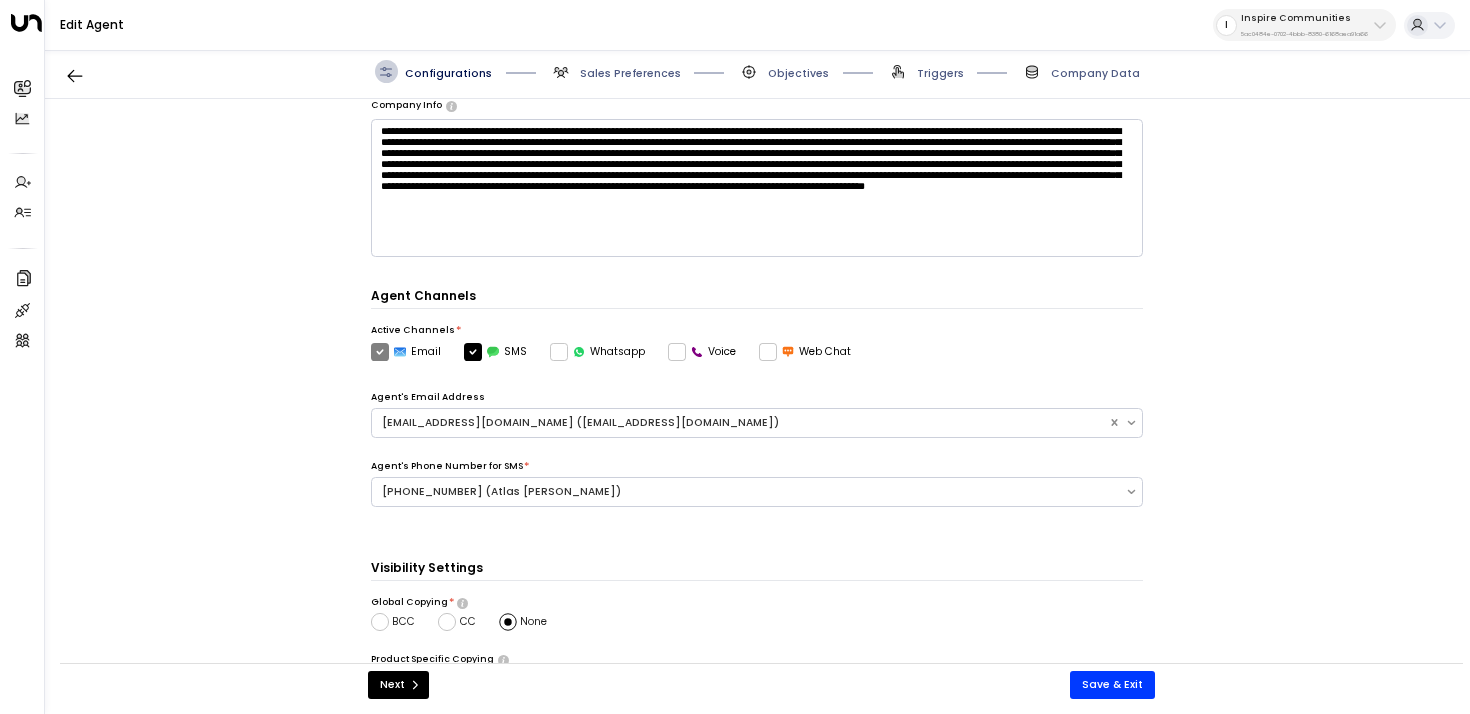 scroll, scrollTop: 526, scrollLeft: 0, axis: vertical 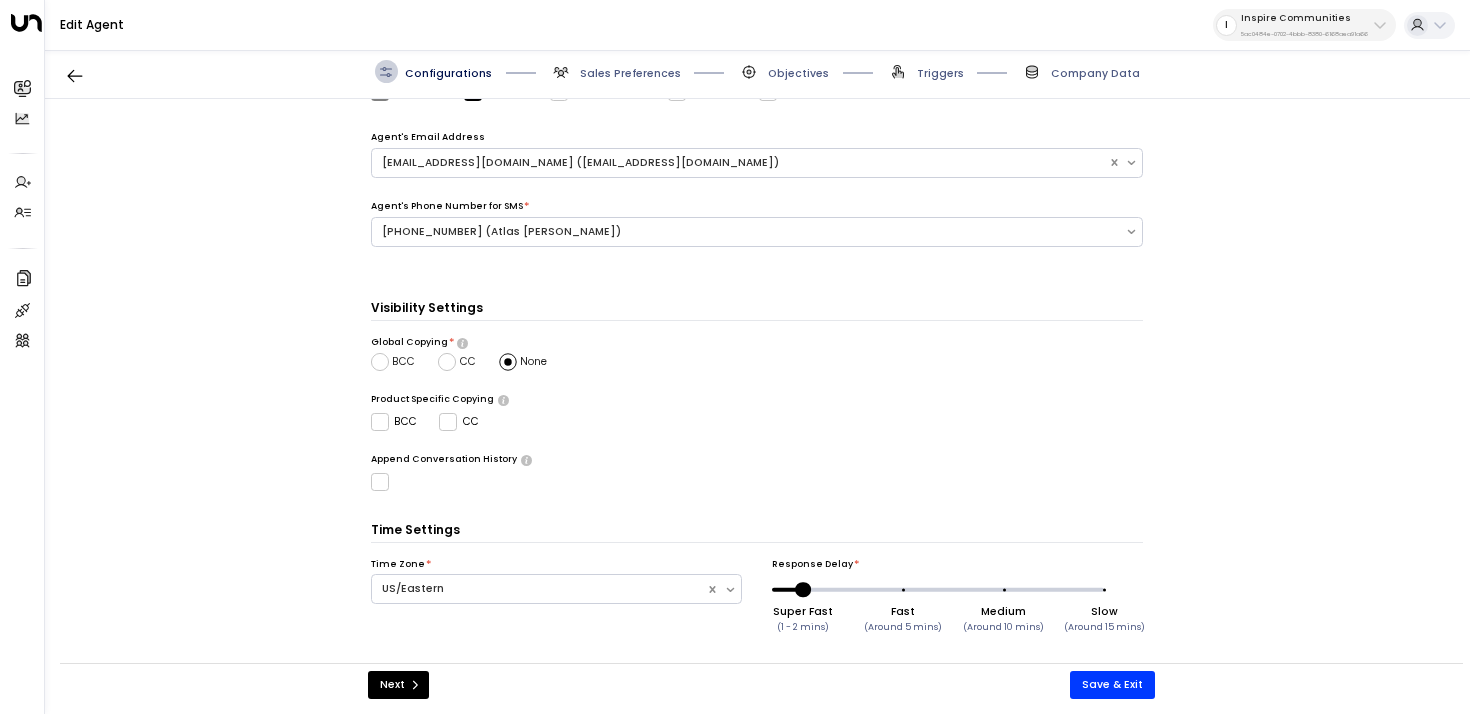 click on "Sales Preferences" at bounding box center [630, 73] 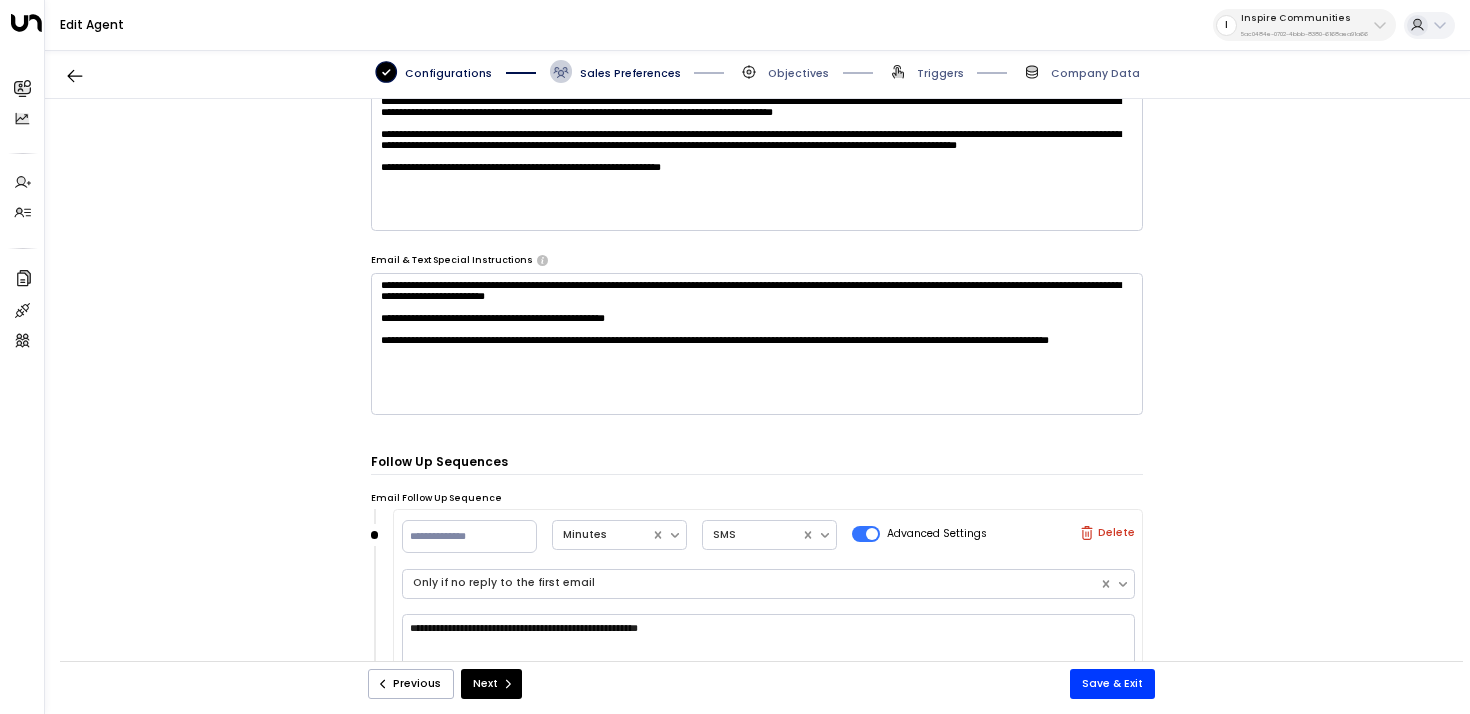 scroll, scrollTop: 0, scrollLeft: 0, axis: both 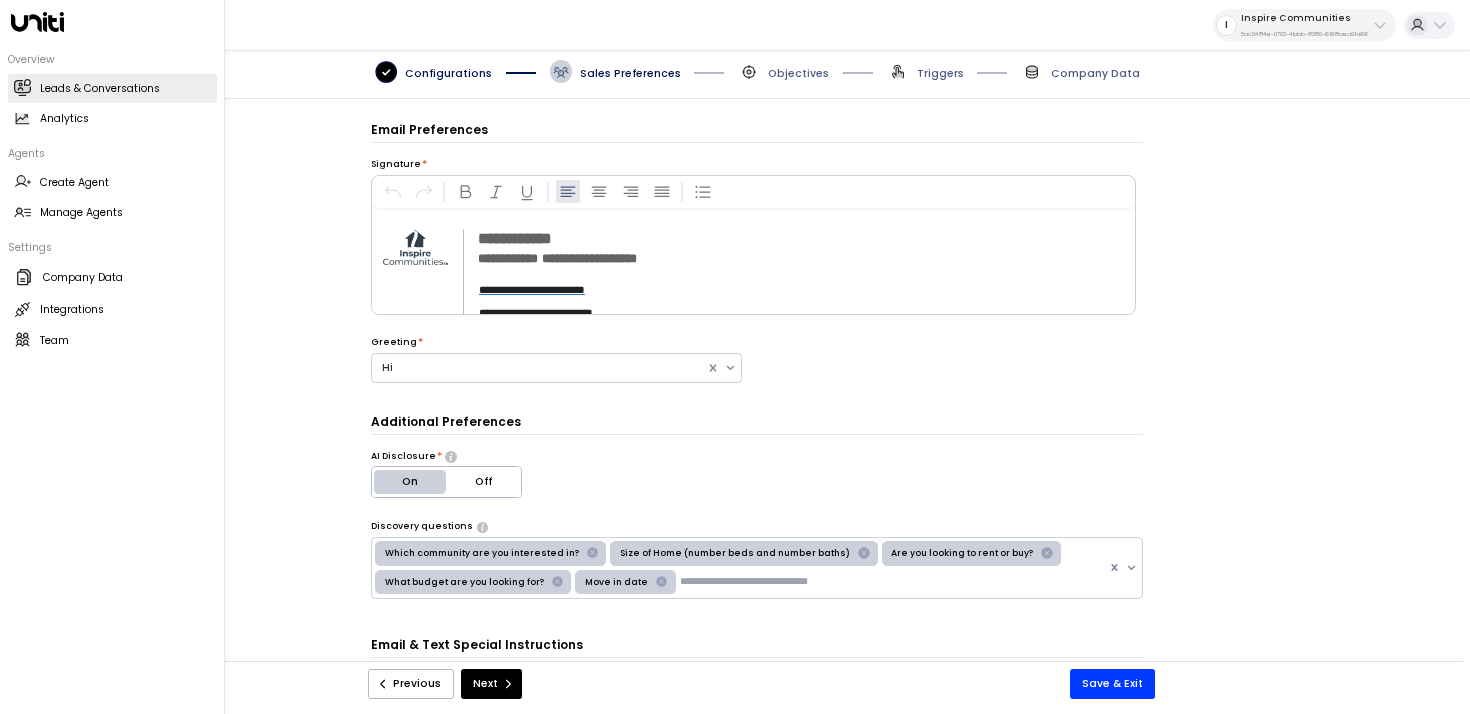 click 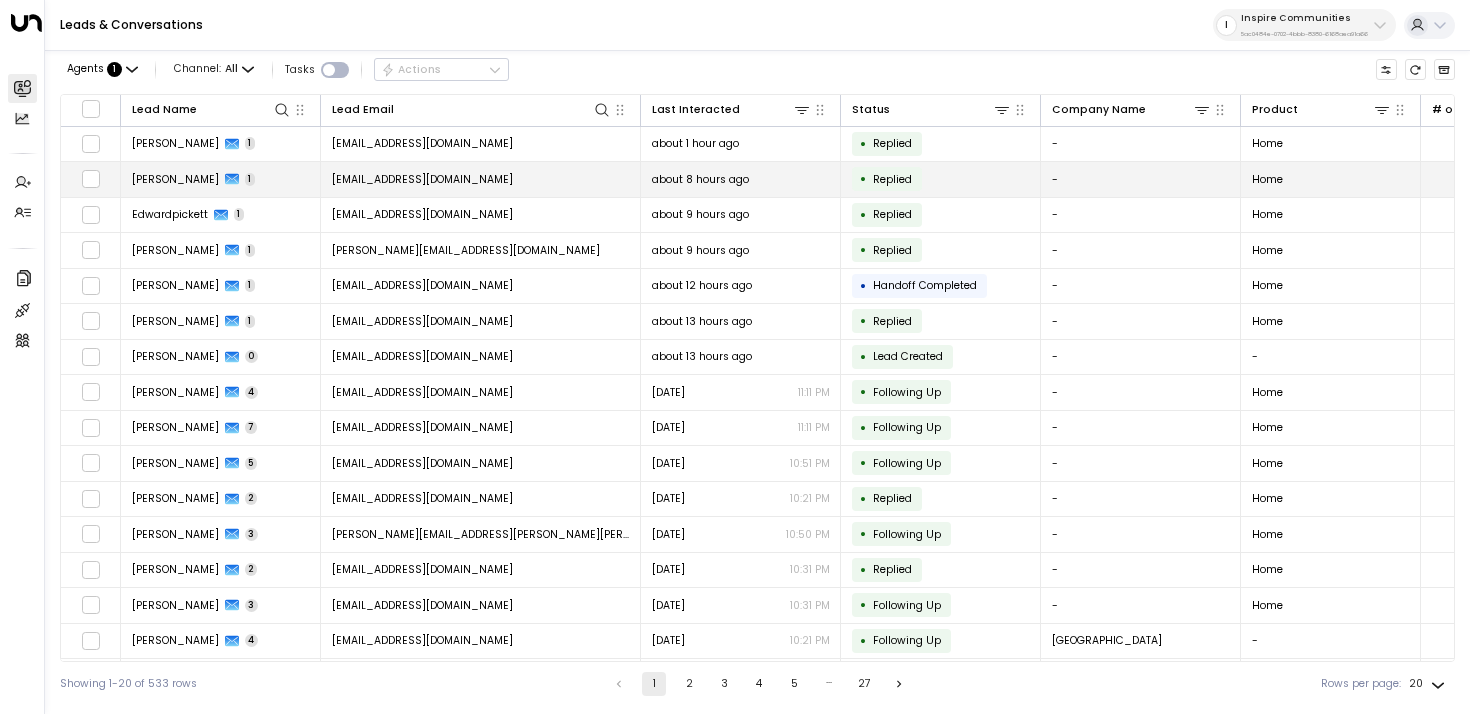 click on "weeksphilip@yahoo.com" at bounding box center (422, 179) 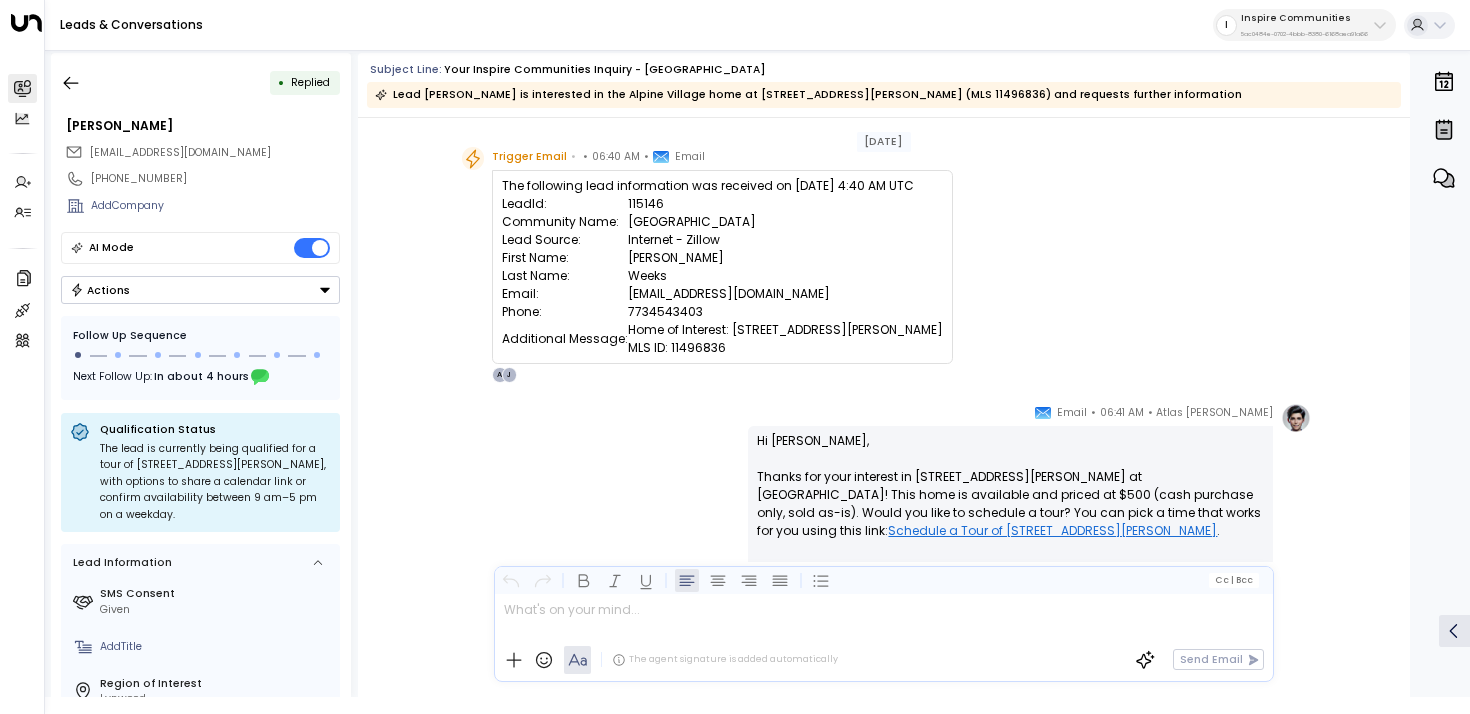 scroll, scrollTop: 0, scrollLeft: 0, axis: both 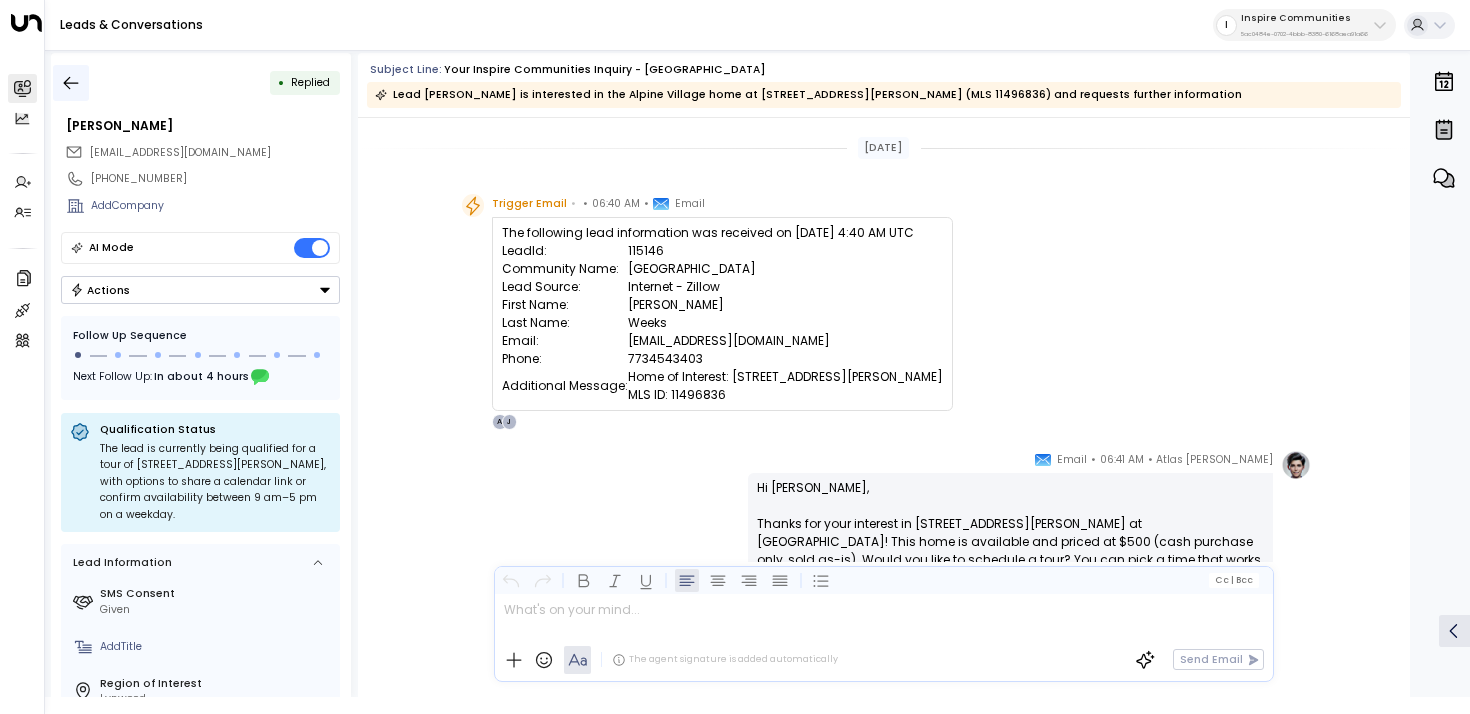 click 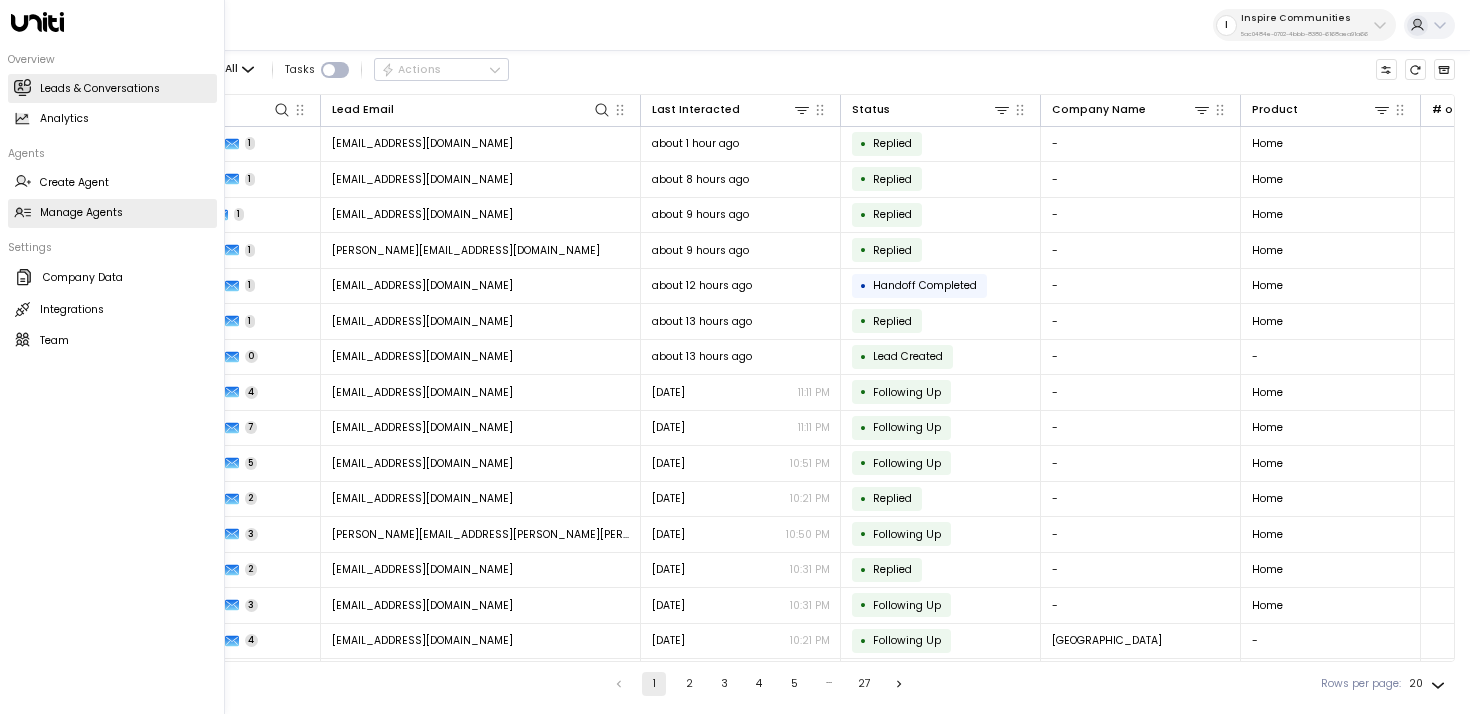 click on "Manage Agents Manage Agents" at bounding box center (112, 213) 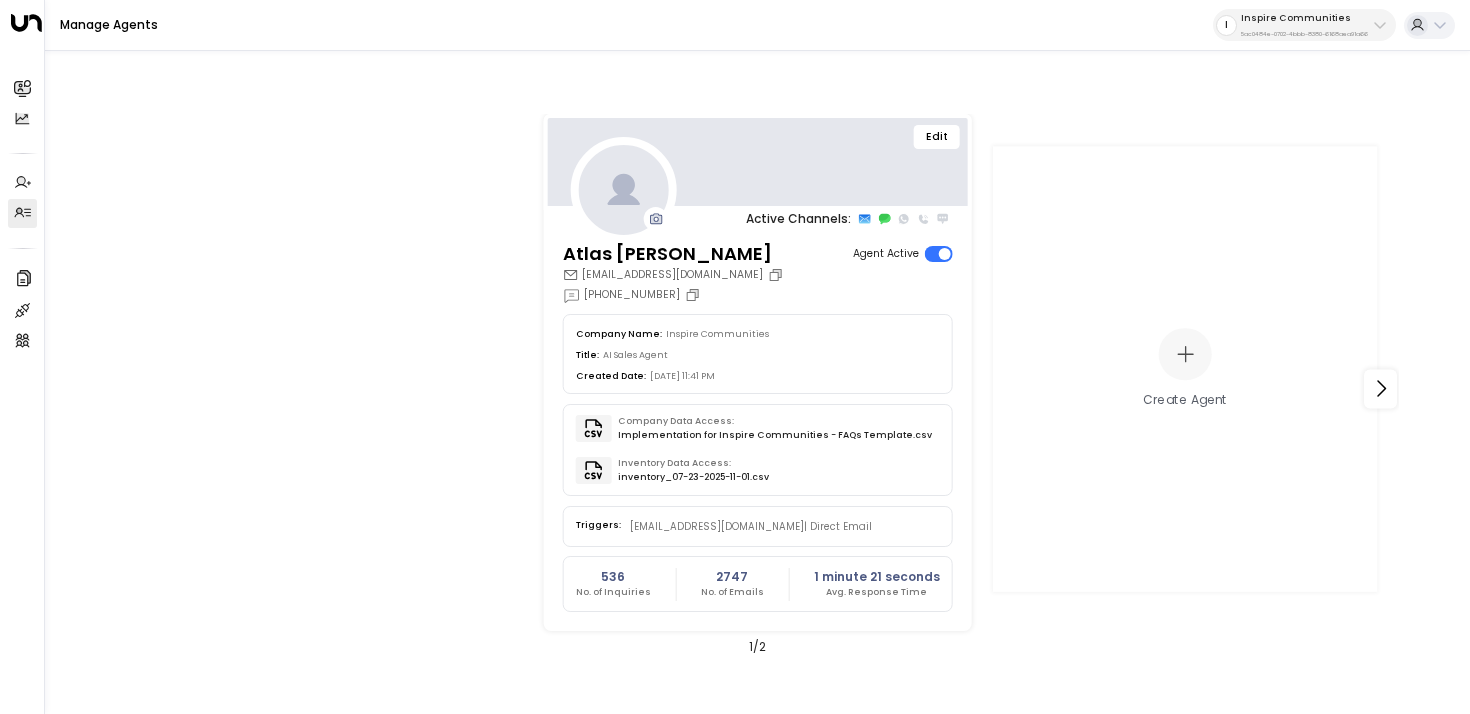 click on "Edit" at bounding box center [937, 137] 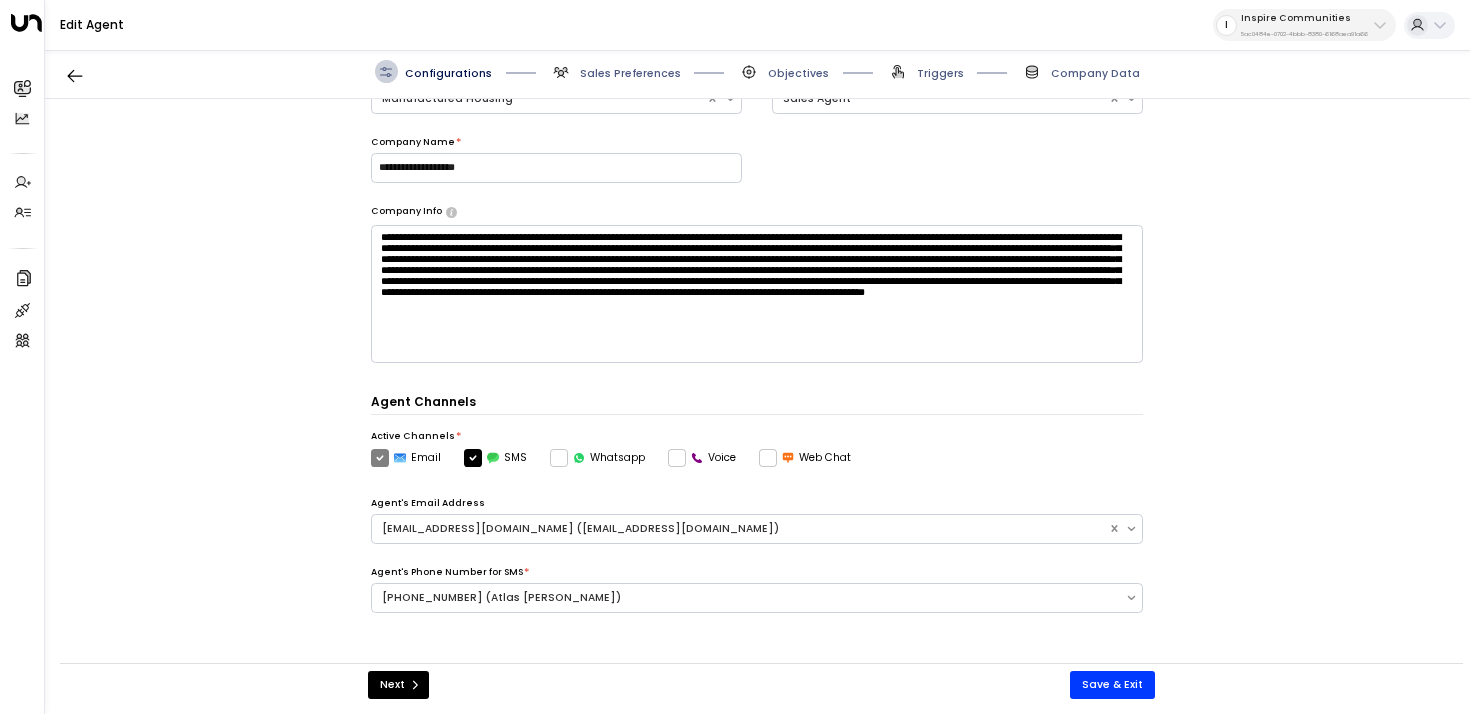 scroll, scrollTop: 516, scrollLeft: 0, axis: vertical 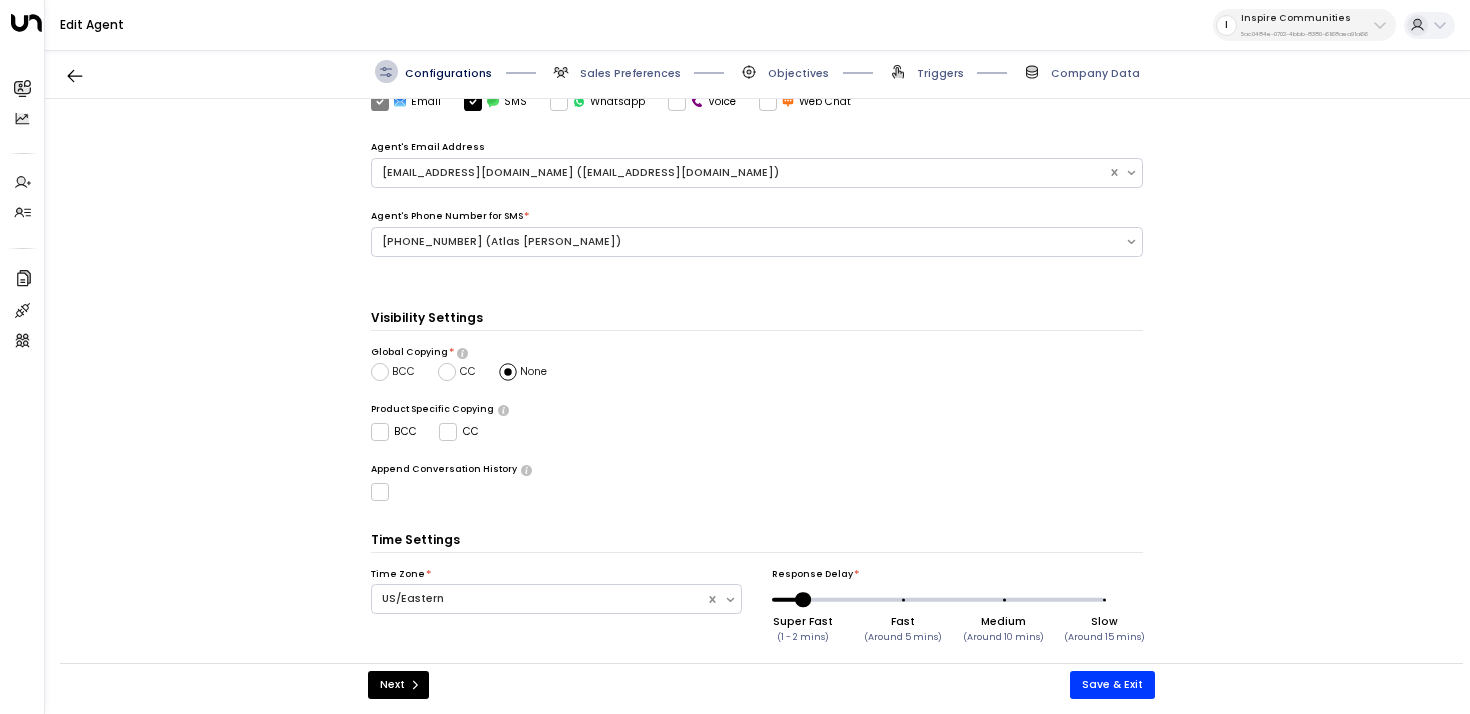click on "Sales Preferences" at bounding box center [615, 71] 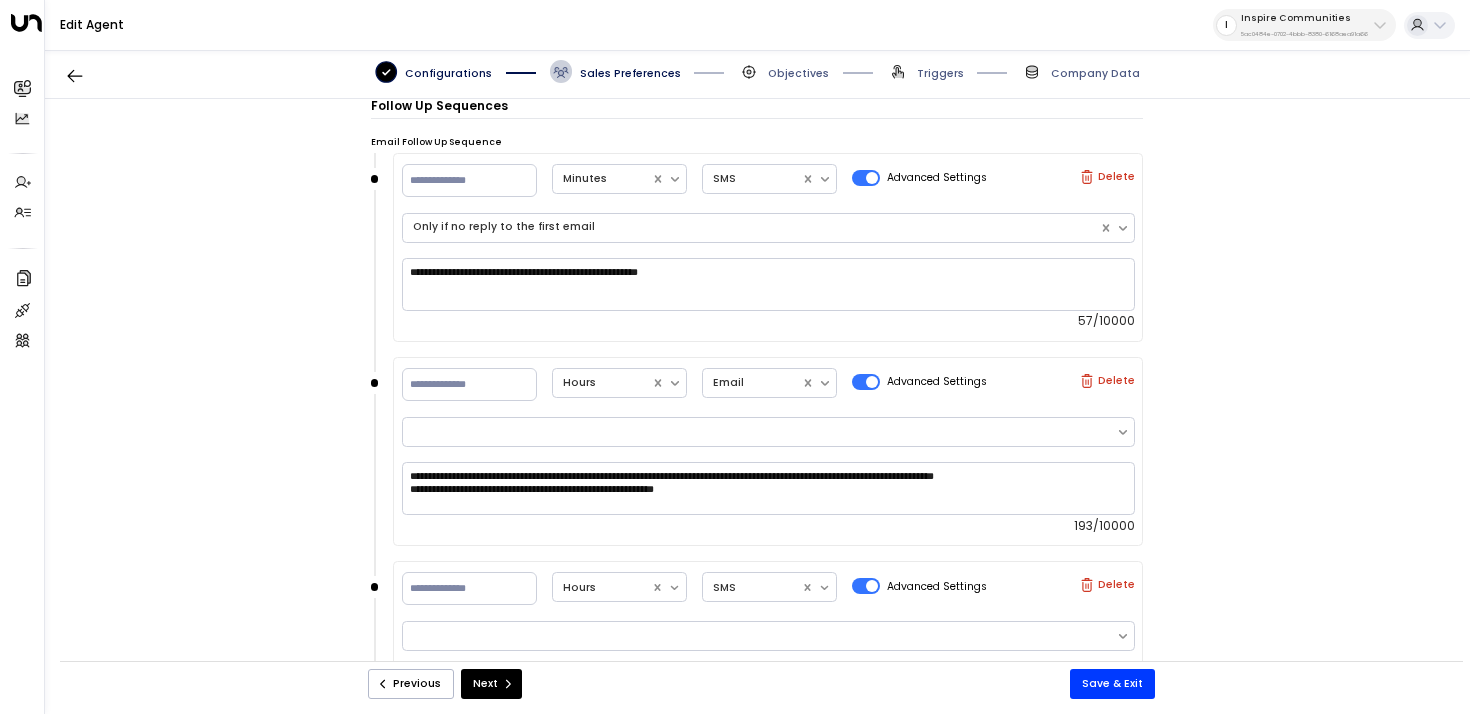 scroll, scrollTop: 1300, scrollLeft: 0, axis: vertical 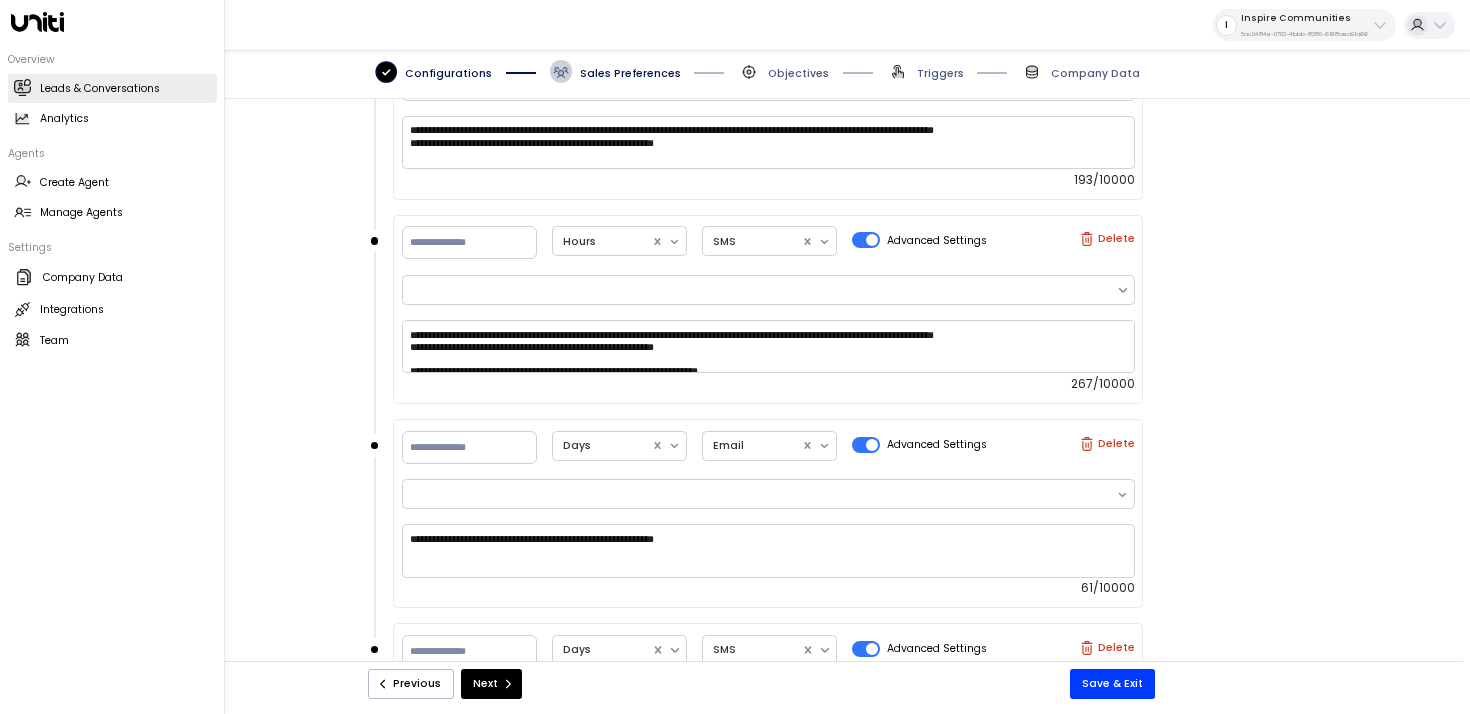 click on "Leads & Conversations Leads & Conversations" at bounding box center (112, 88) 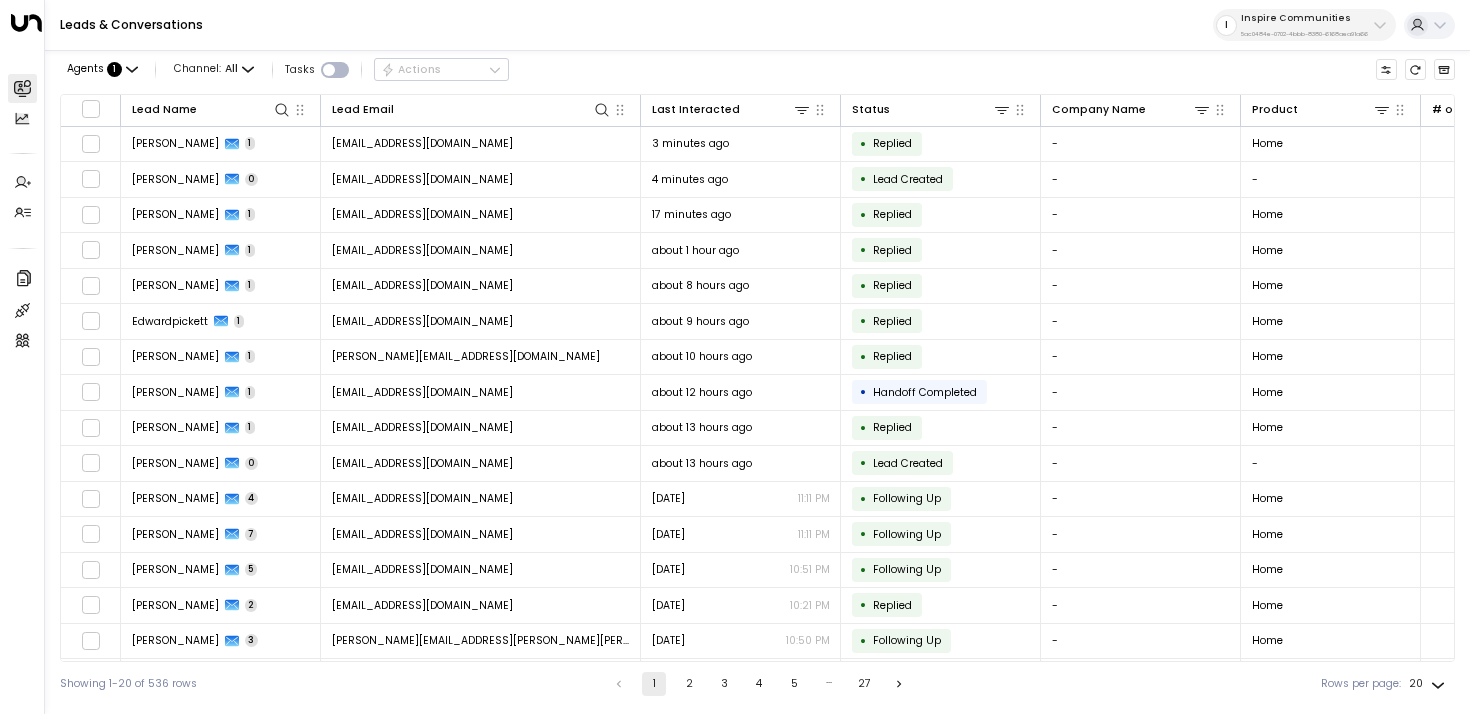 click on "Leads & Conversations I Inspire Communities 5ac0484e-0702-4bbb-8380-6168aea91a66" at bounding box center [757, 25] 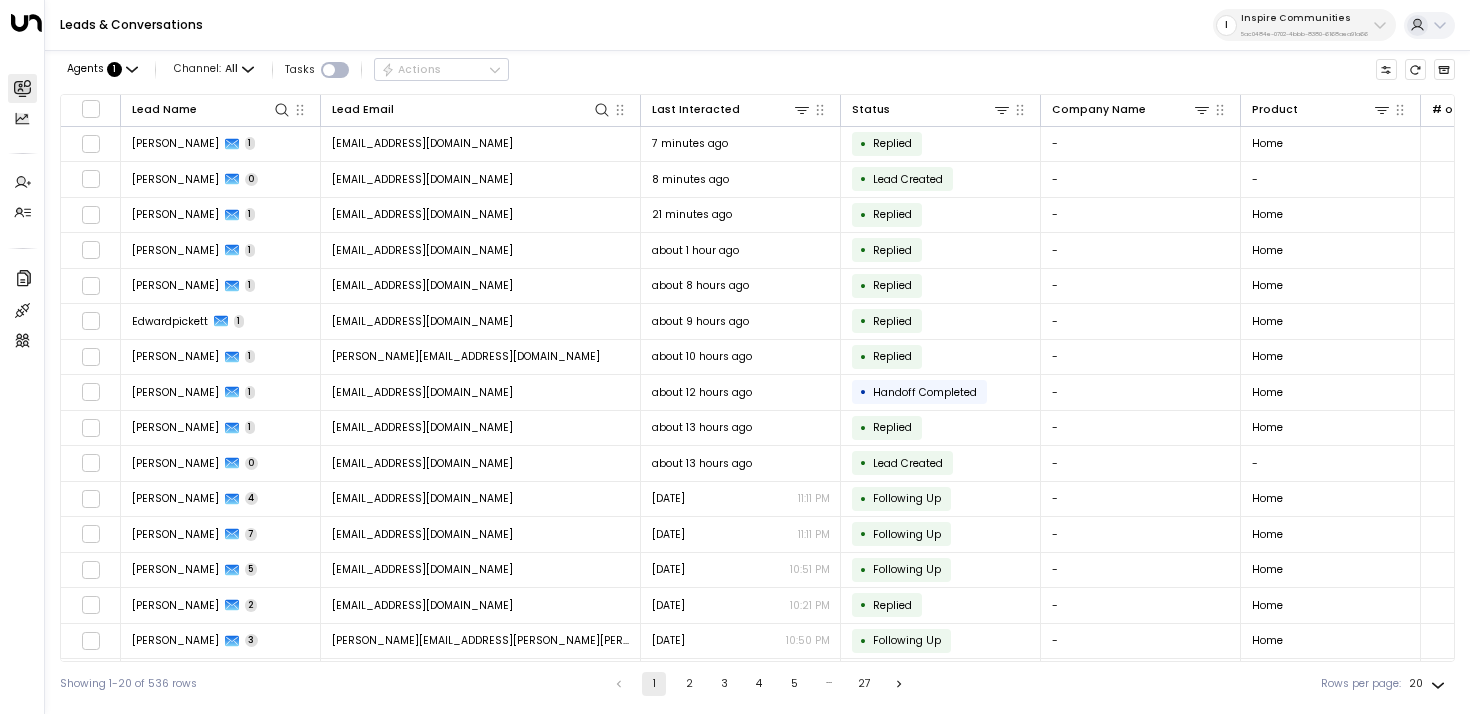 click on "Inspire Communities" at bounding box center (1304, 18) 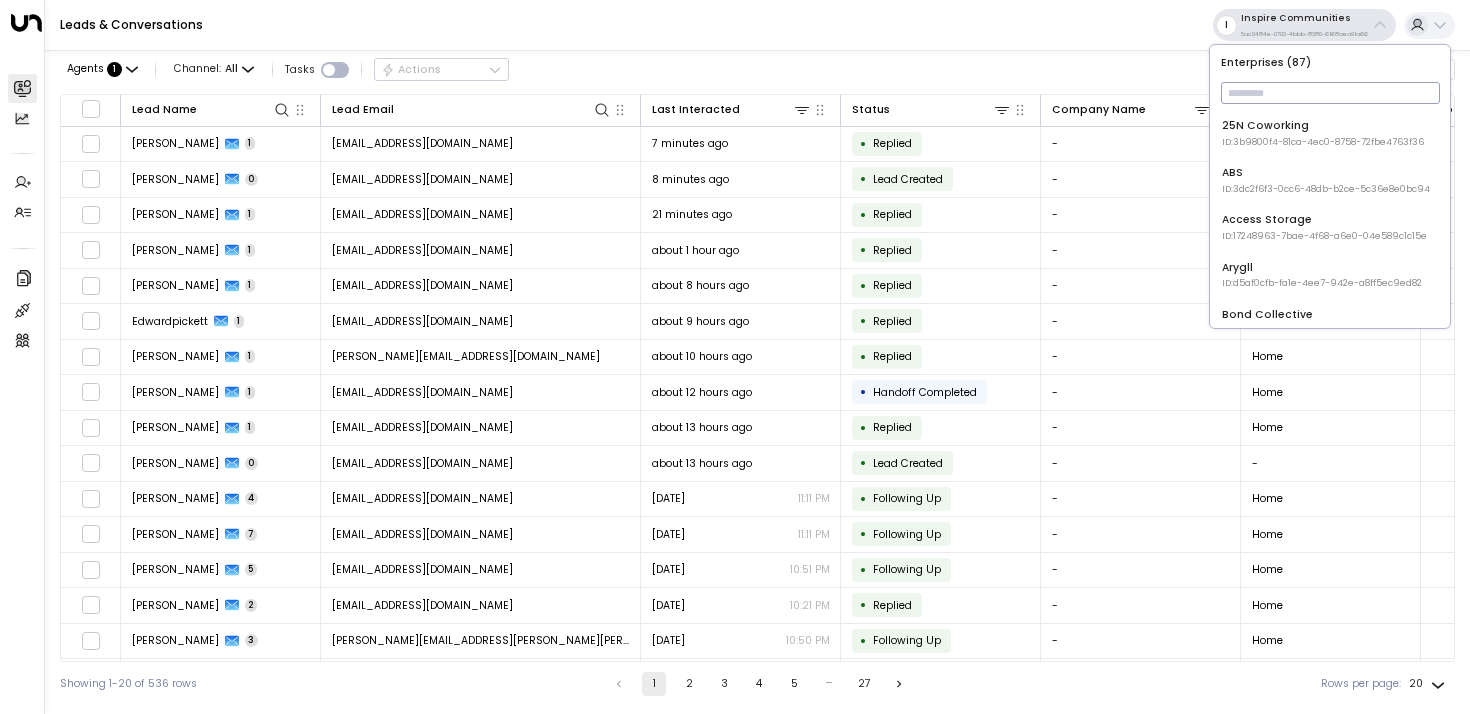 click at bounding box center [1330, 93] 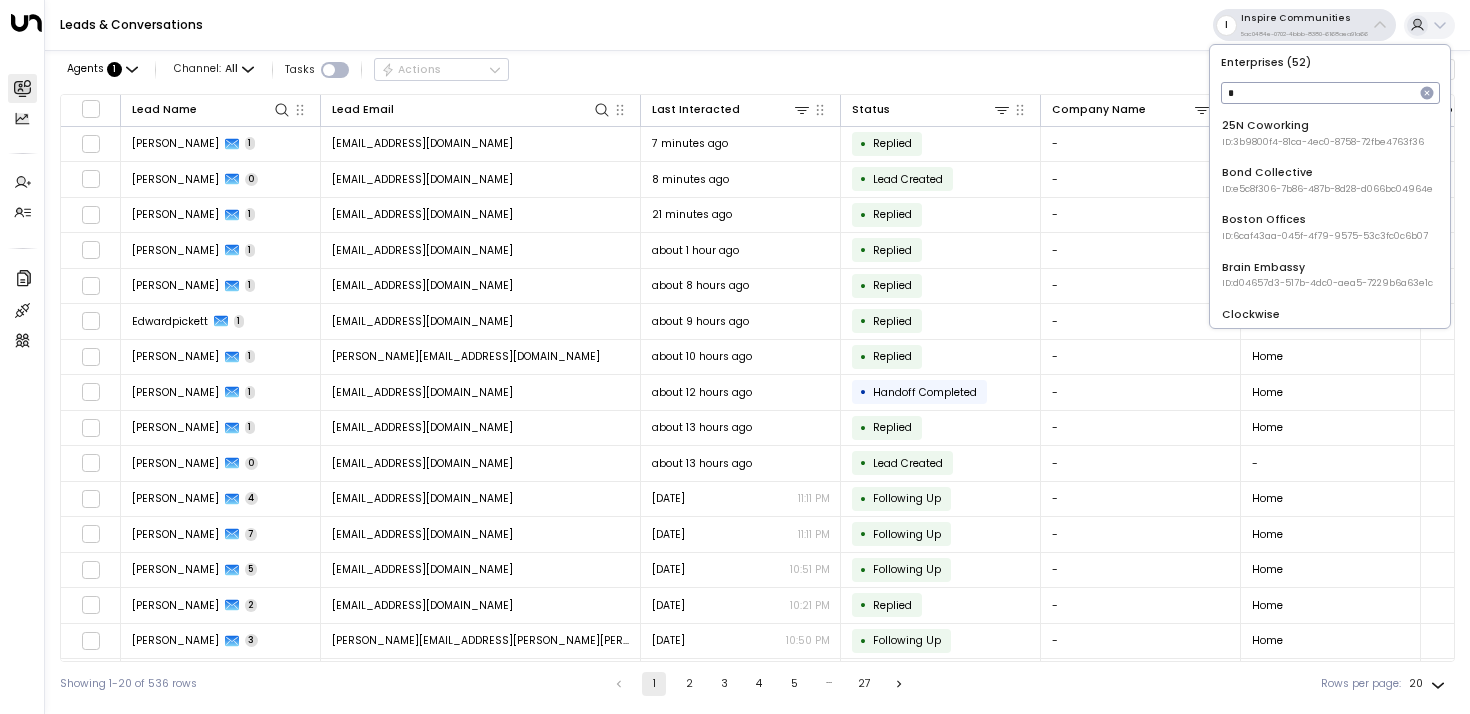 type on "**" 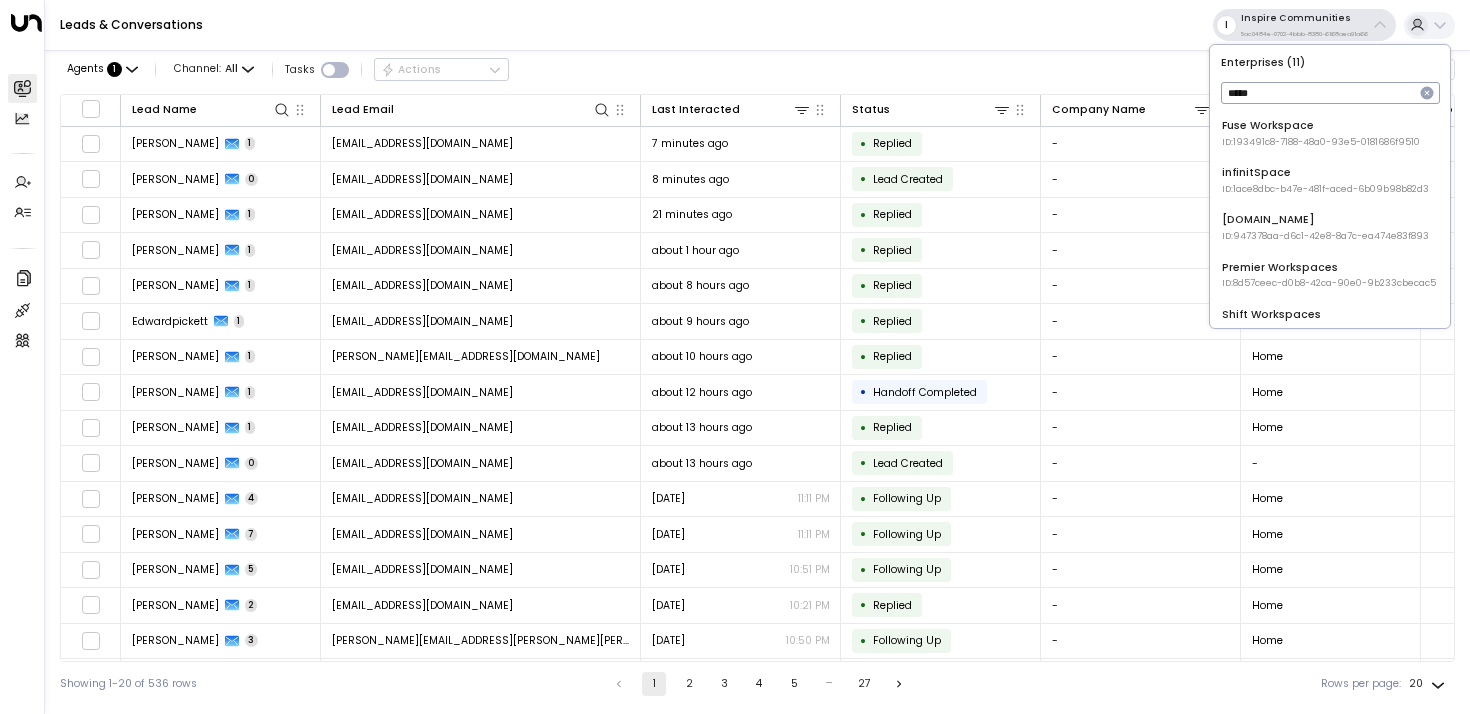 type on "*****" 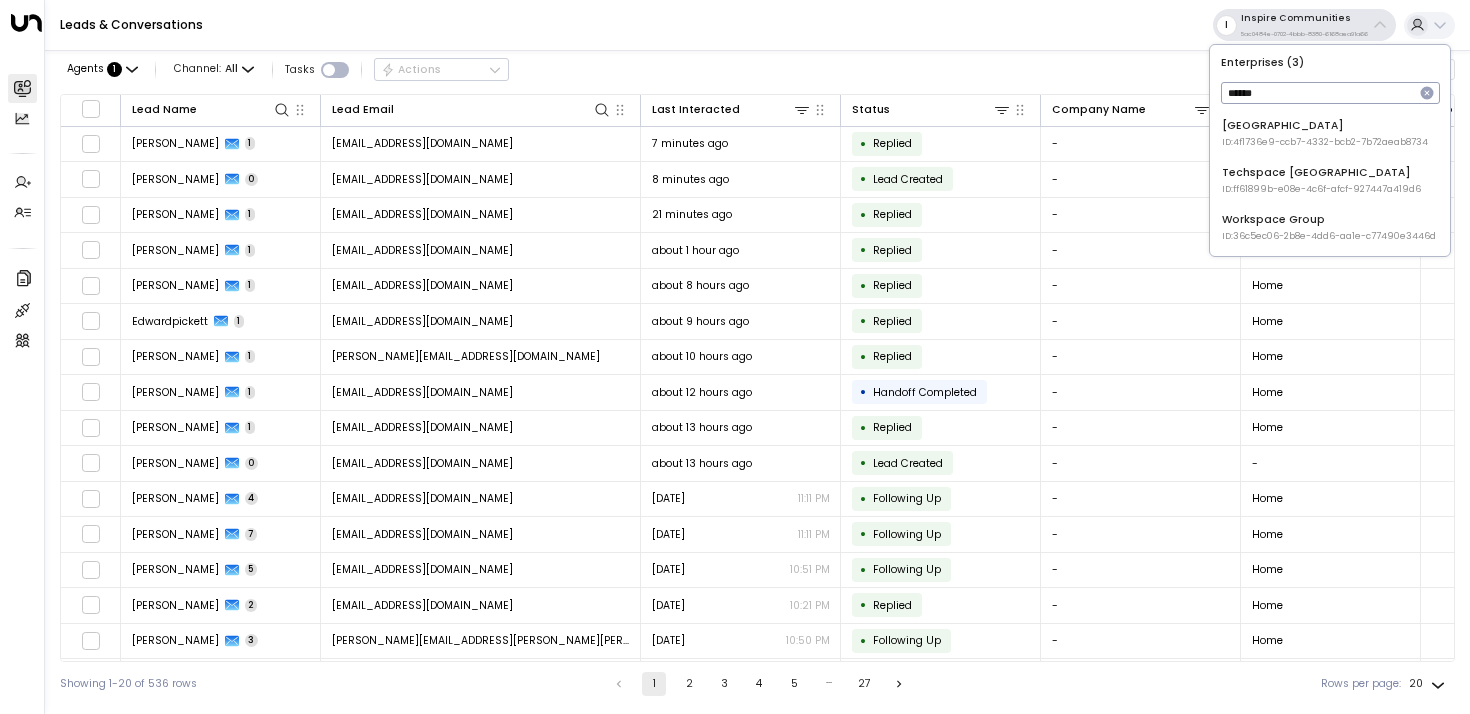 click on "Space Station ID:  4f1736e9-ccb7-4332-bcb2-7b72aeab8734" at bounding box center [1330, 133] 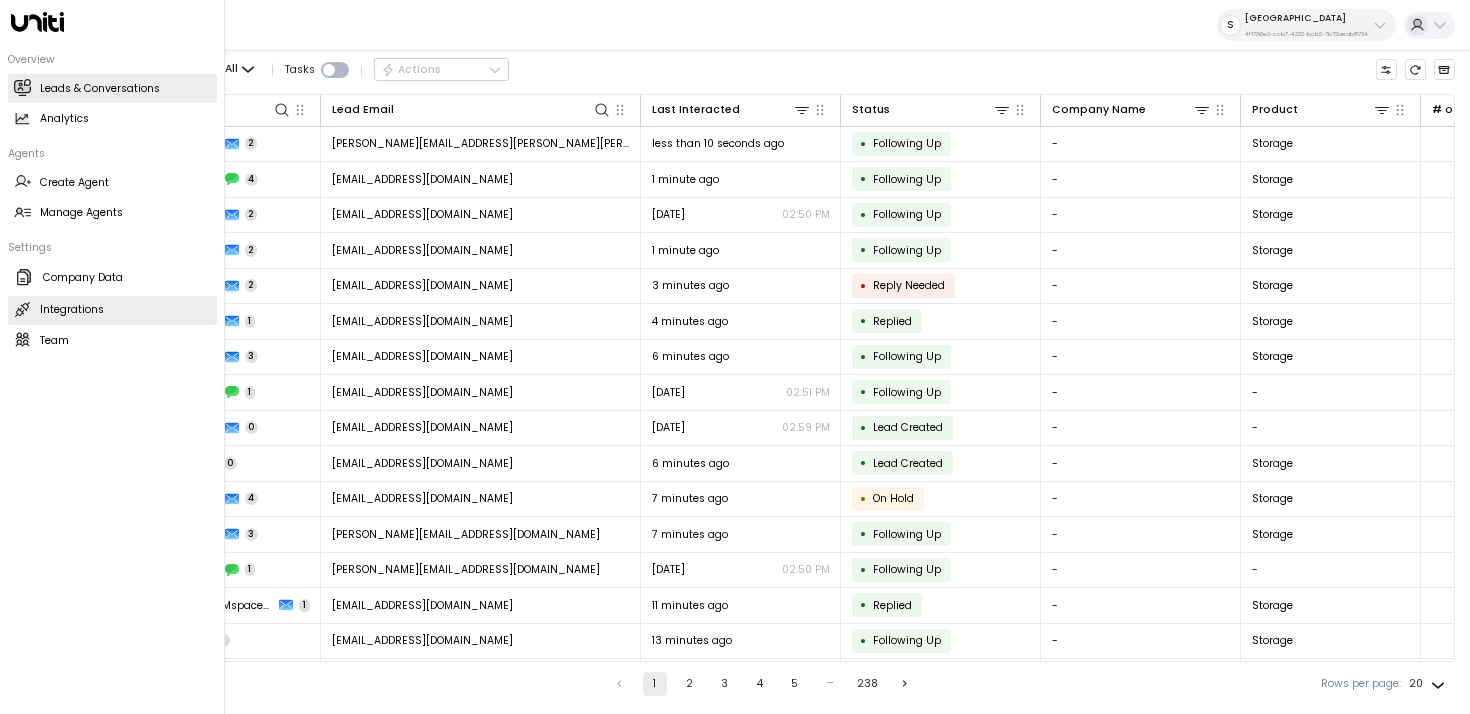 click on "Integrations" at bounding box center (72, 310) 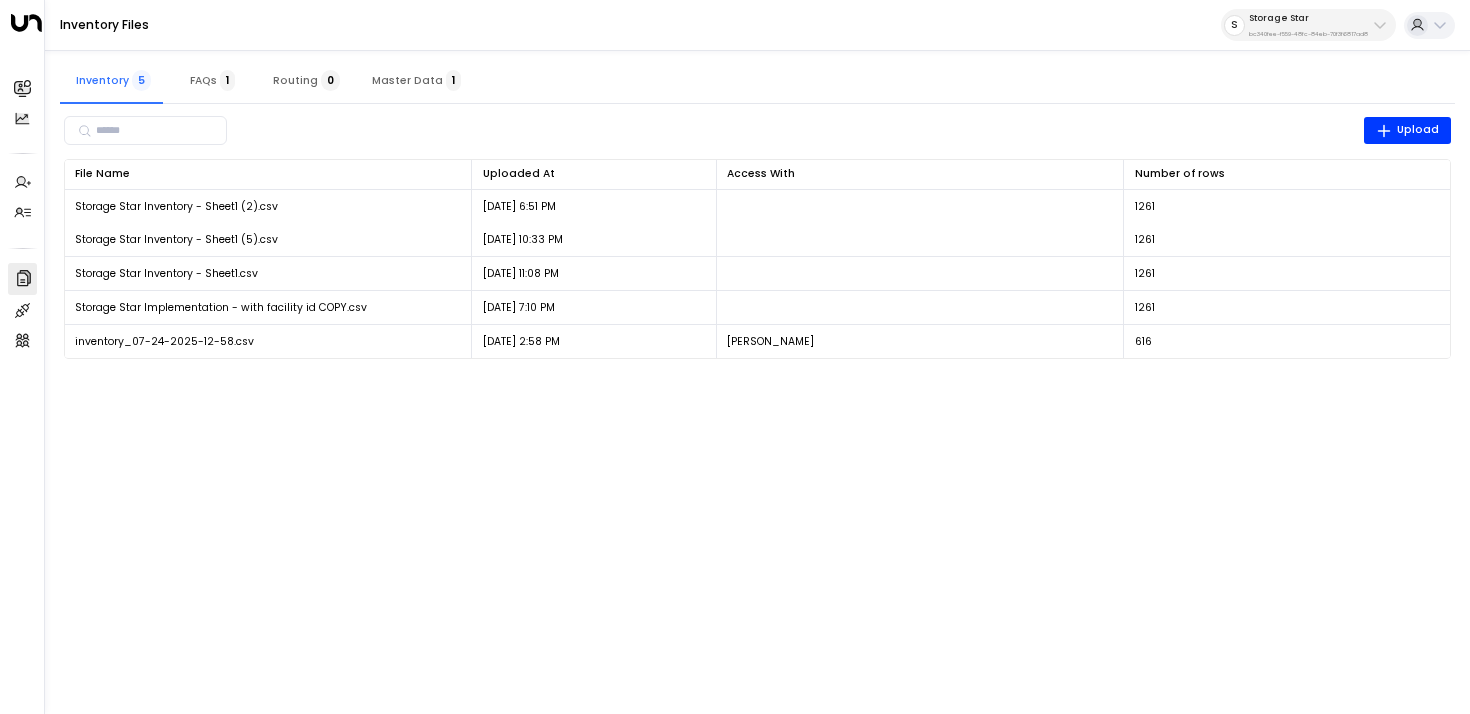 scroll, scrollTop: 0, scrollLeft: 0, axis: both 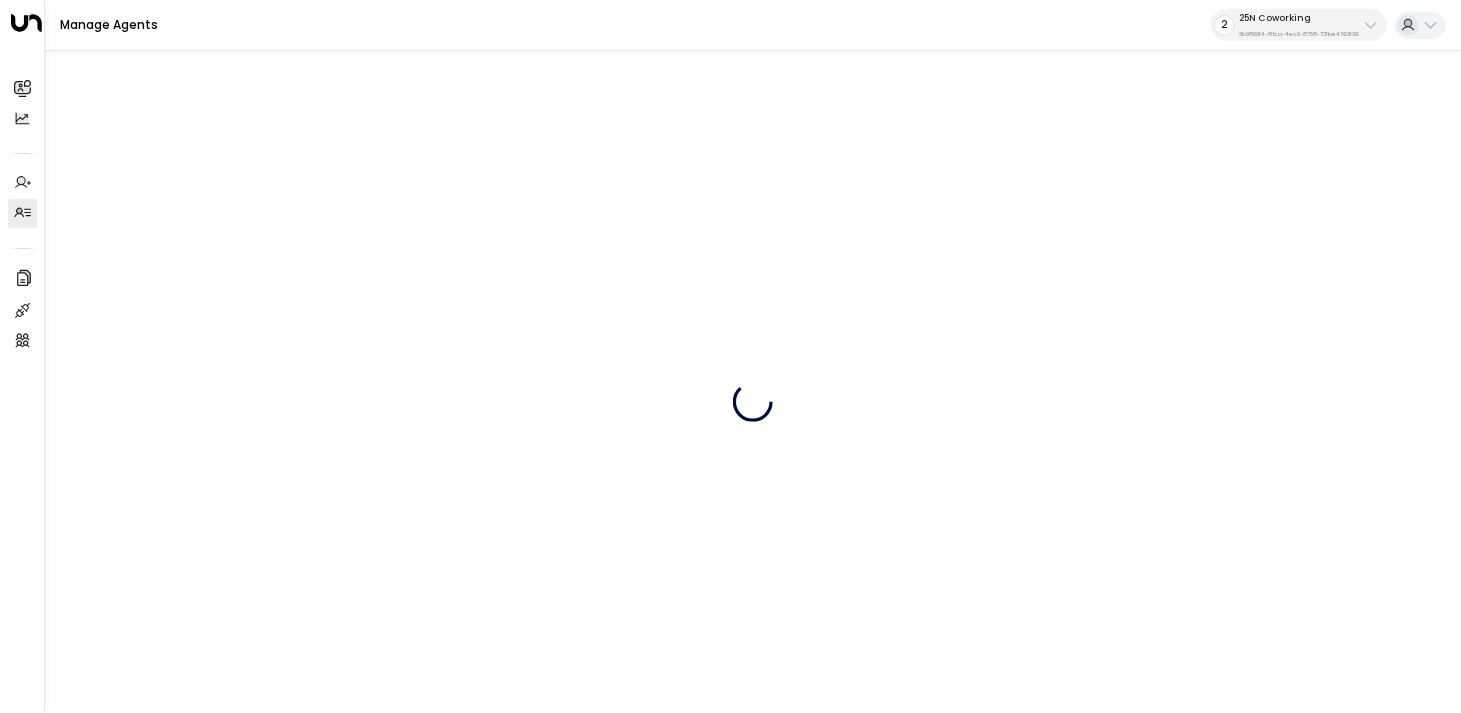 click on "25N Coworking" at bounding box center (1299, 18) 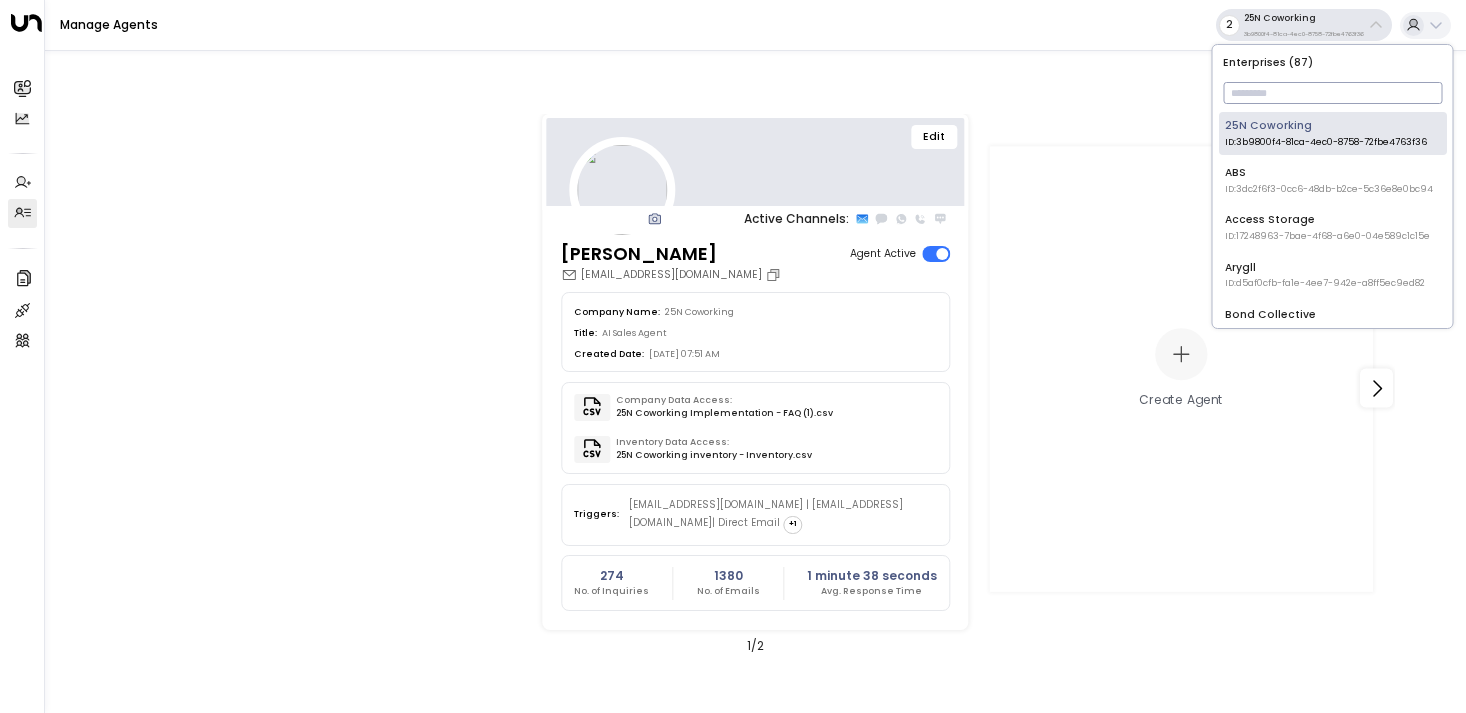 click at bounding box center (1332, 93) 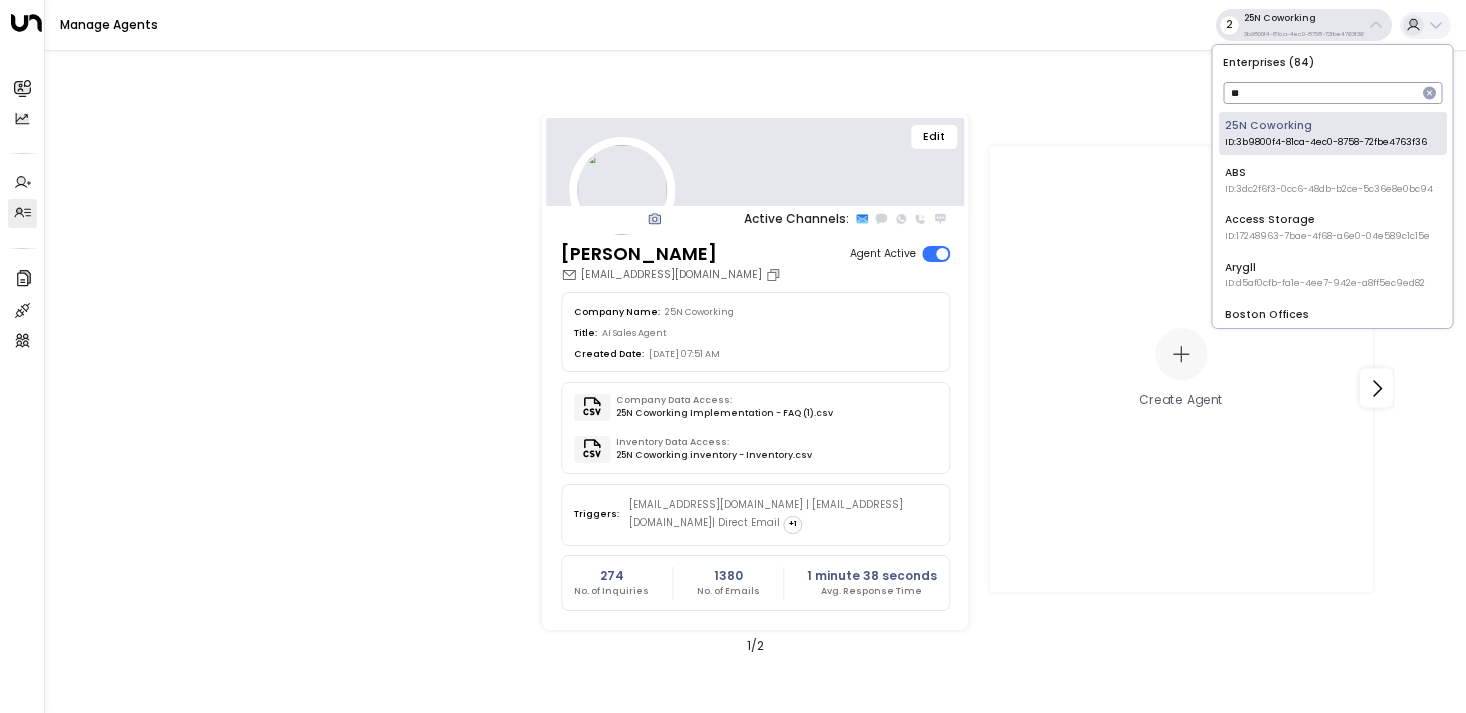 type on "***" 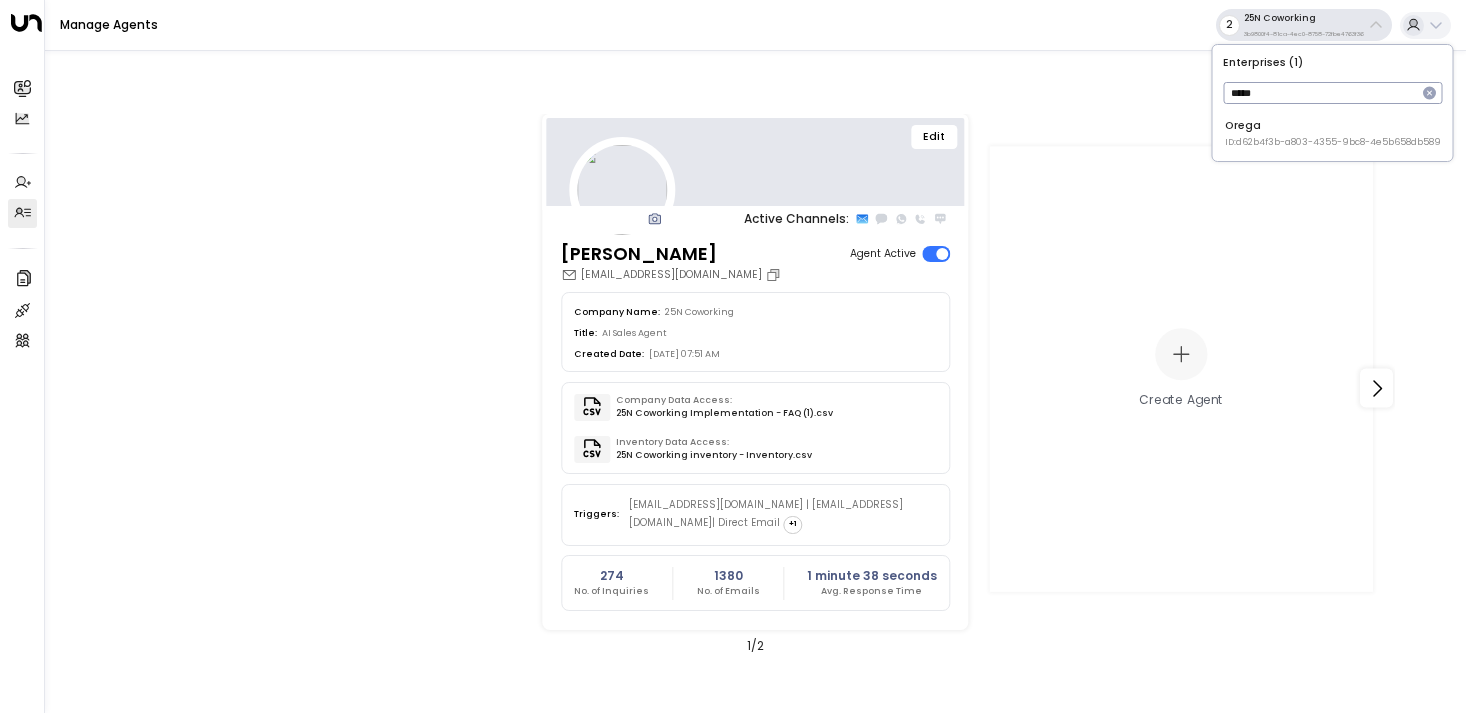type on "*****" 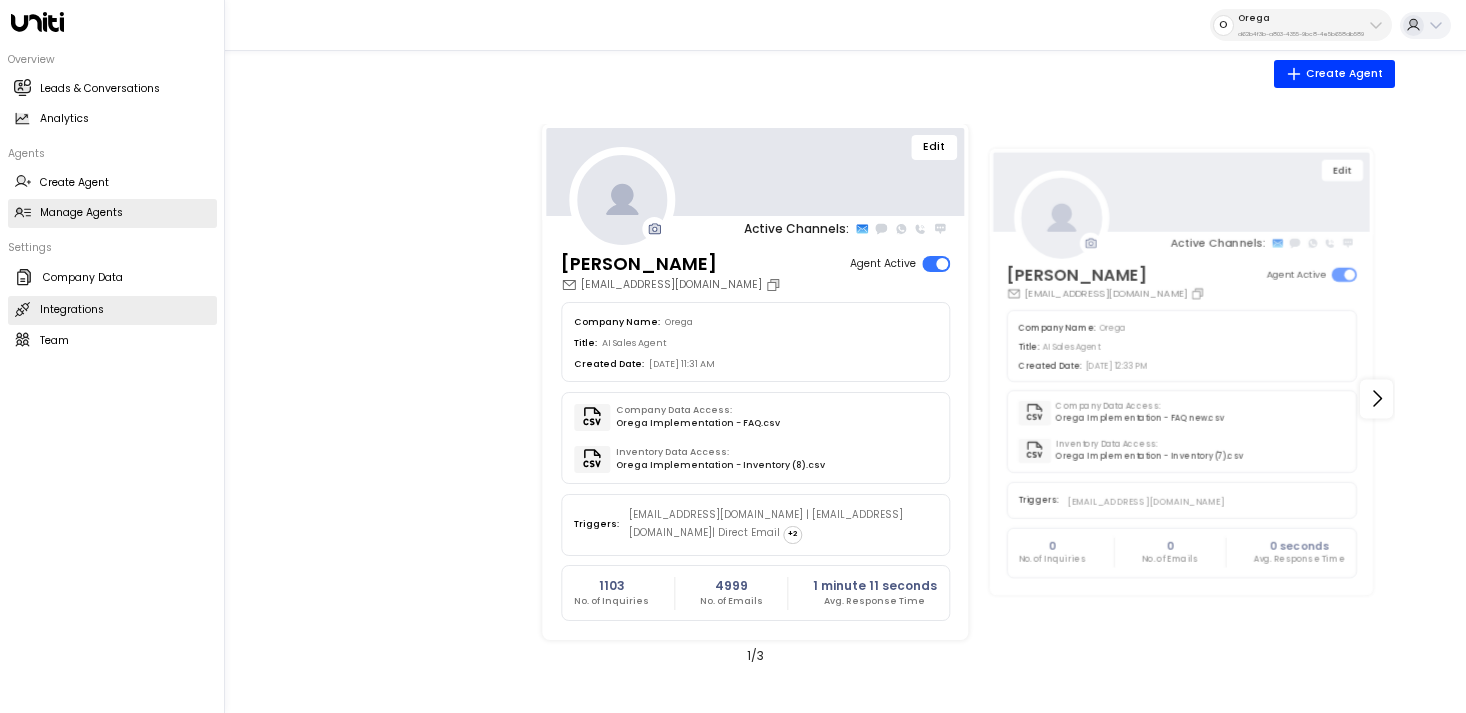 click on "Integrations" at bounding box center [72, 310] 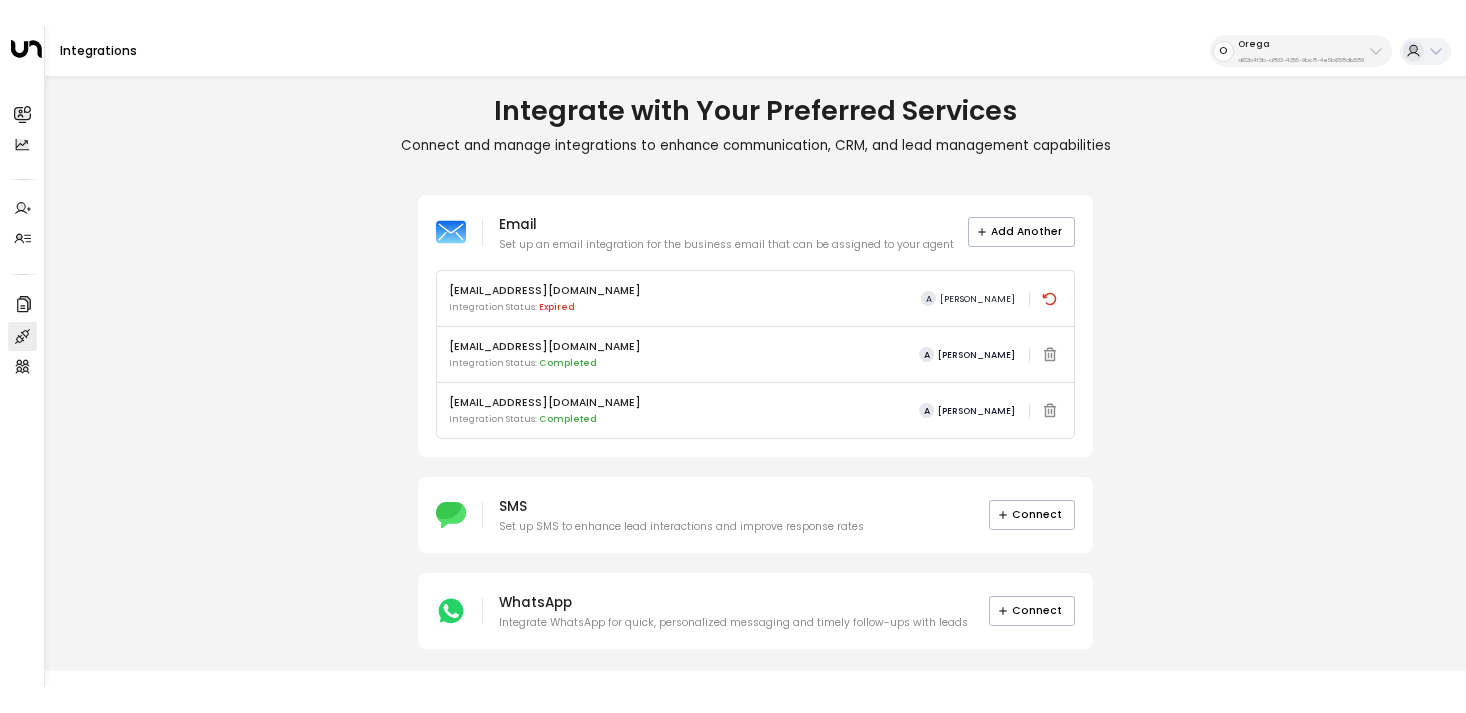 scroll, scrollTop: 0, scrollLeft: 0, axis: both 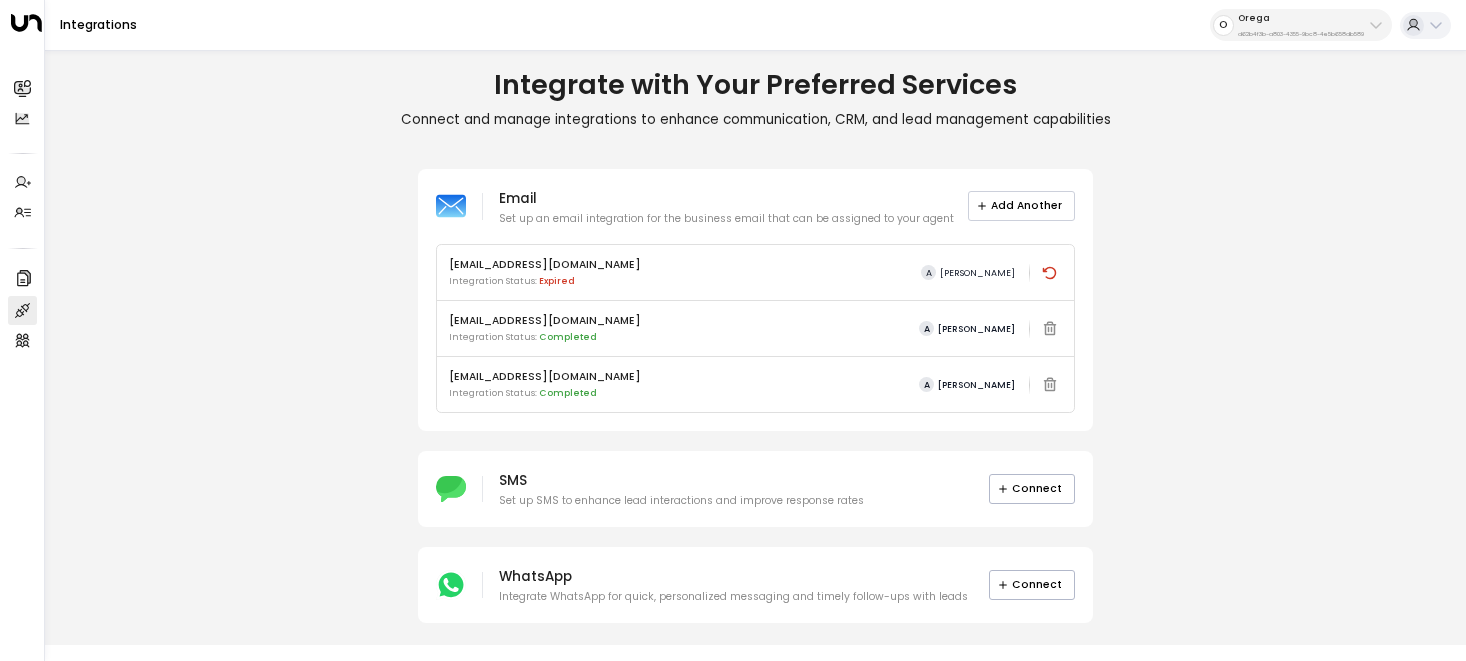 click on "Add Another" at bounding box center (1022, 206) 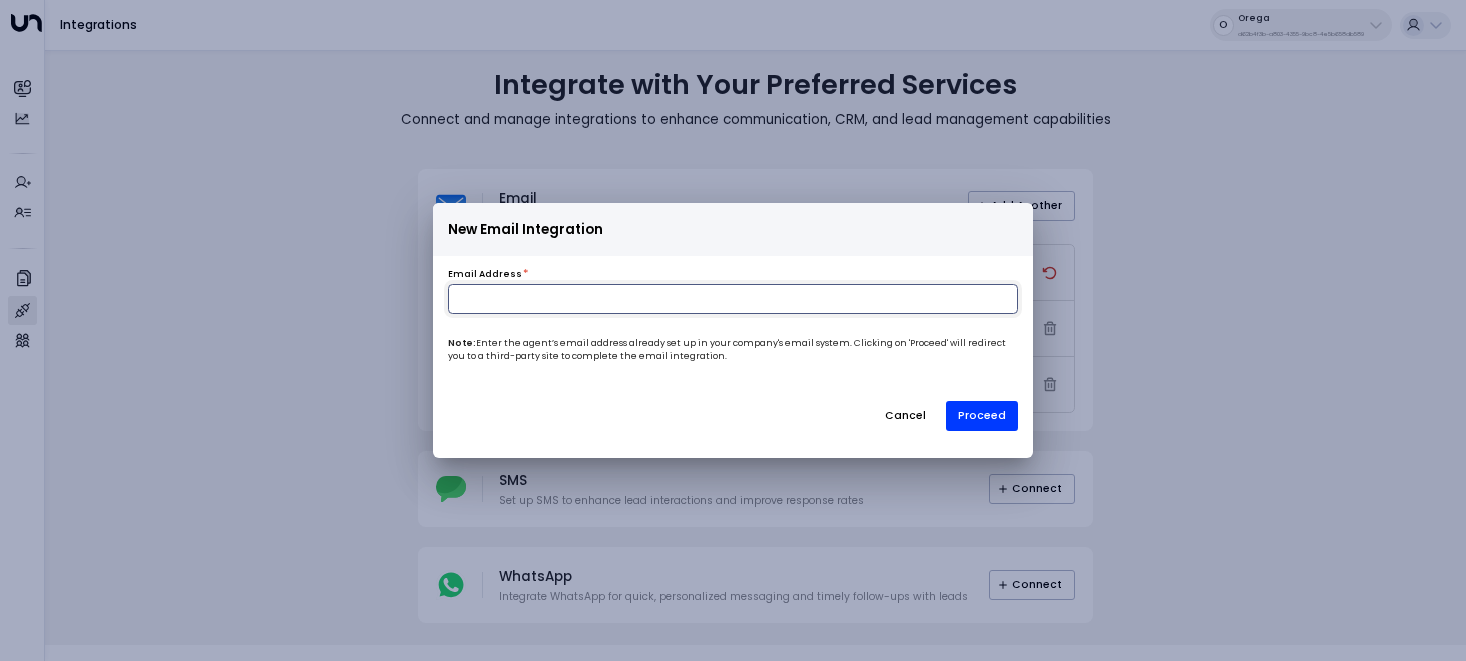 click at bounding box center (733, 299) 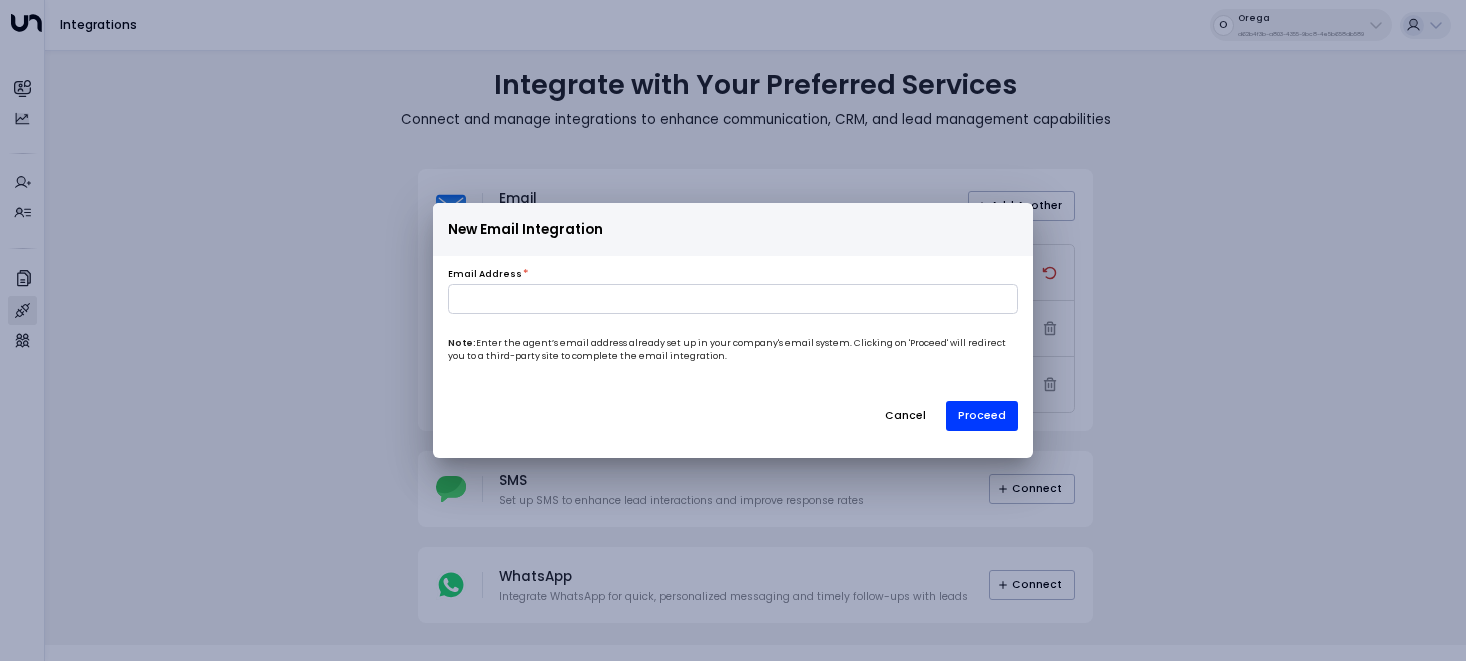 click on "New Email Integration" at bounding box center [733, 229] 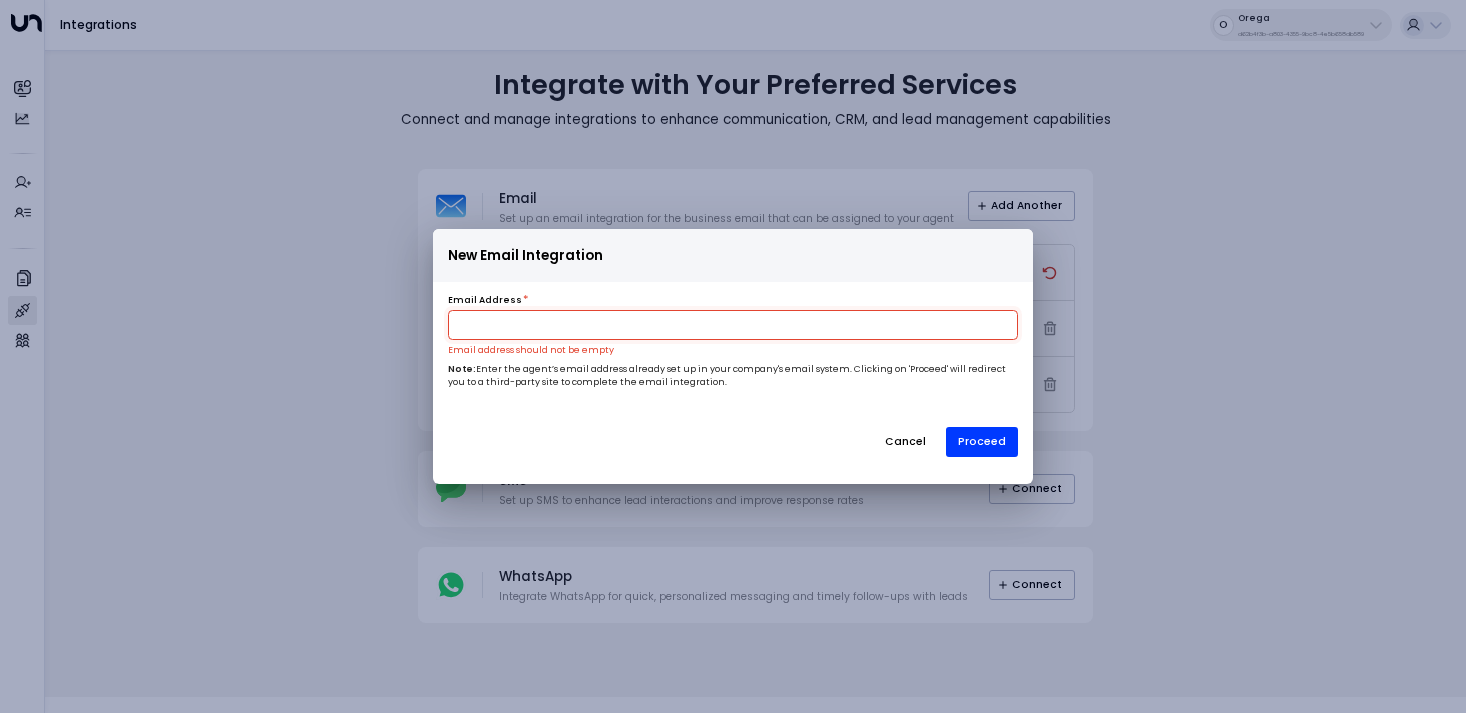 scroll, scrollTop: 0, scrollLeft: 0, axis: both 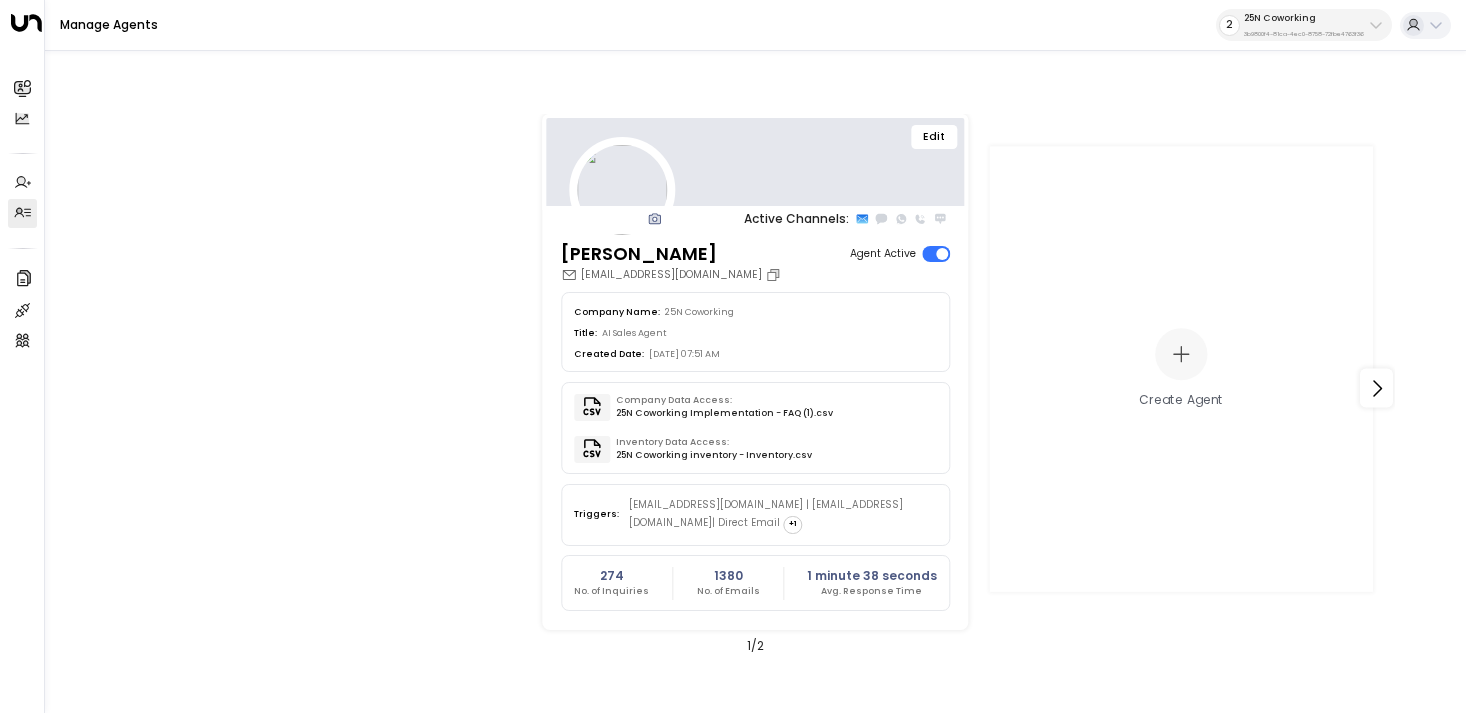 click on "25N Coworking 3b9800f4-81ca-4ec0-8758-72fbe4763f36" at bounding box center [1304, 25] 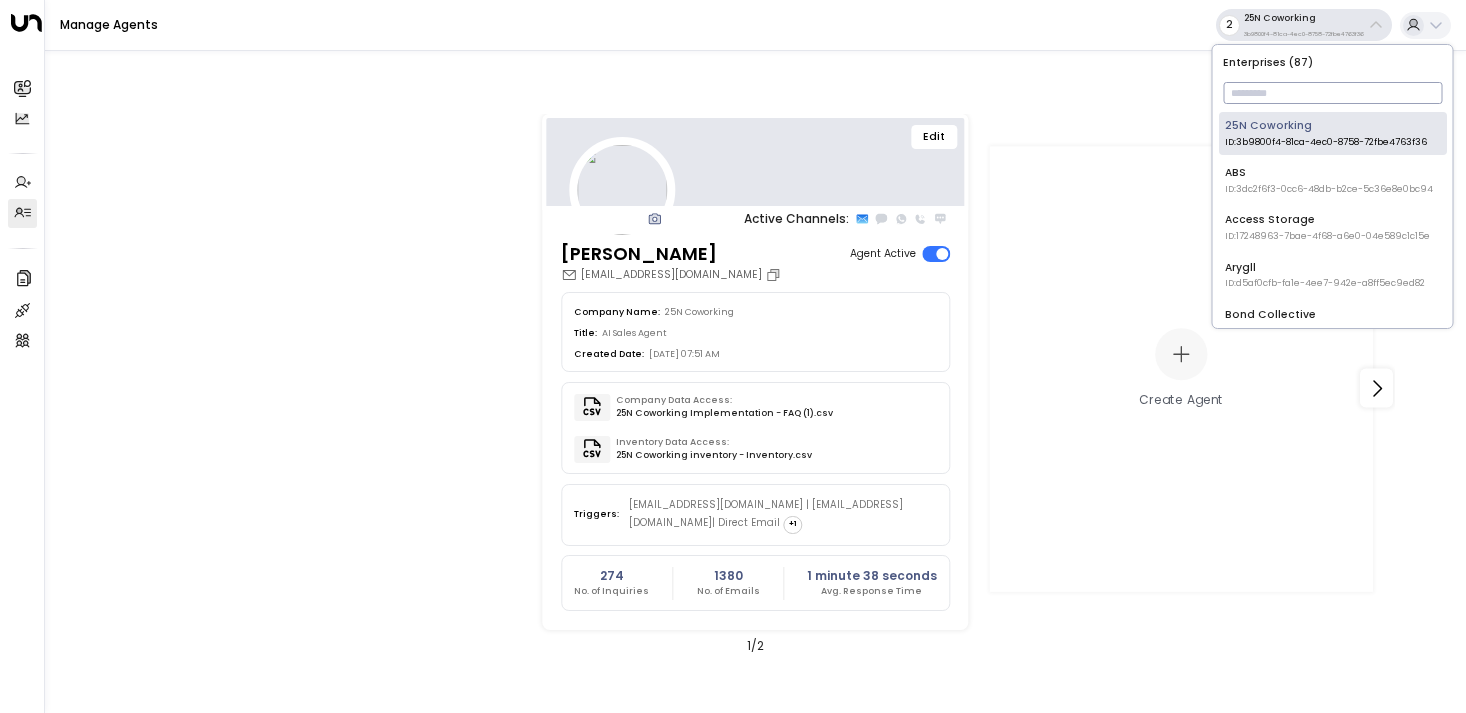 click at bounding box center [1332, 93] 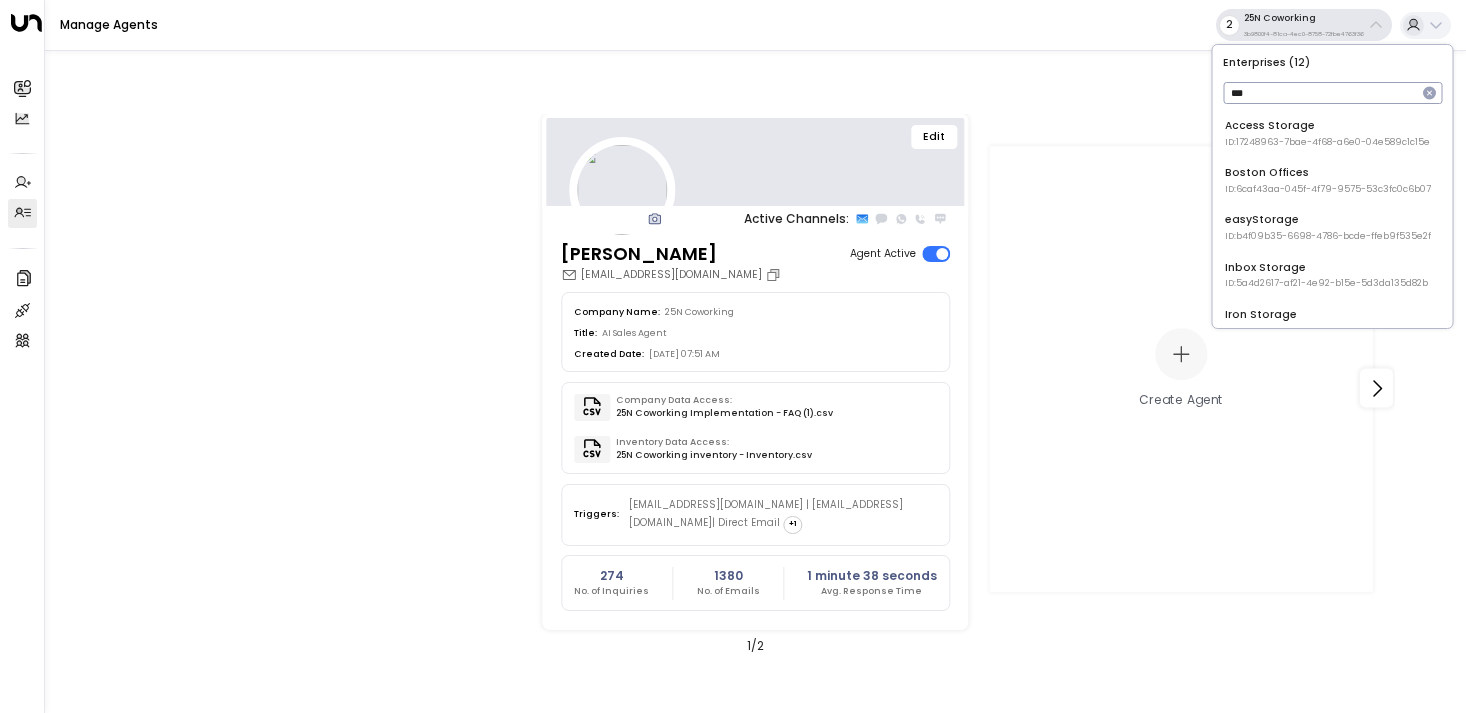 type on "****" 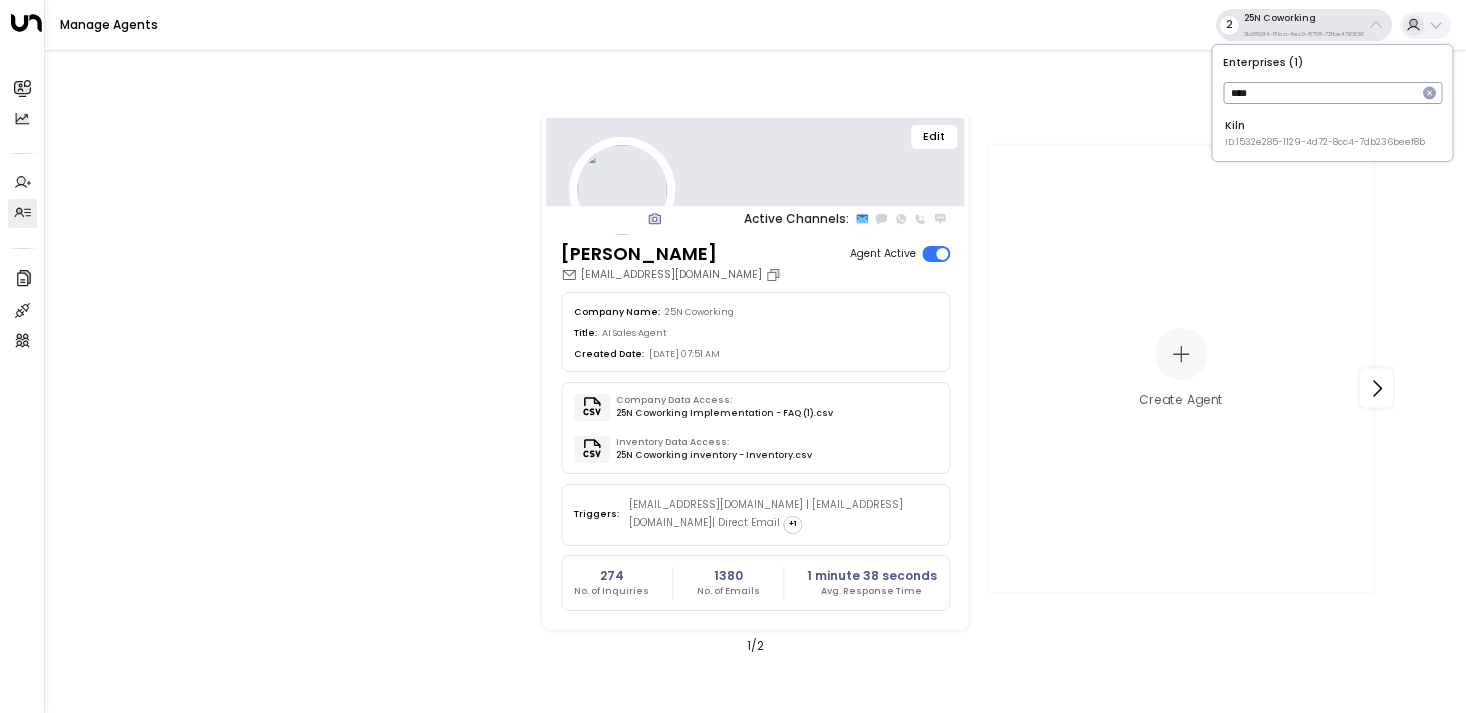 type on "****" 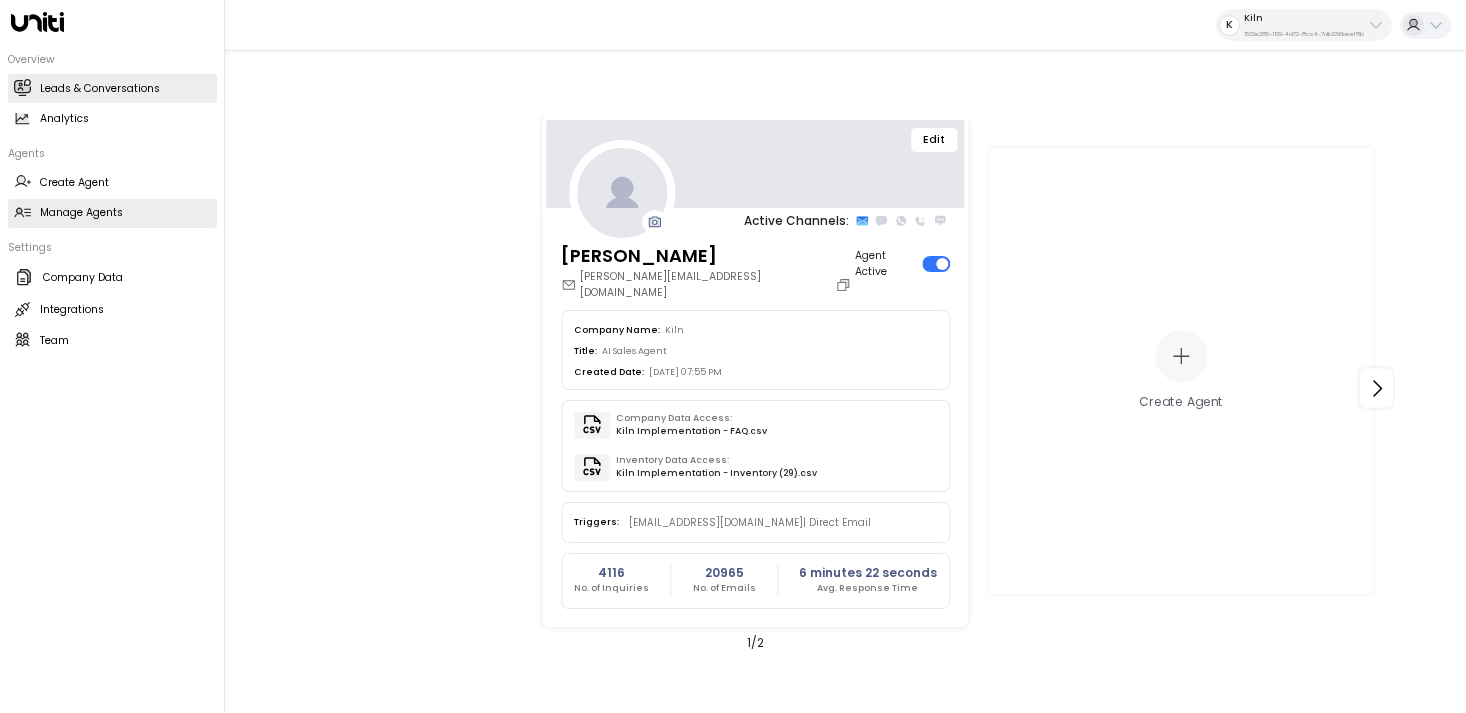 click on "Leads & Conversations Leads & Conversations" at bounding box center (112, 88) 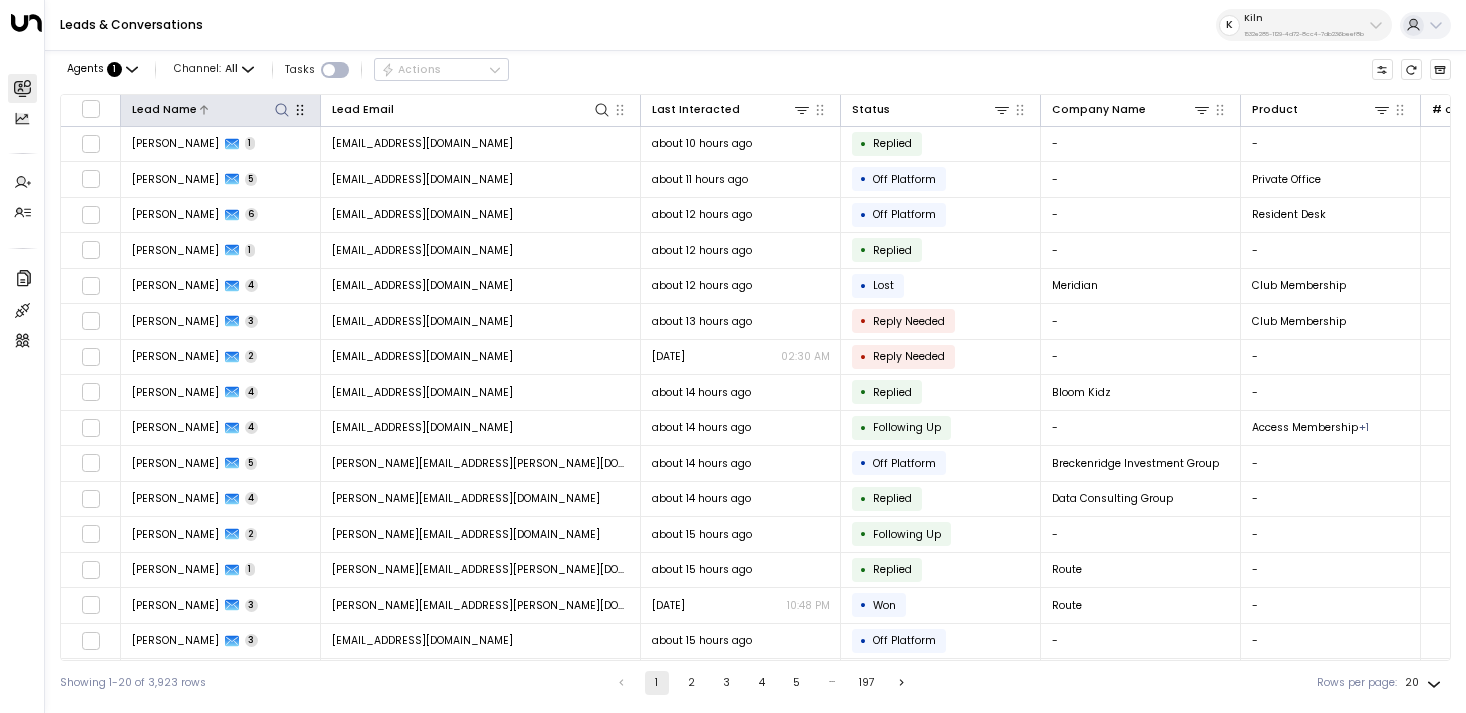 click 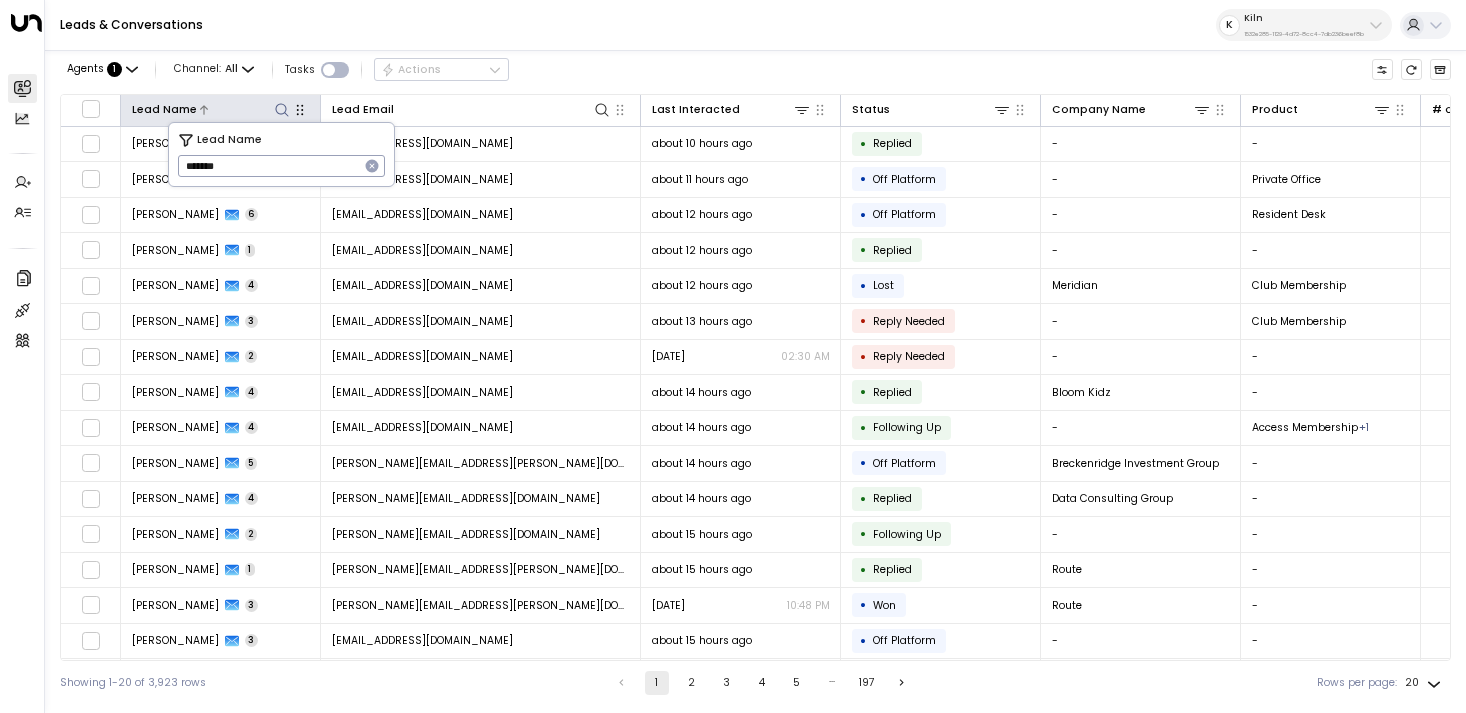 type on "*******" 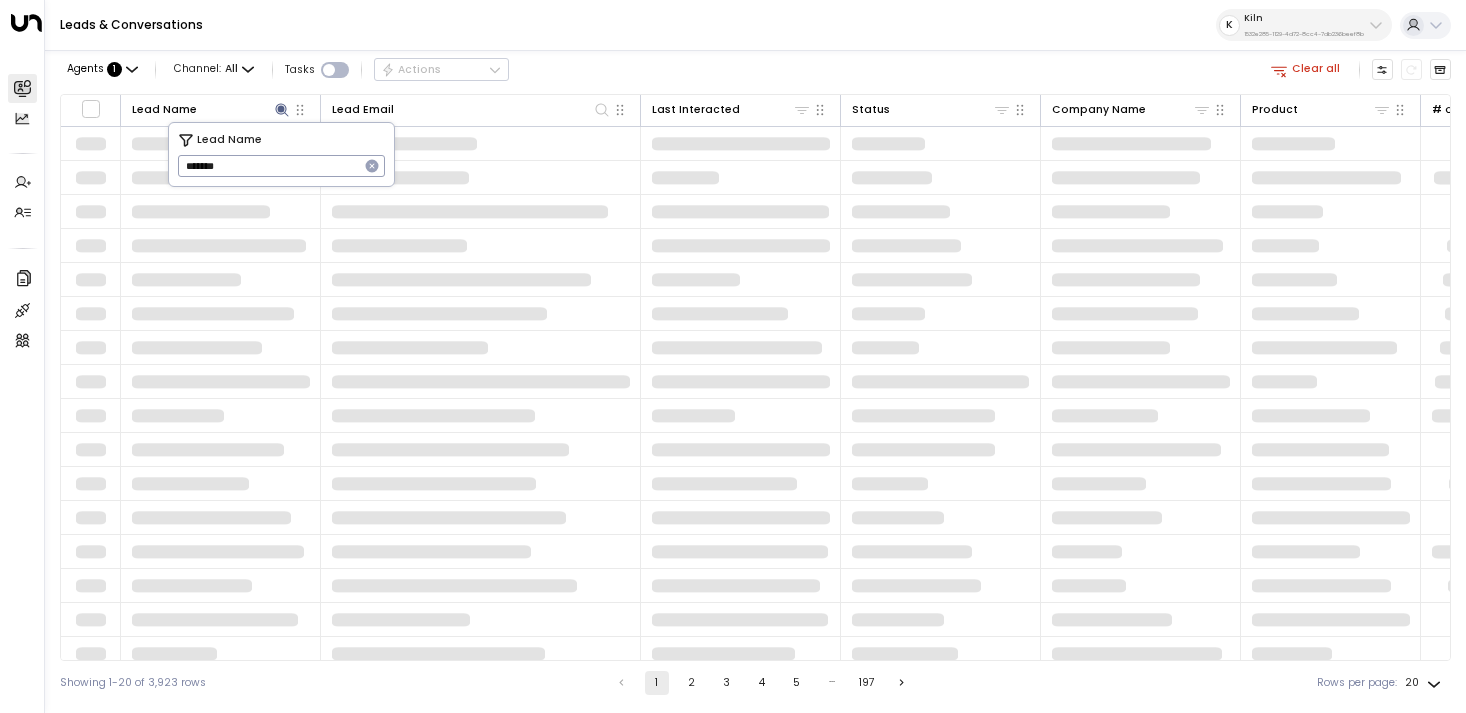 click on "Agents : 1 Channel: All Tasks   Actions Clear all" at bounding box center (755, 70) 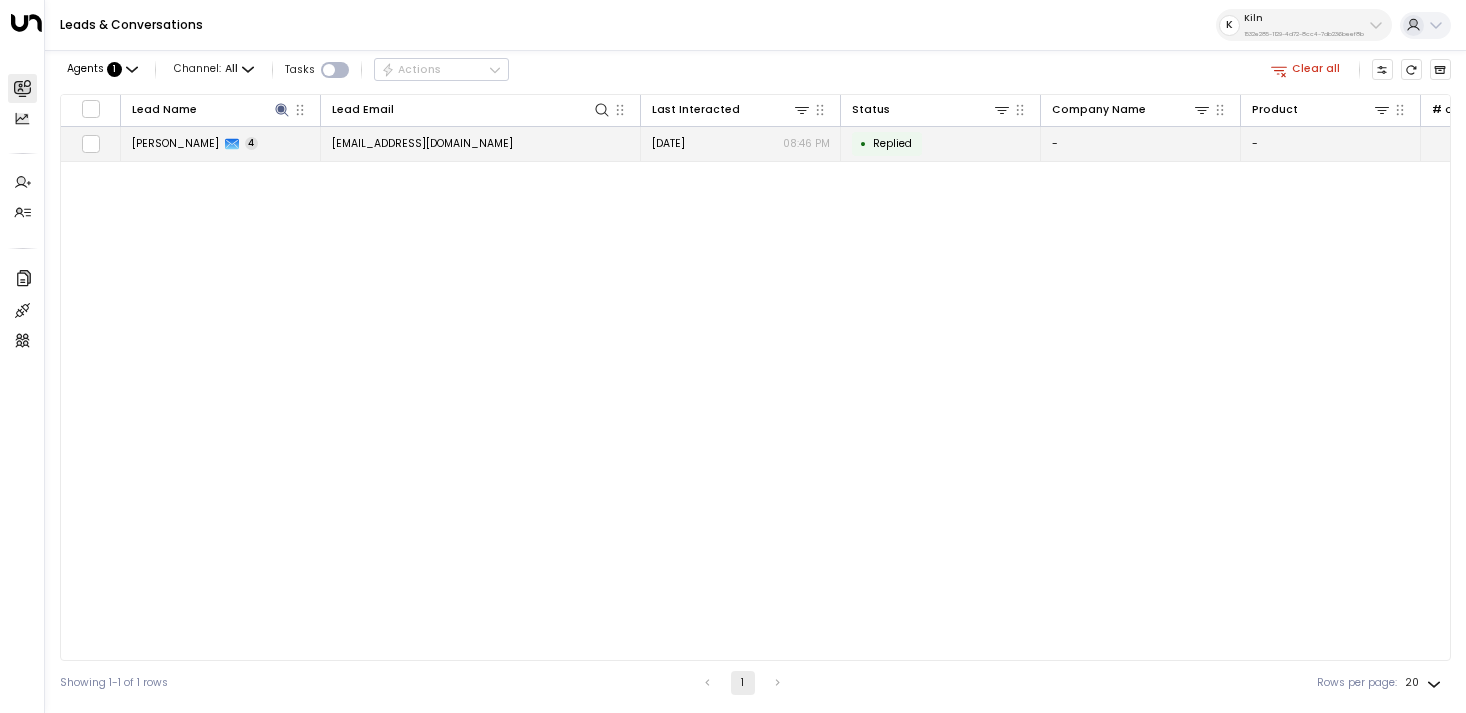 click on "landachavez@gmail.com" at bounding box center (481, 144) 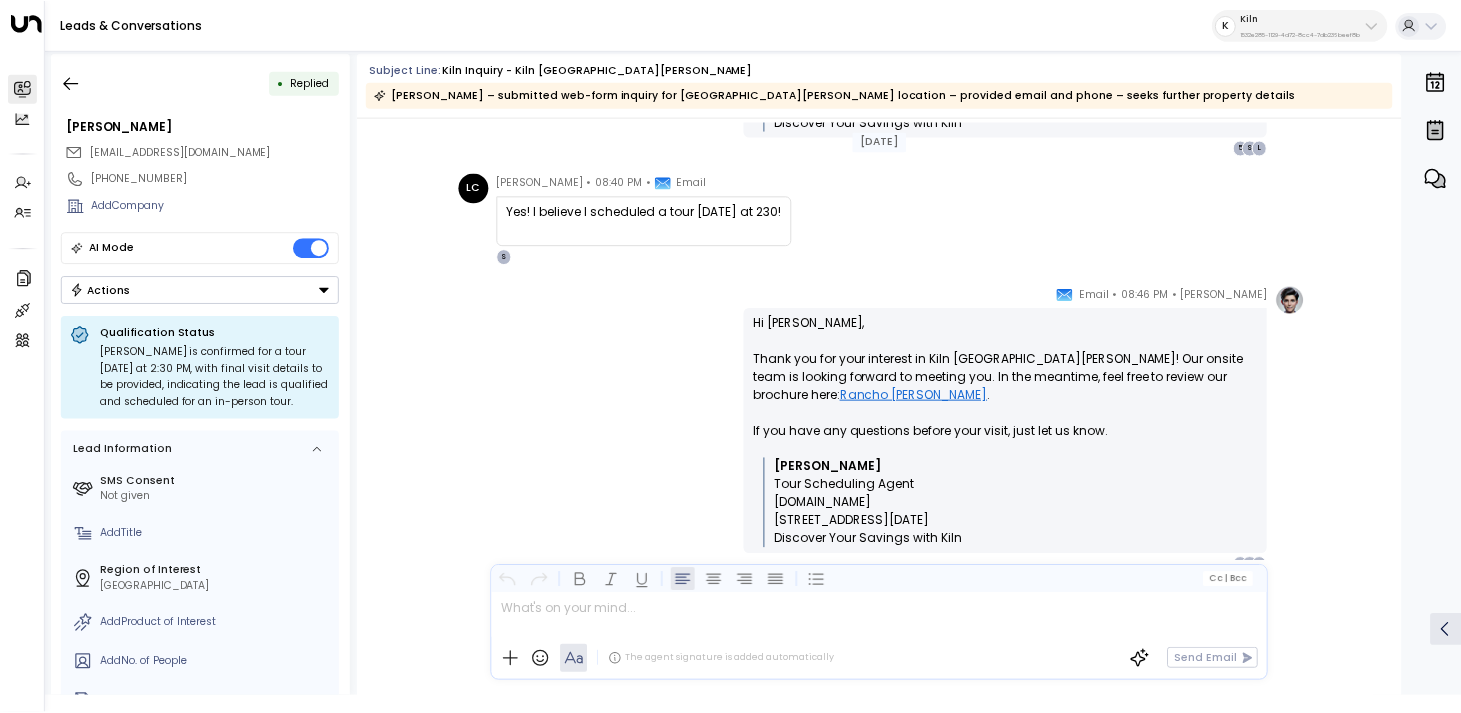 scroll, scrollTop: 1907, scrollLeft: 0, axis: vertical 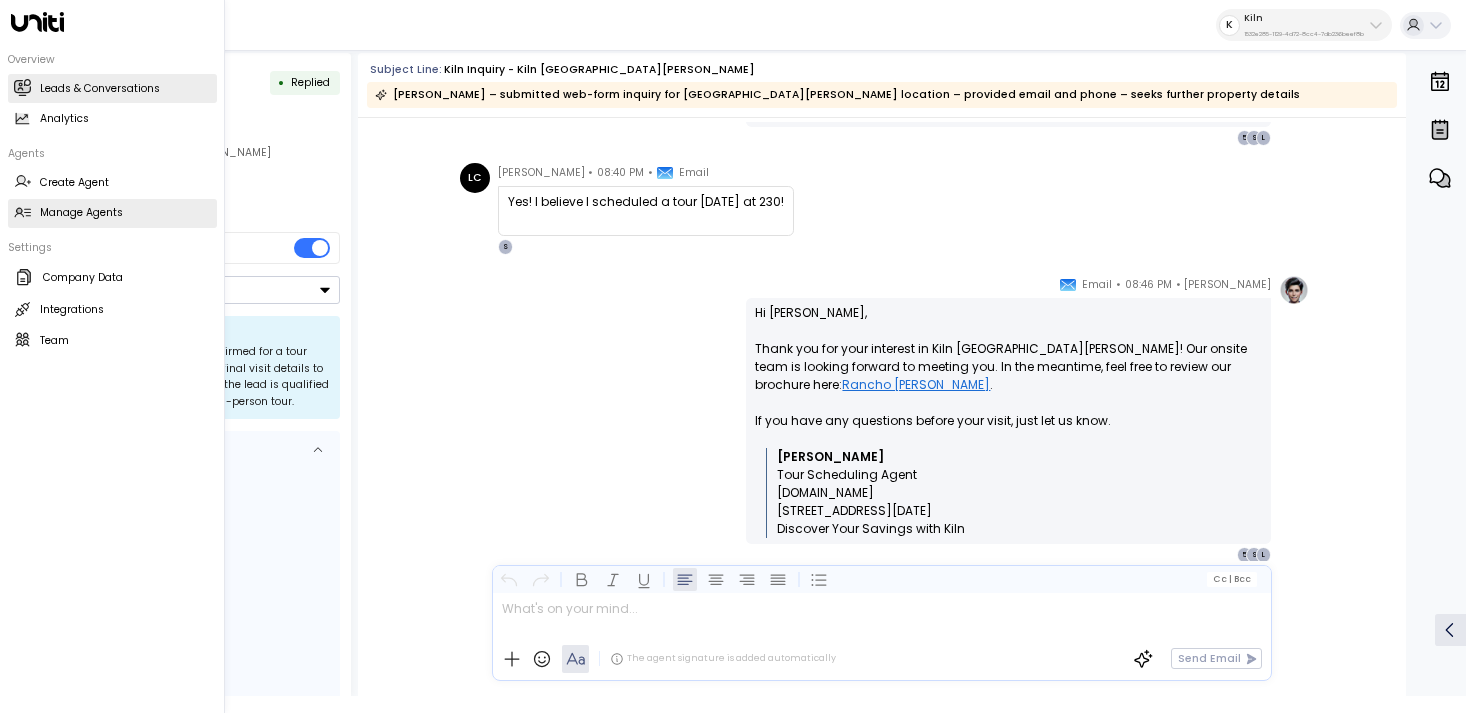 click on "Manage Agents Manage Agents" at bounding box center (112, 213) 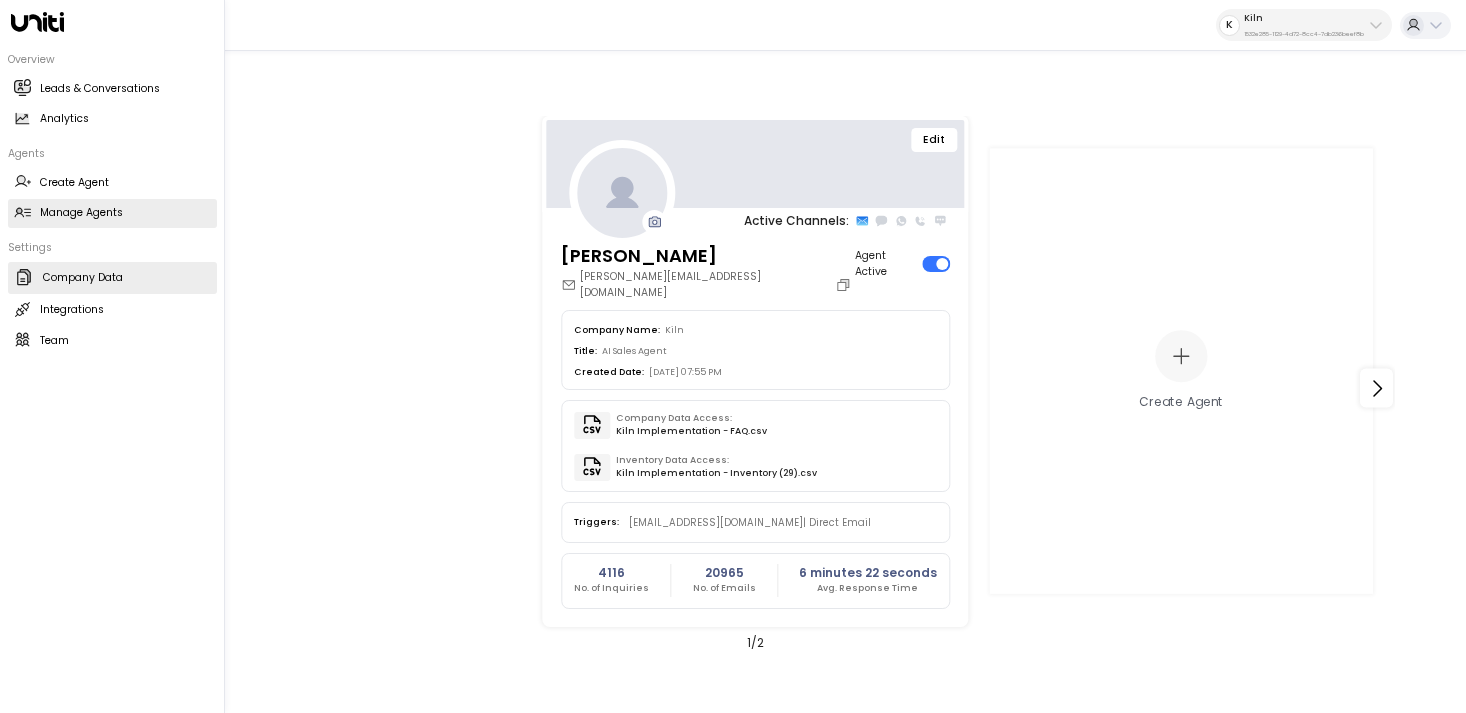 click on "Company Data" at bounding box center [83, 278] 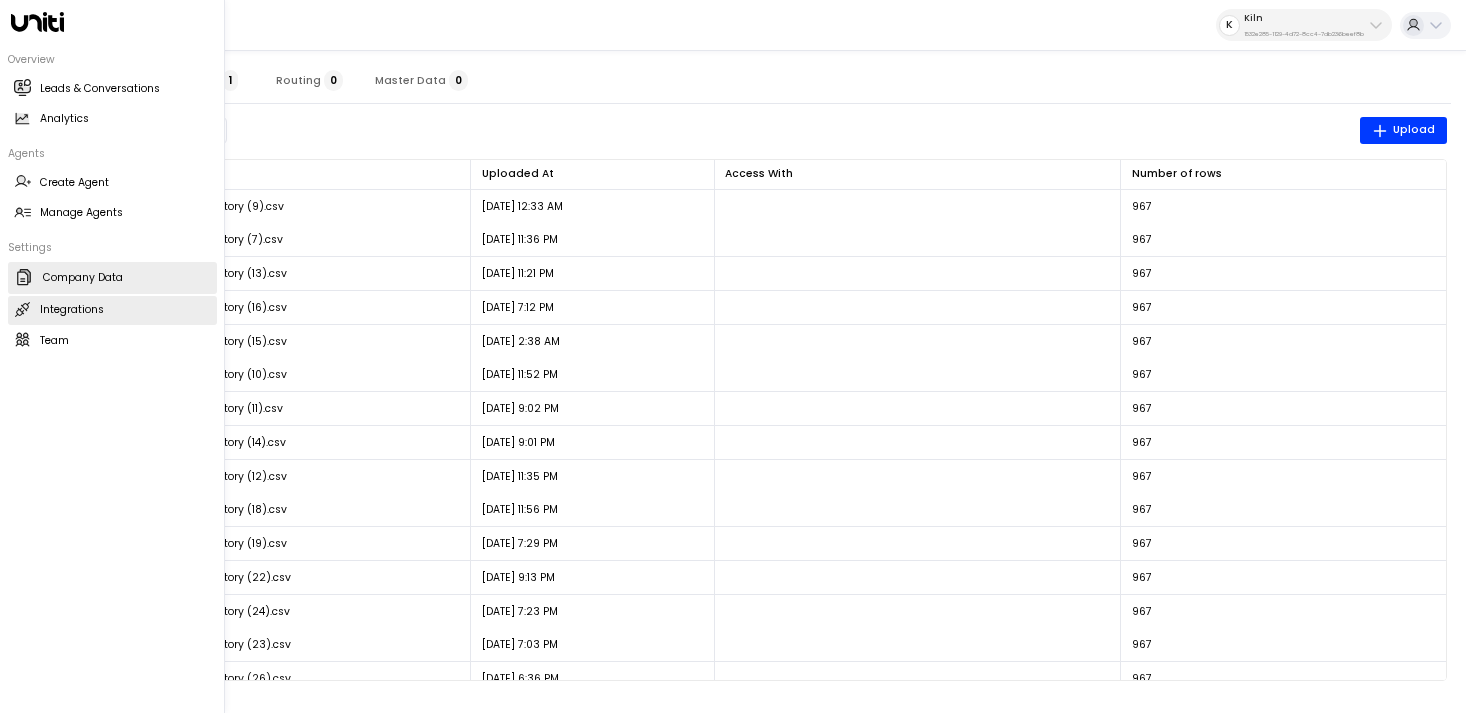 click on "Integrations" at bounding box center (72, 310) 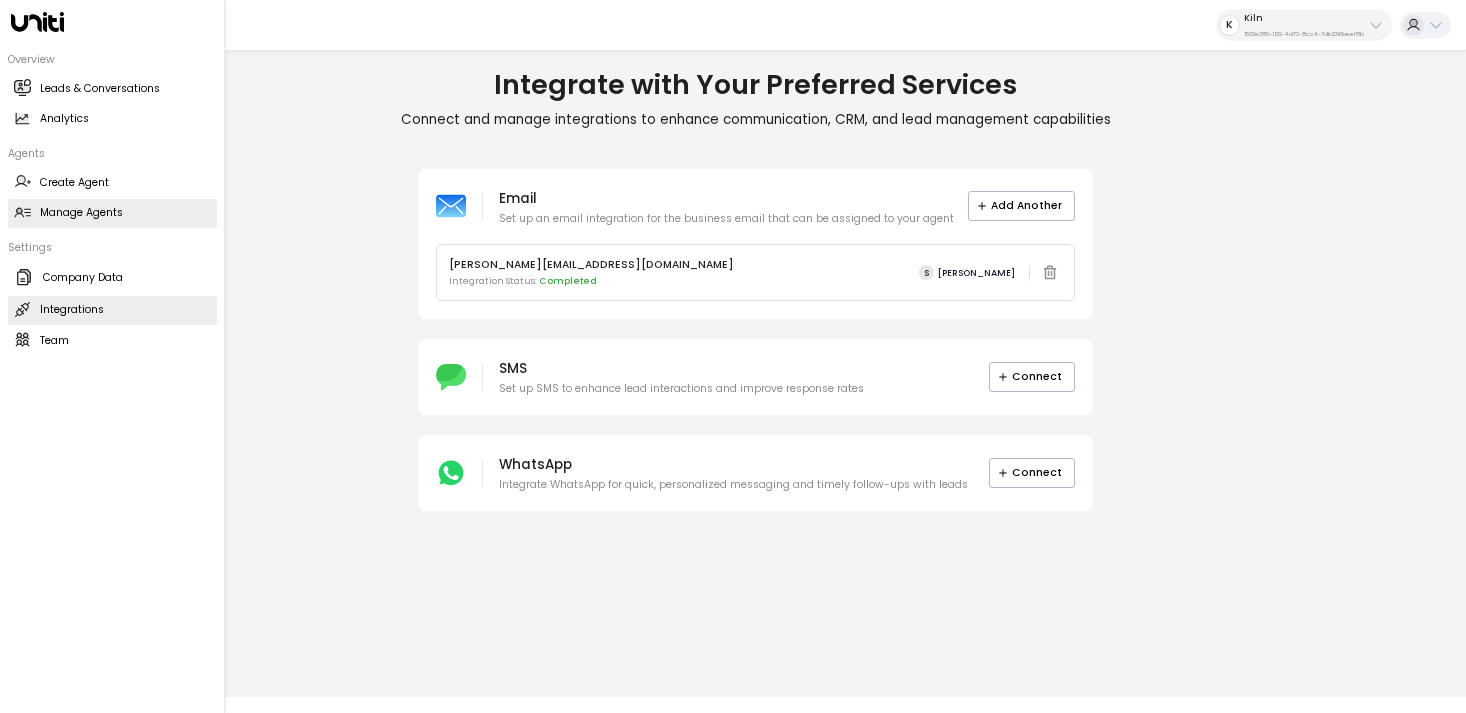 click 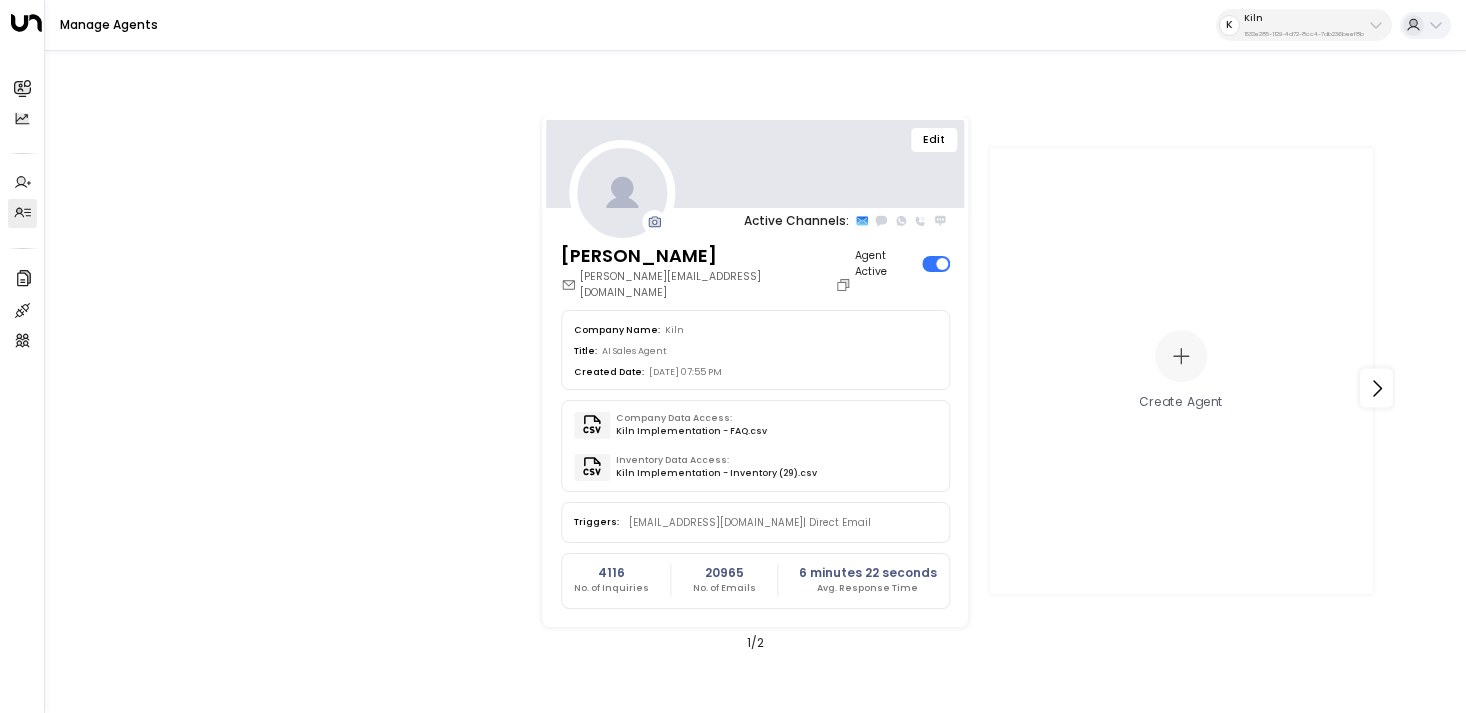 click on "Kiln 1532e285-1129-4d72-8cc4-7db236beef8b" at bounding box center (1304, 25) 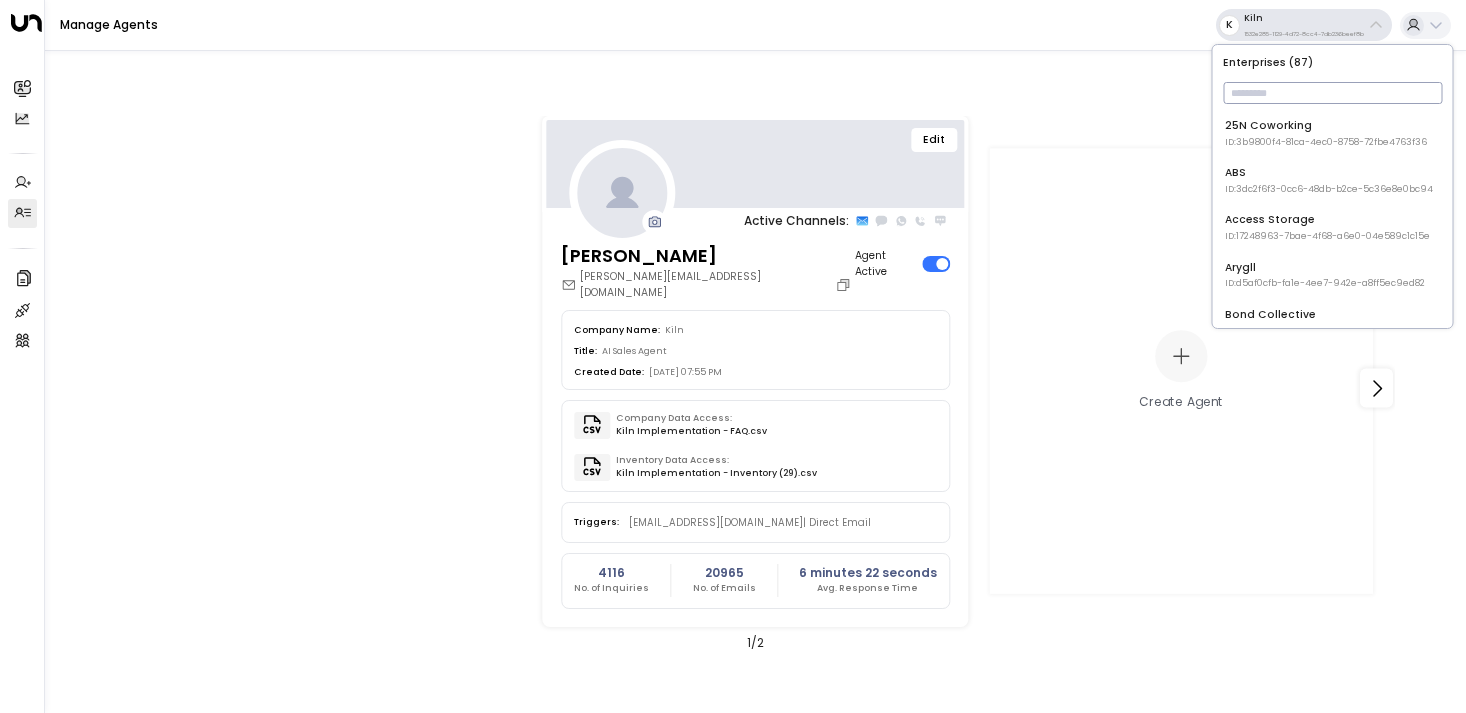 click at bounding box center [1332, 93] 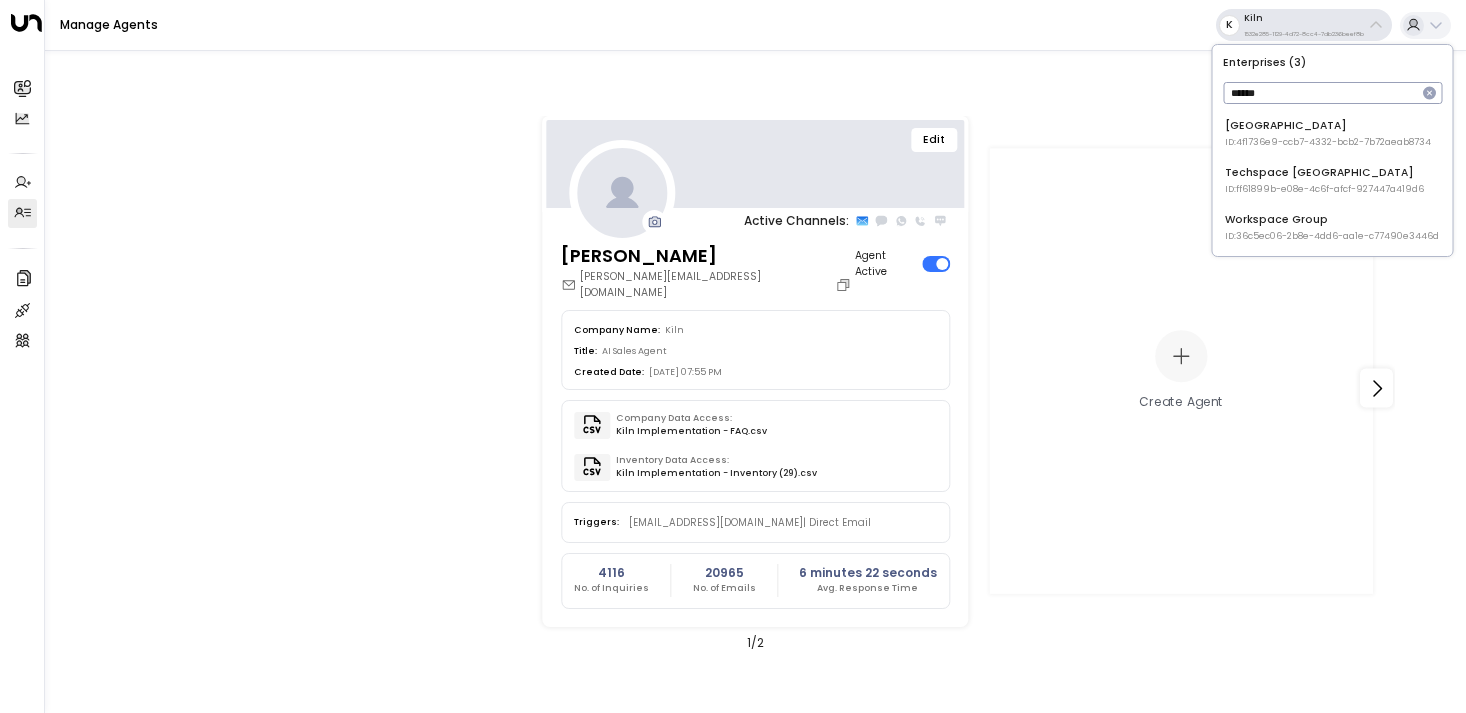 type on "*****" 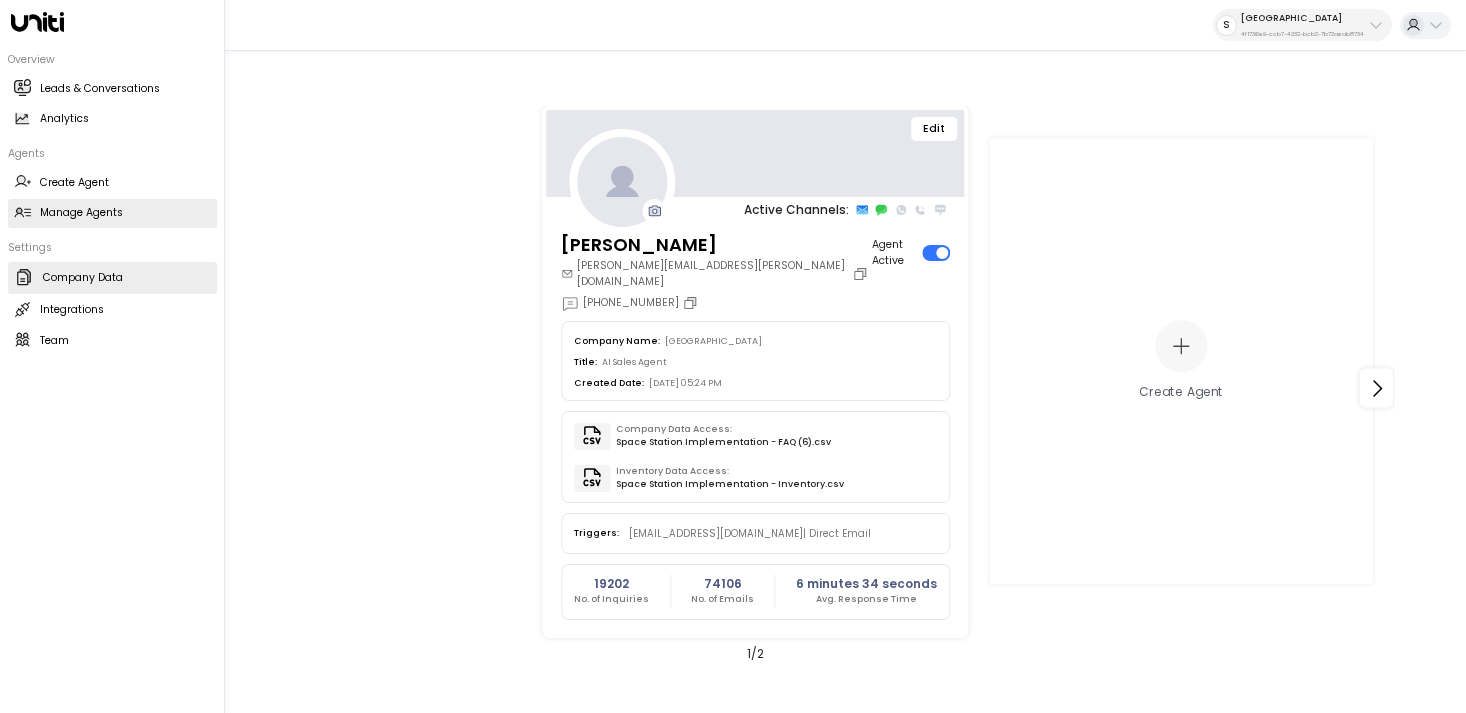 click on "Company Data" at bounding box center [83, 278] 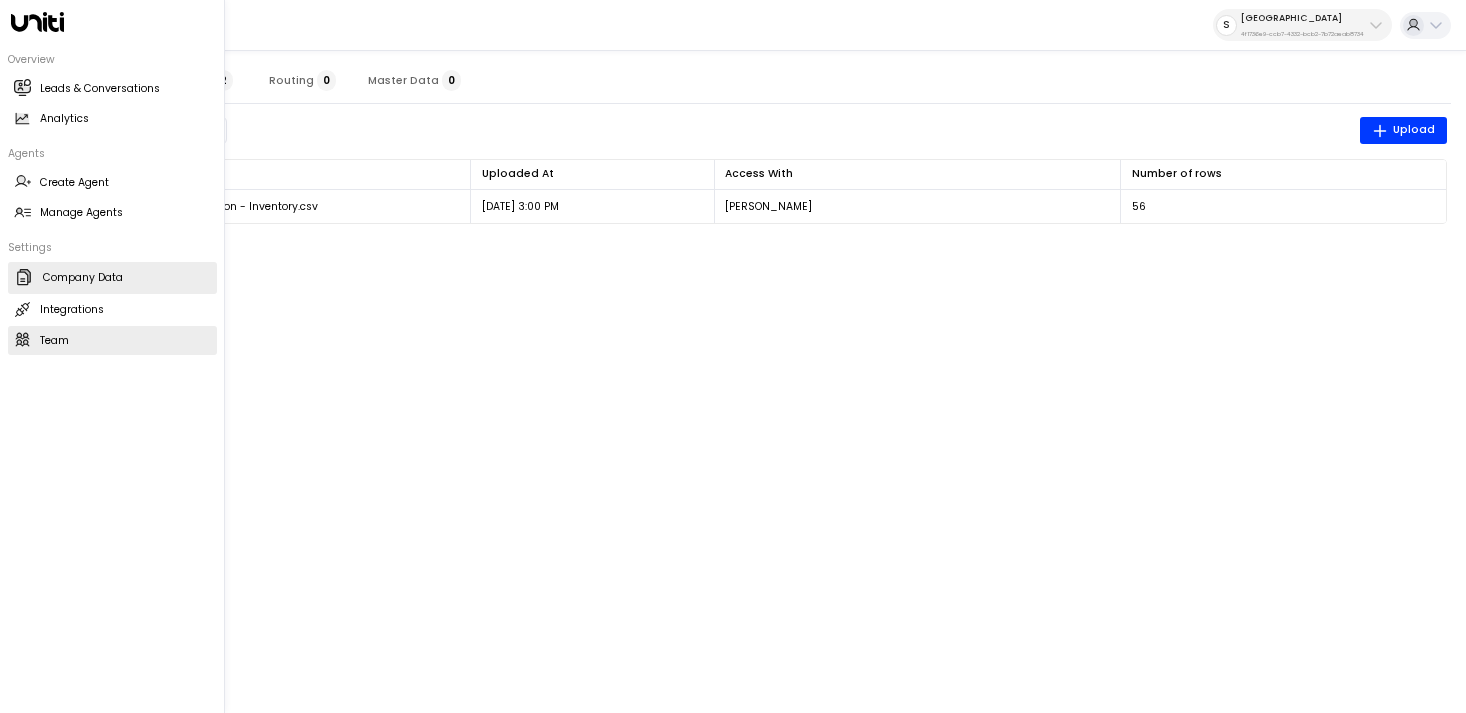 click on "Team" at bounding box center (54, 341) 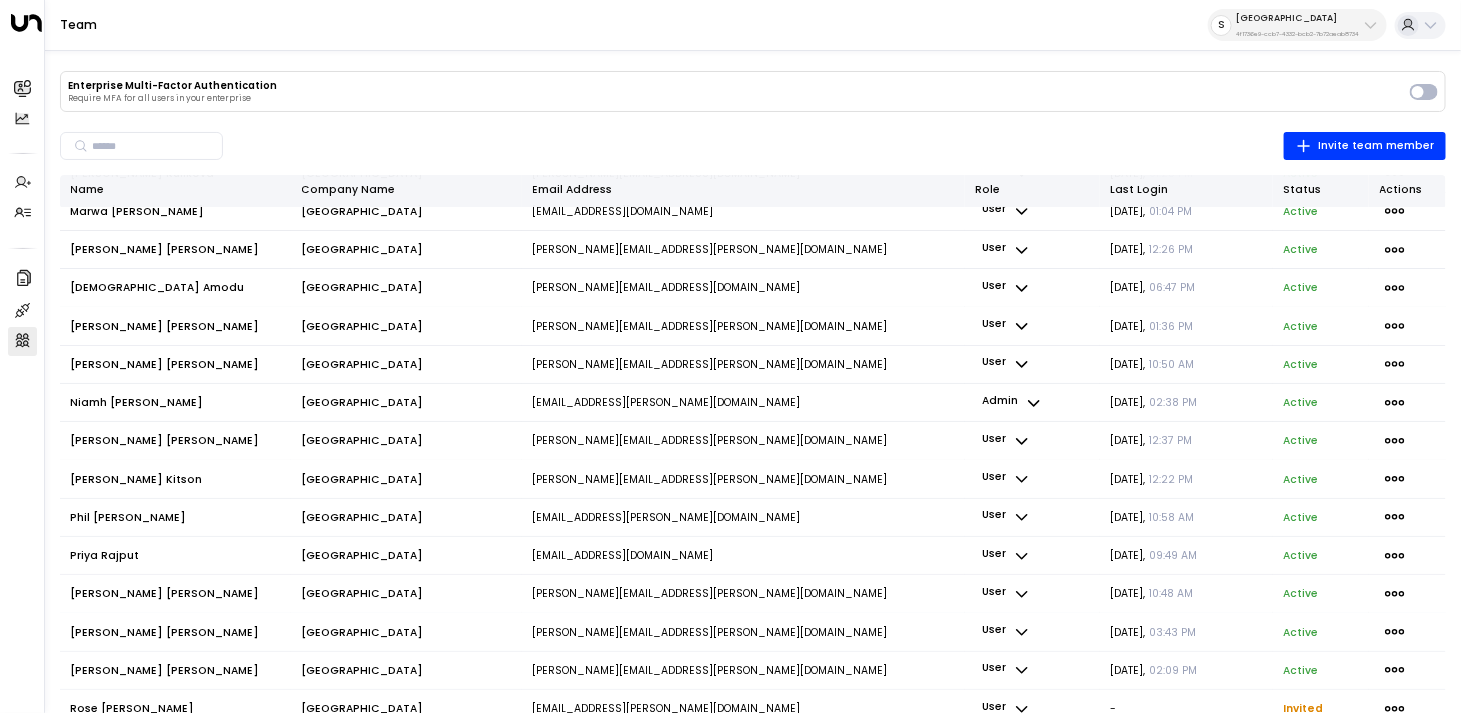 scroll, scrollTop: 1807, scrollLeft: 0, axis: vertical 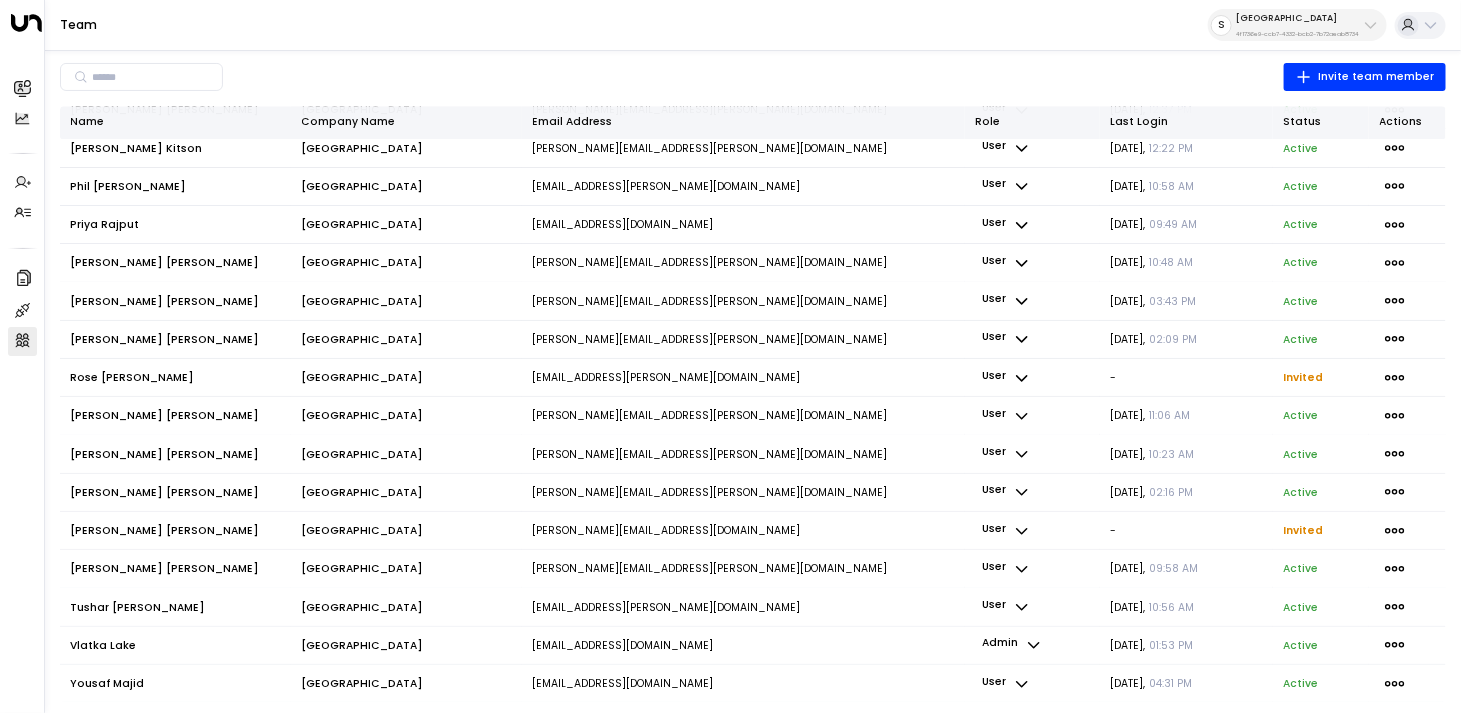 click on "tahmina.ali@space-station.co.uk" at bounding box center [743, 531] 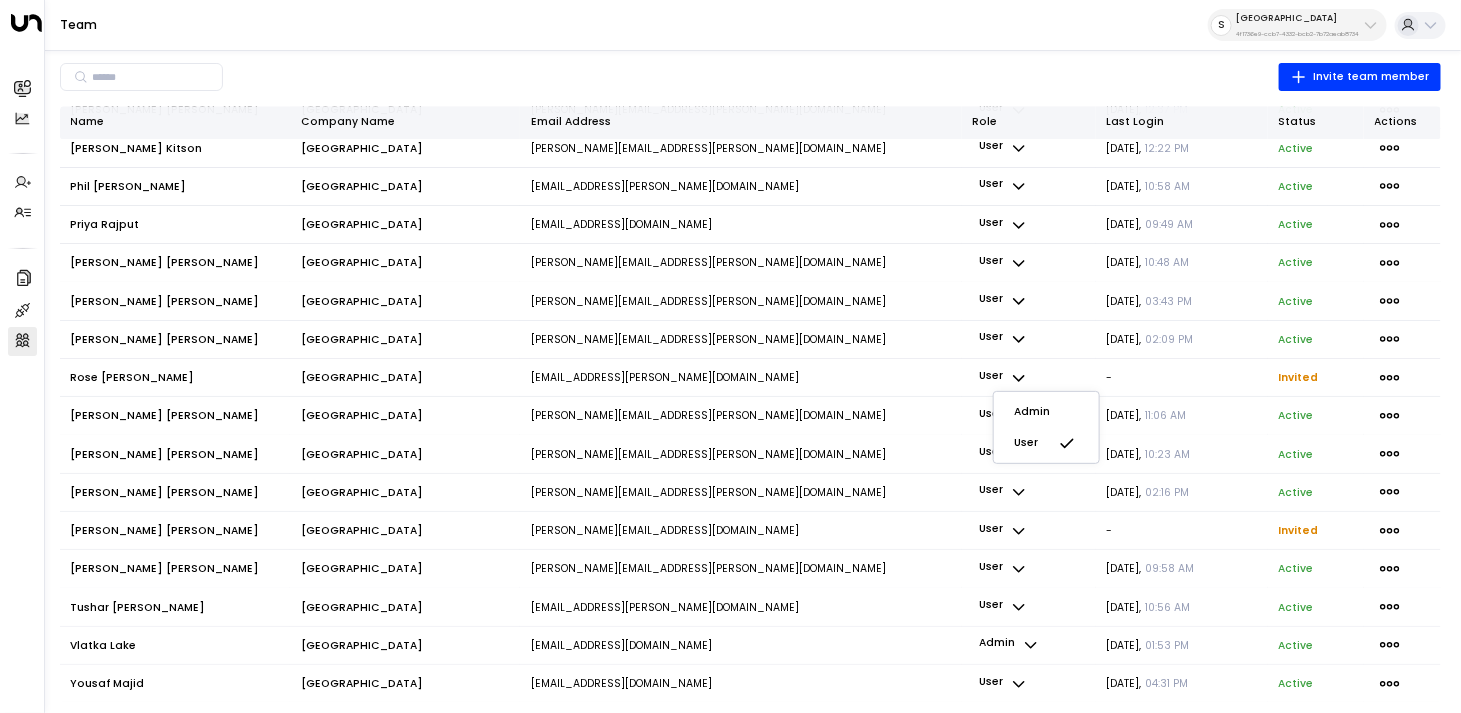 click at bounding box center (730, 356) 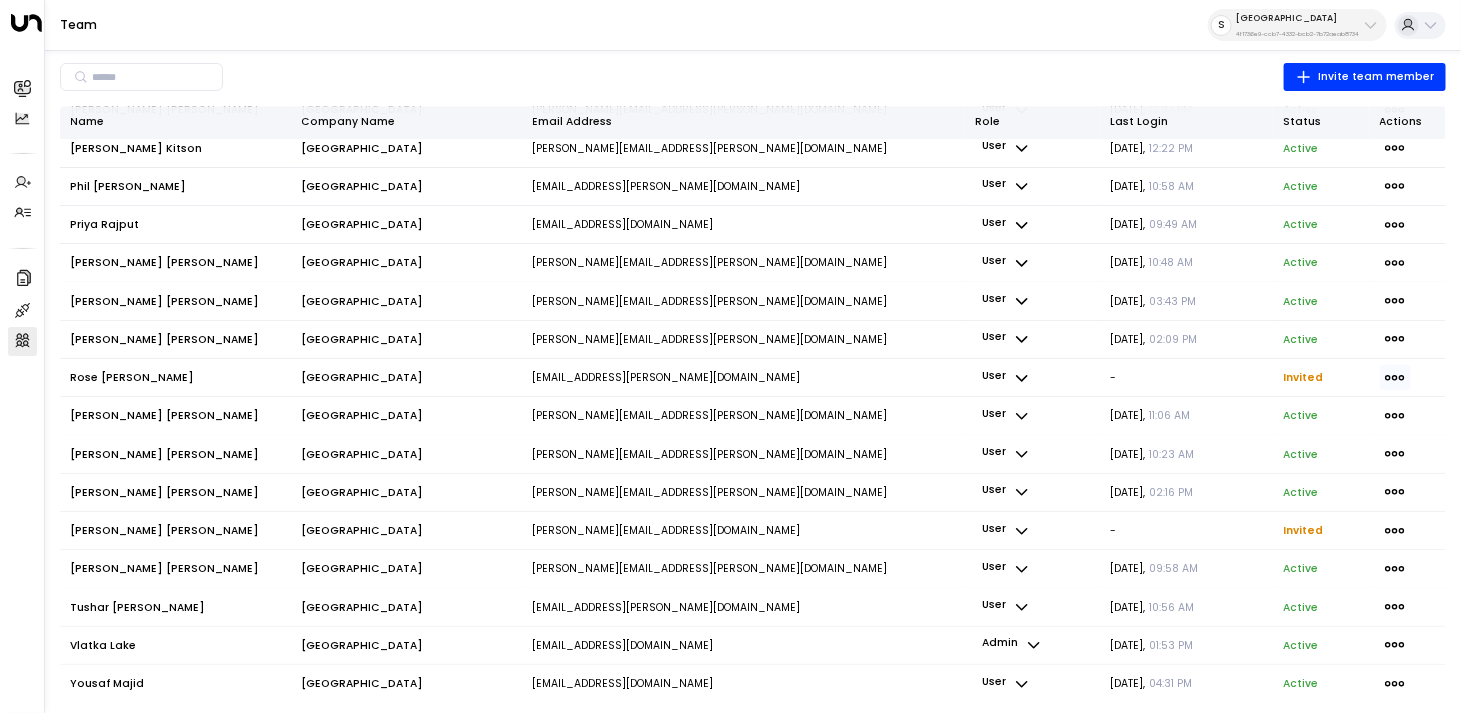 click 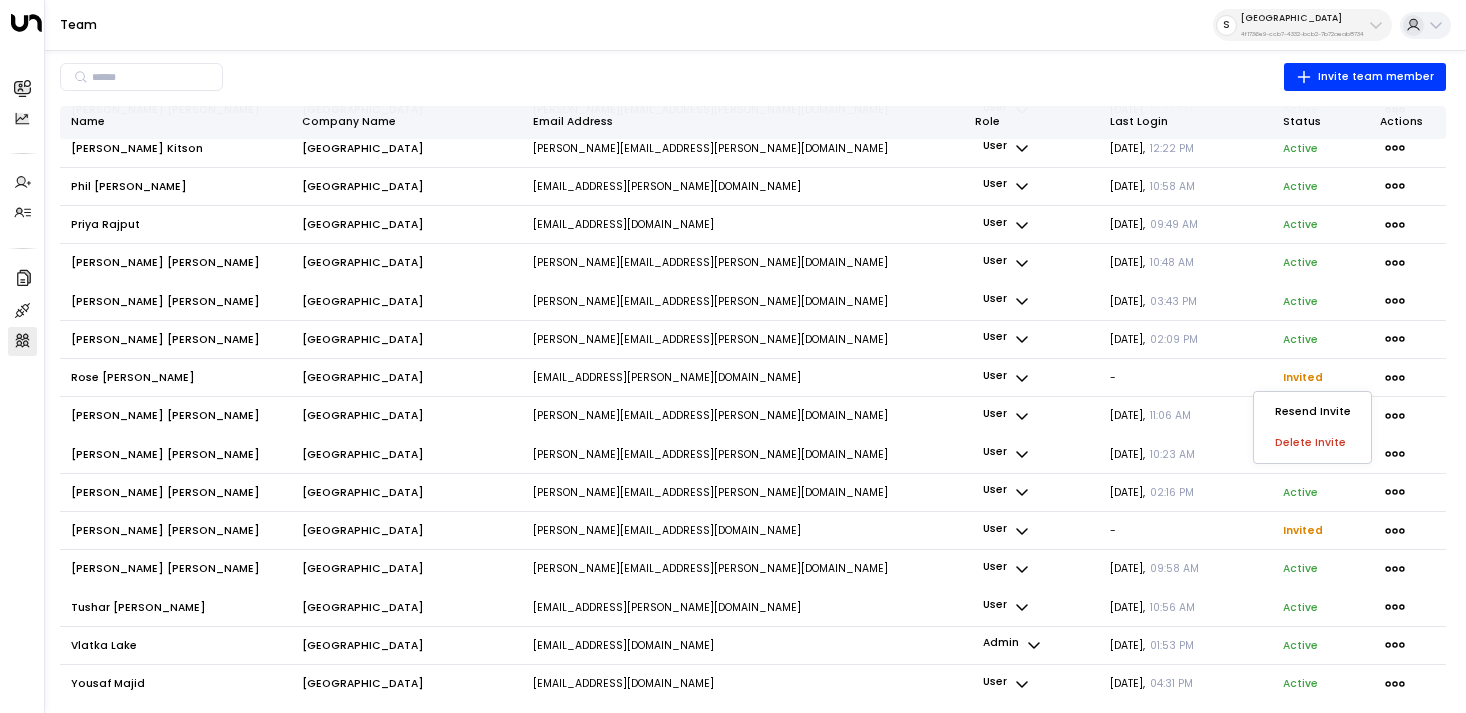 click on "Delete Invite" at bounding box center (1310, 443) 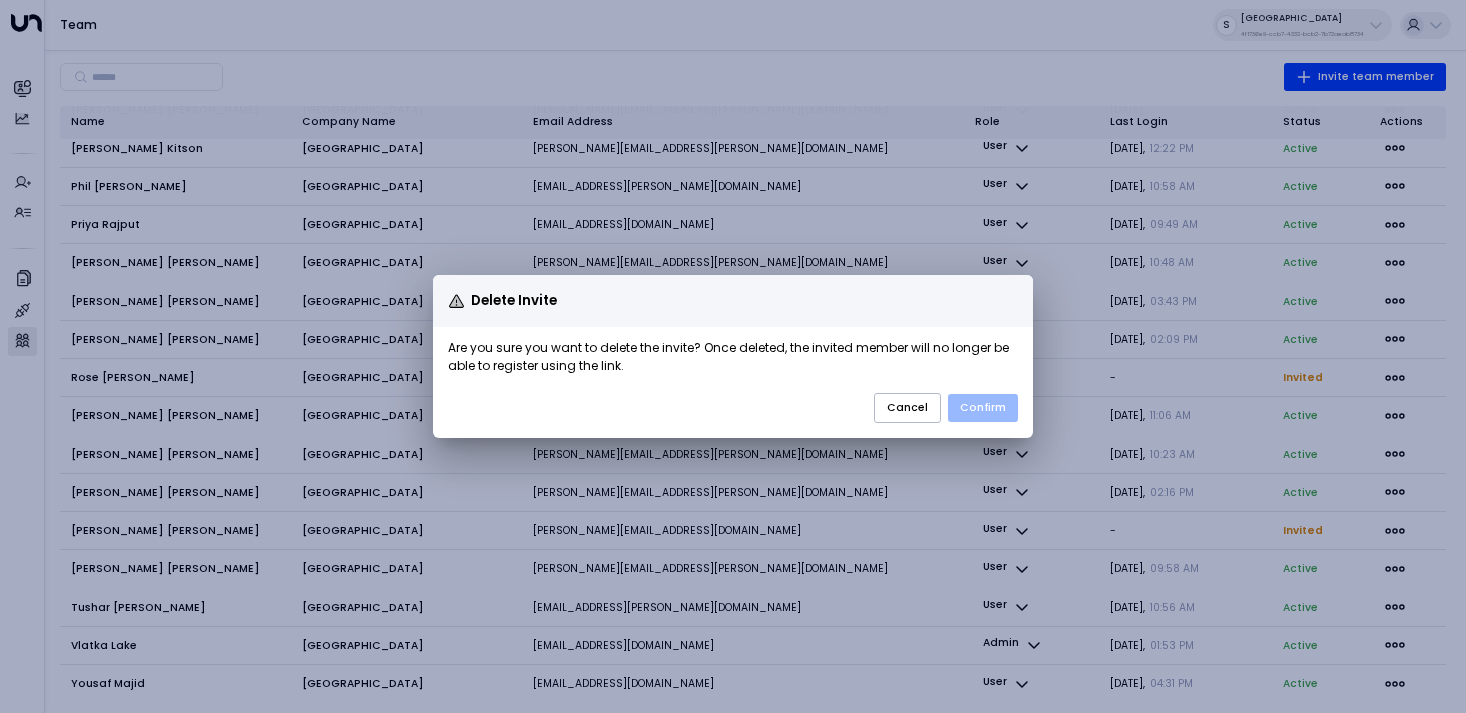 click on "Confirm" at bounding box center [983, 408] 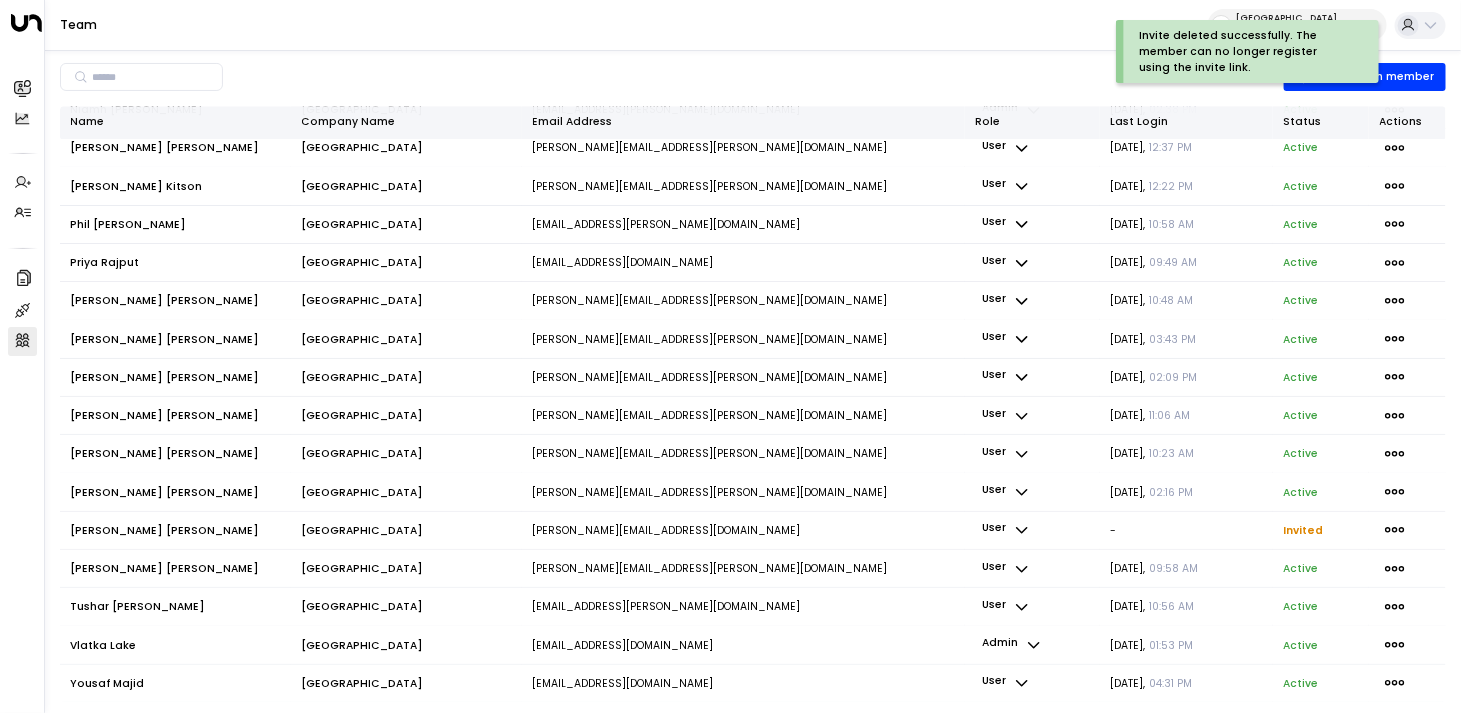 scroll, scrollTop: 1769, scrollLeft: 0, axis: vertical 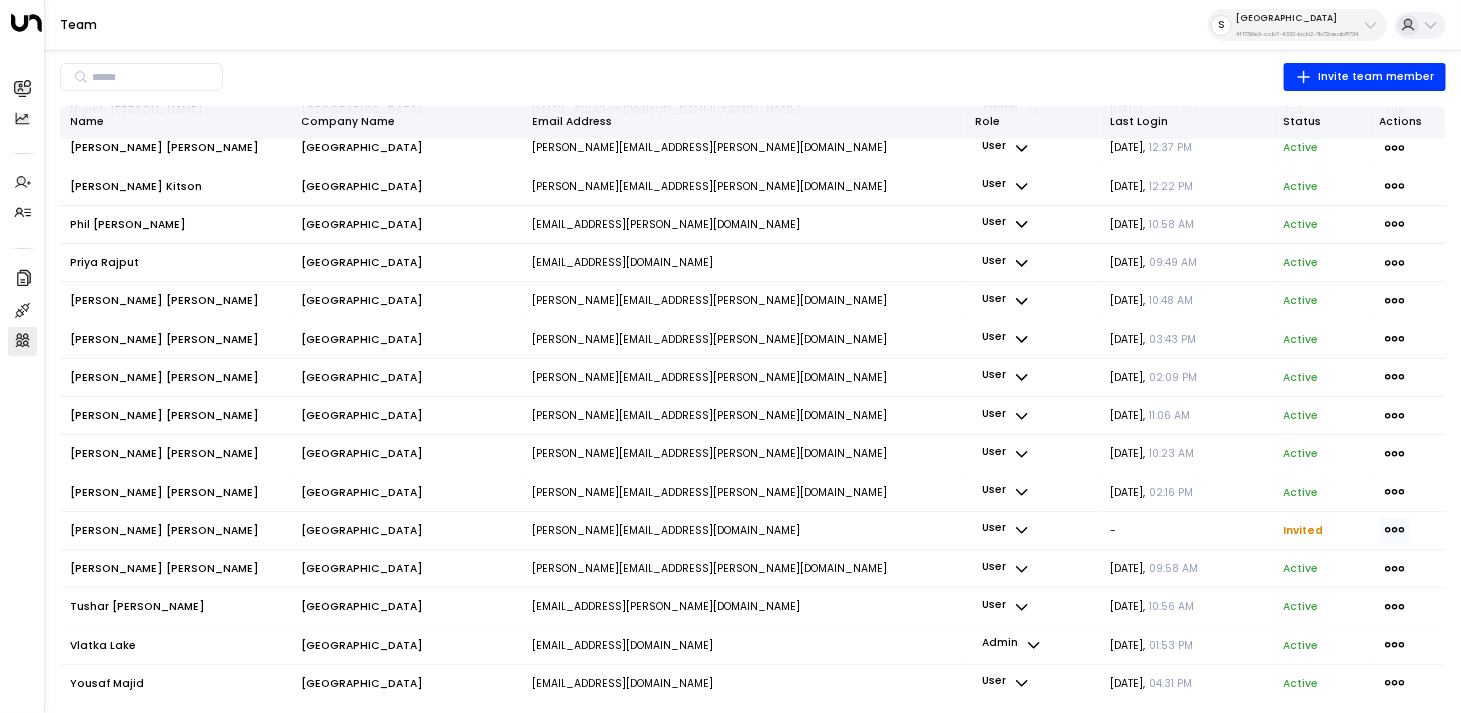 click 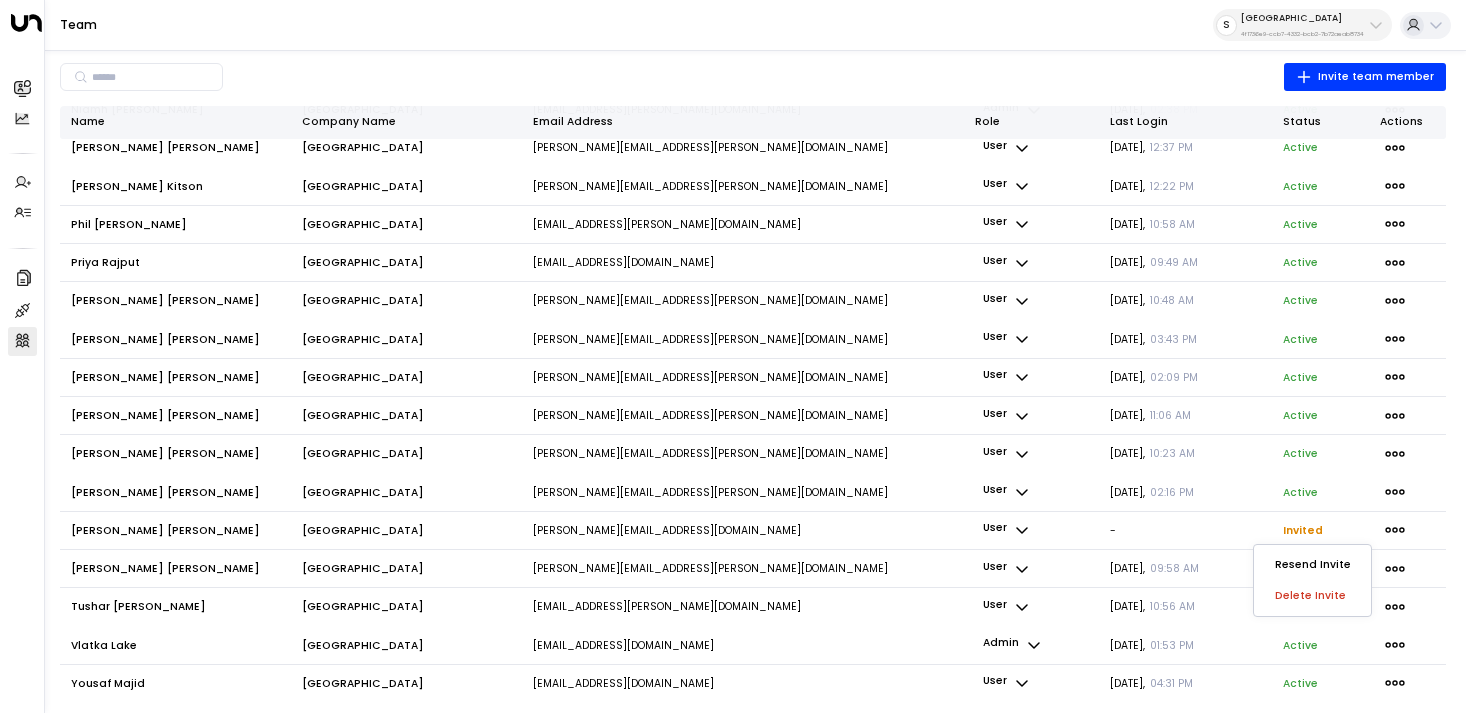 click on "Delete Invite" at bounding box center (1310, 596) 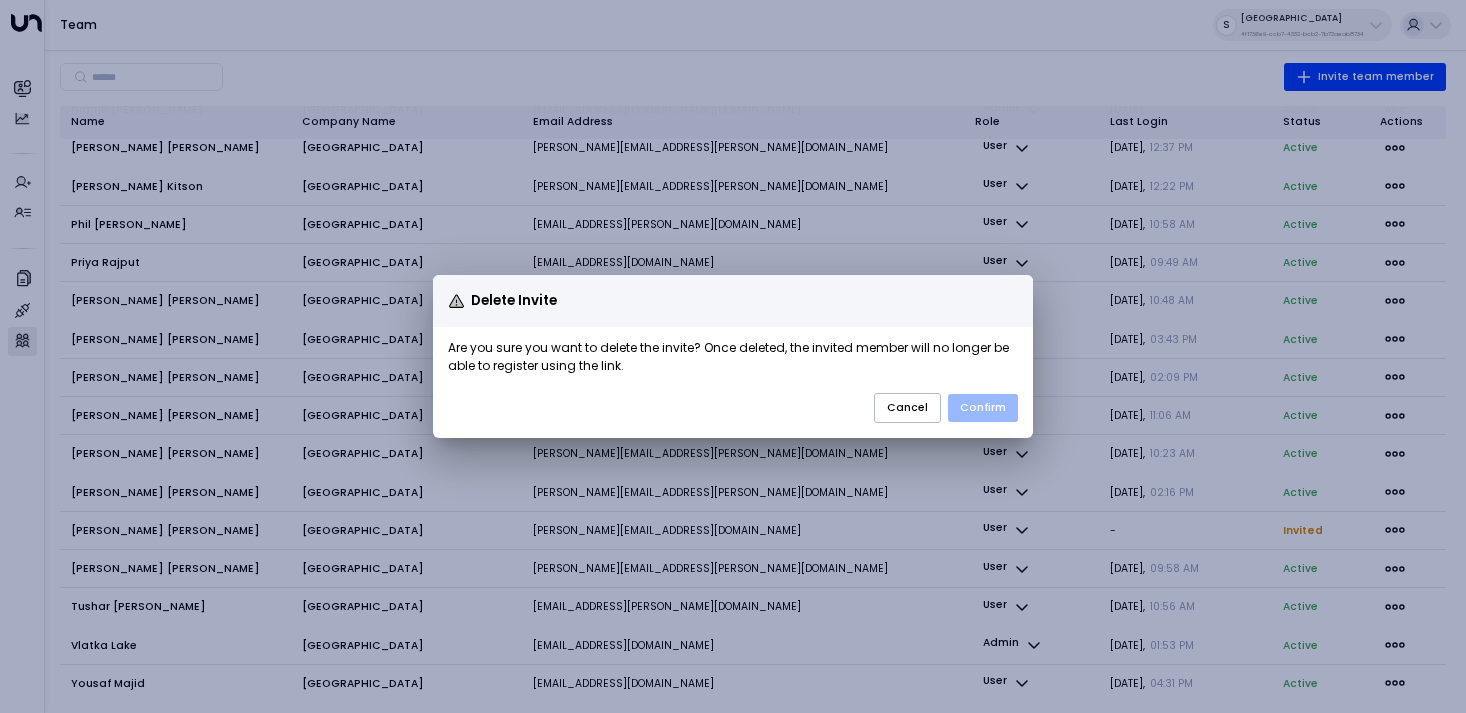 click on "Confirm" at bounding box center [983, 408] 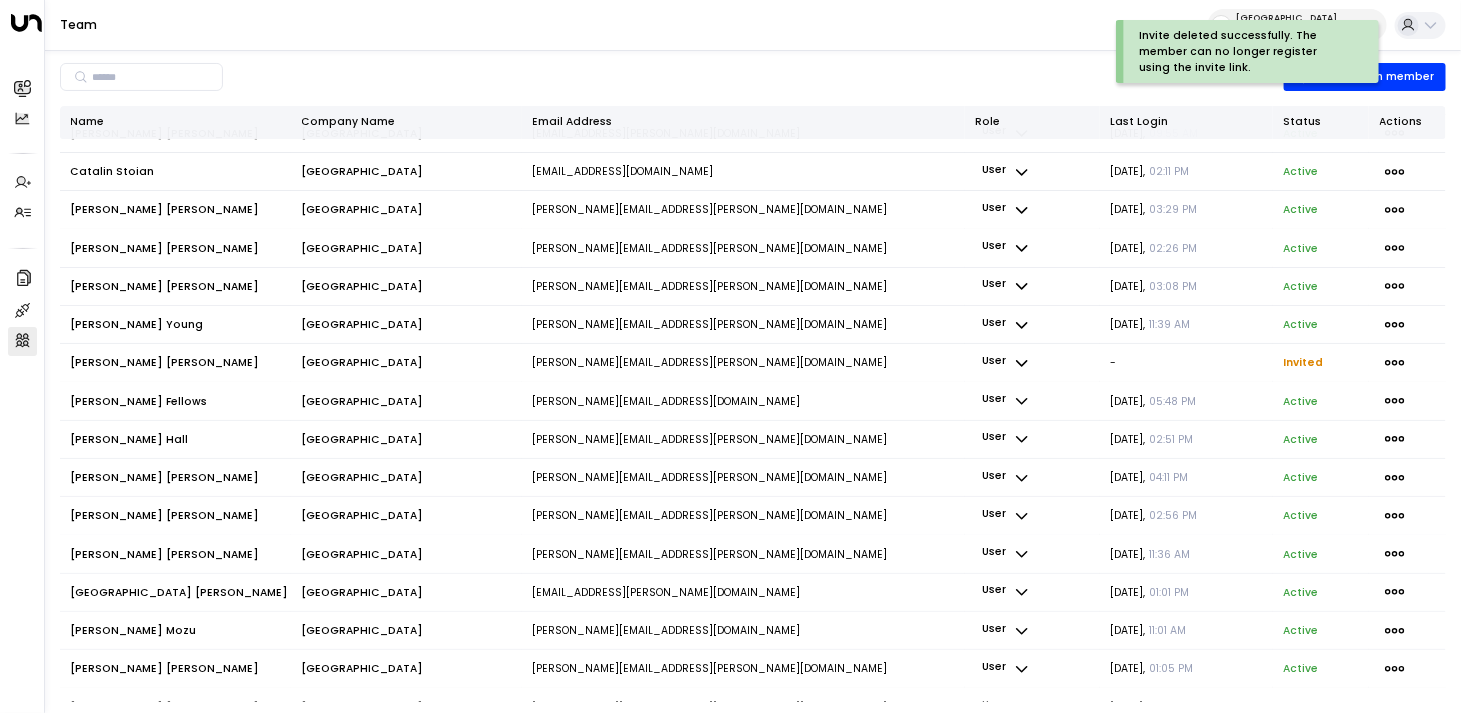 scroll, scrollTop: 0, scrollLeft: 0, axis: both 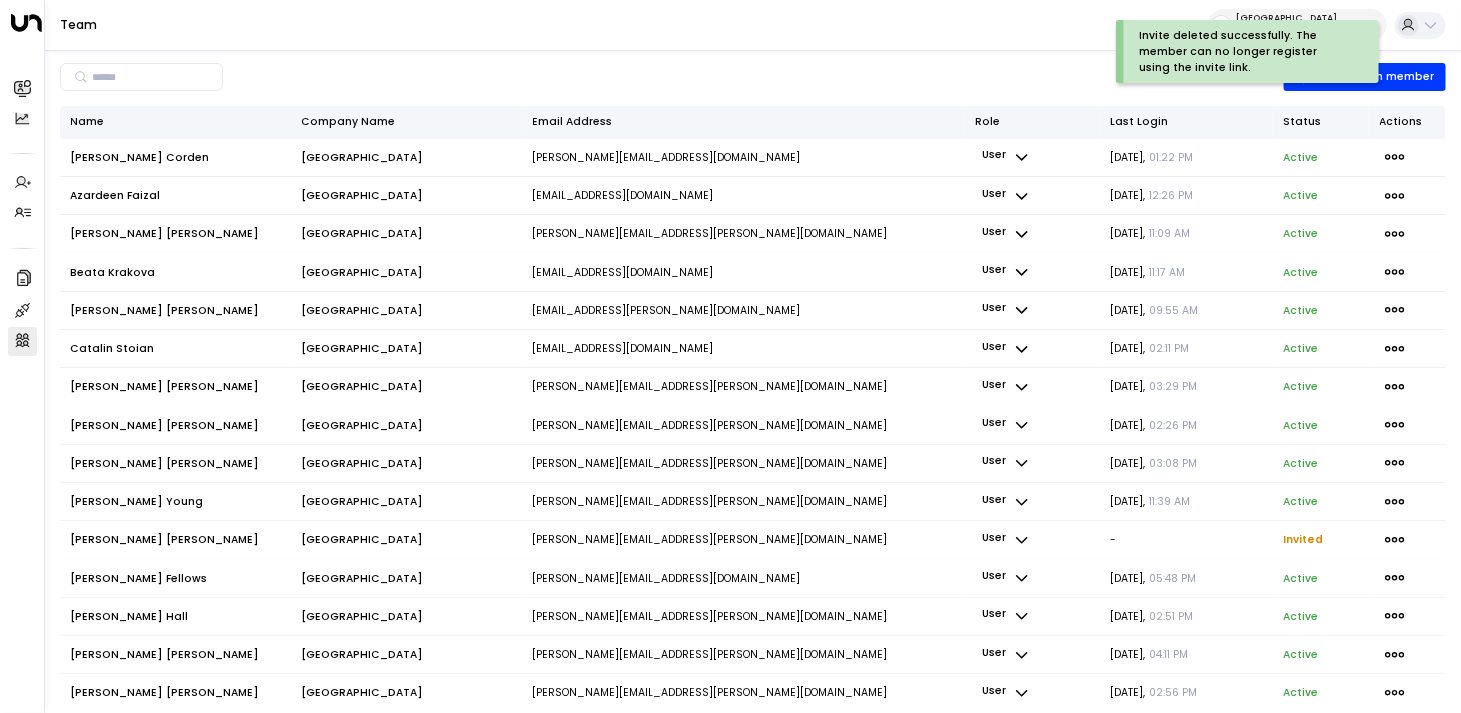 click on "Invite deleted successfully. The member can no longer register using the invite link." at bounding box center [1278, 59] 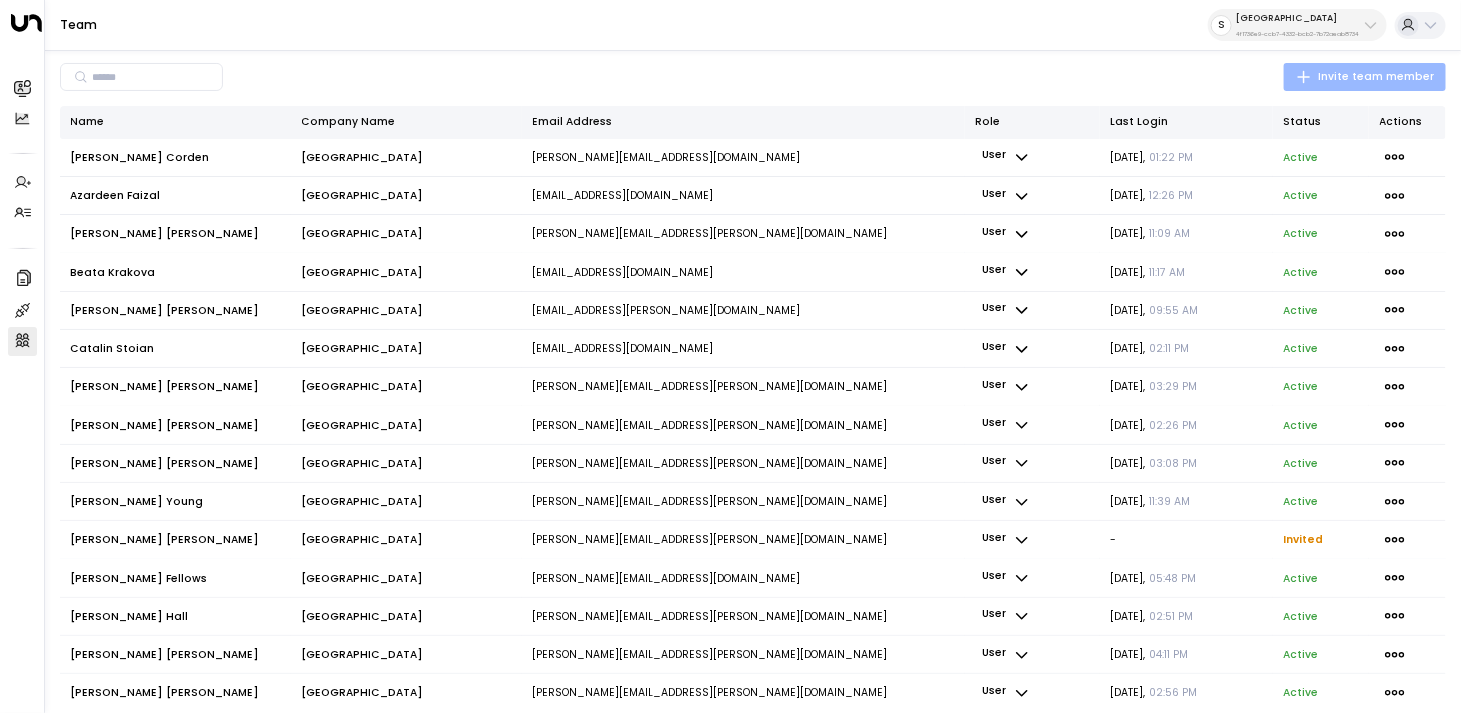 click on "Invite team member" at bounding box center [1365, 77] 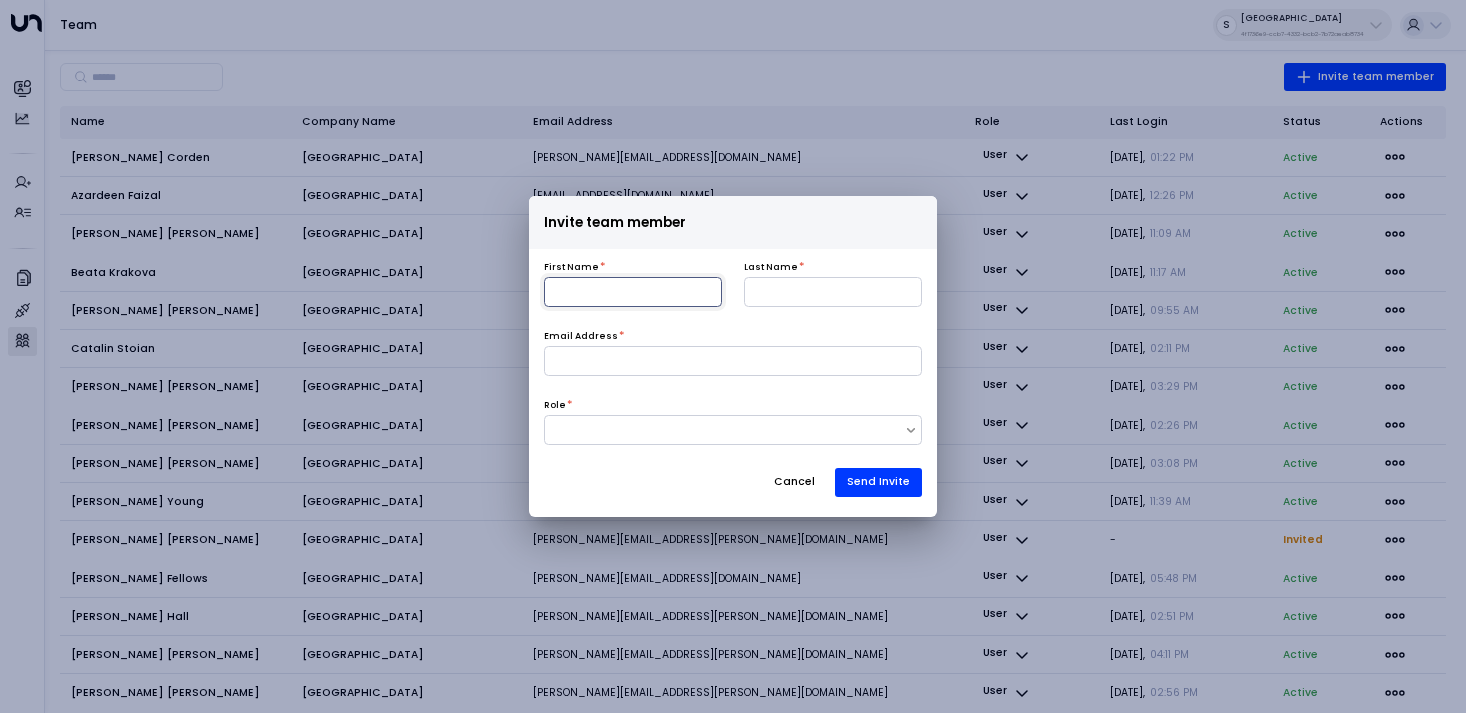 click at bounding box center [633, 292] 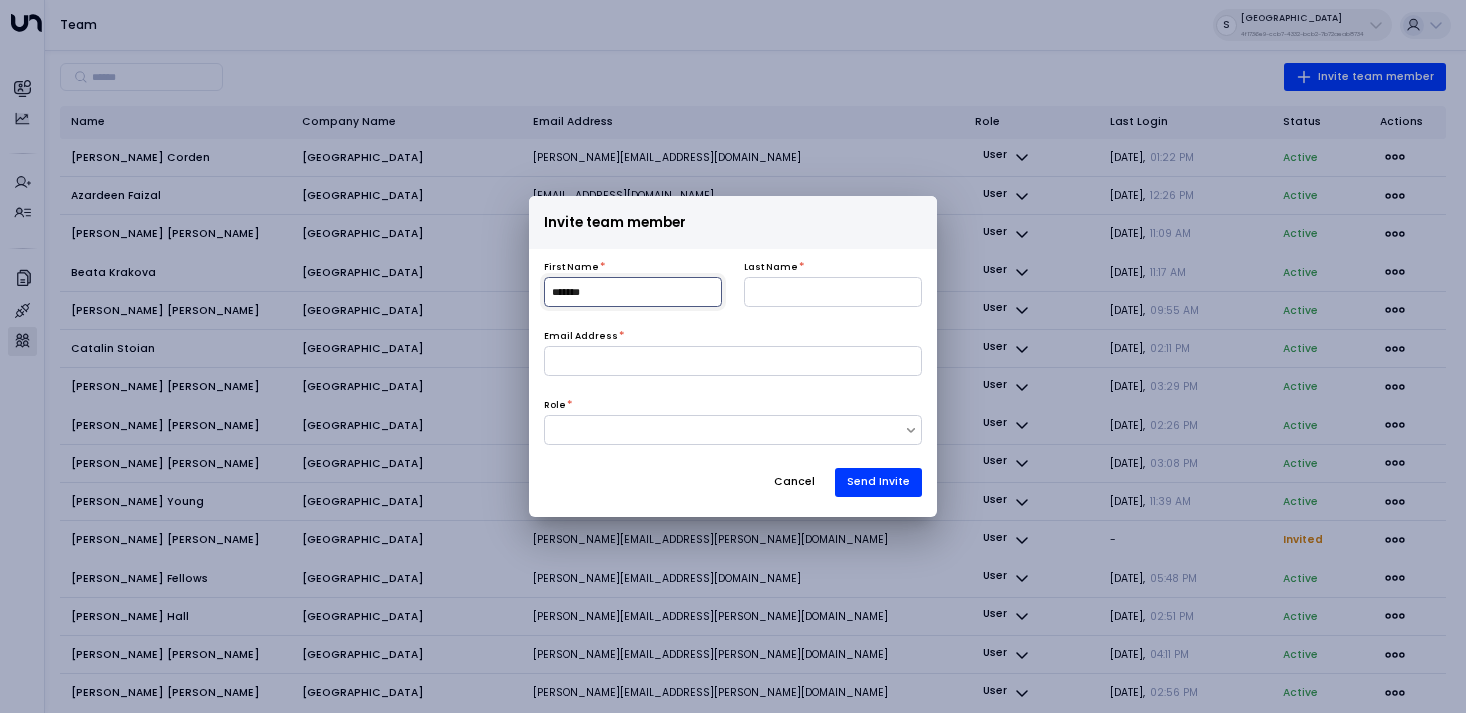type on "*******" 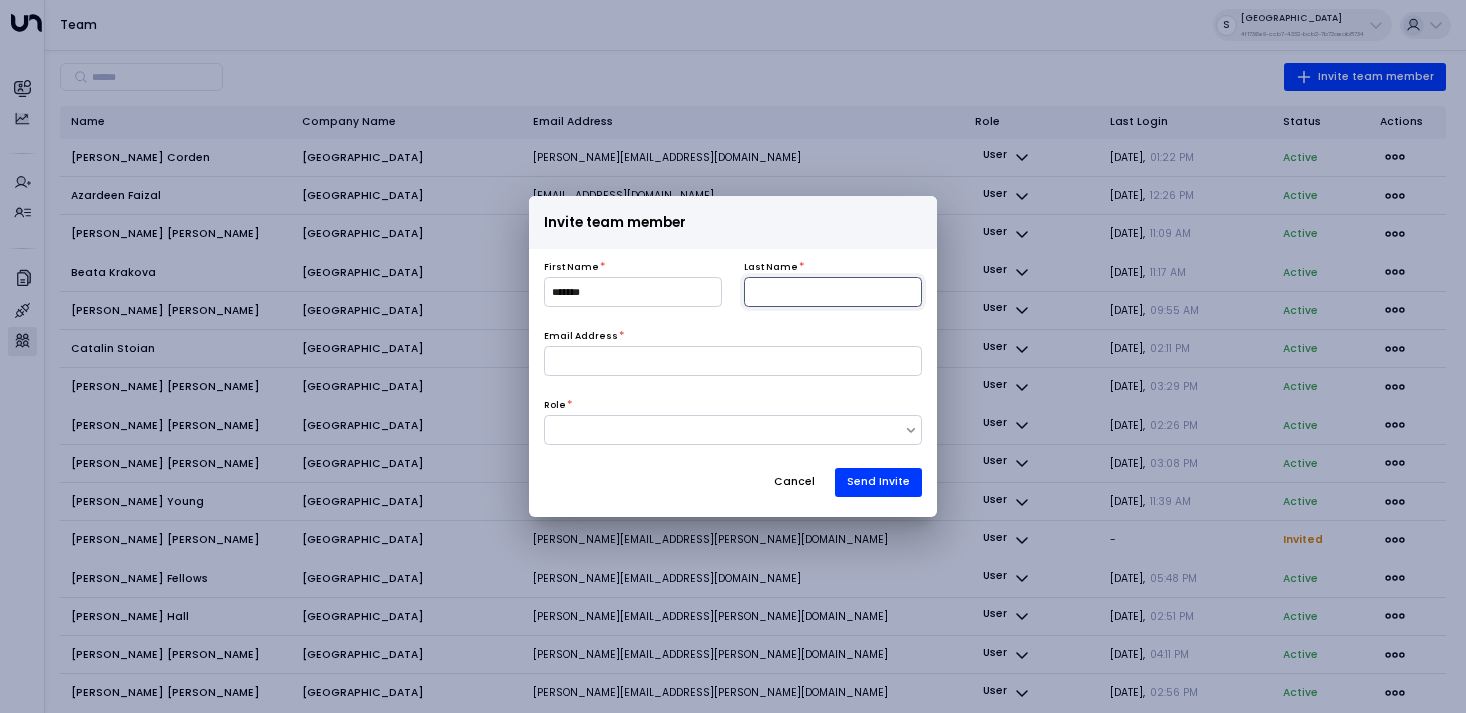click at bounding box center [833, 292] 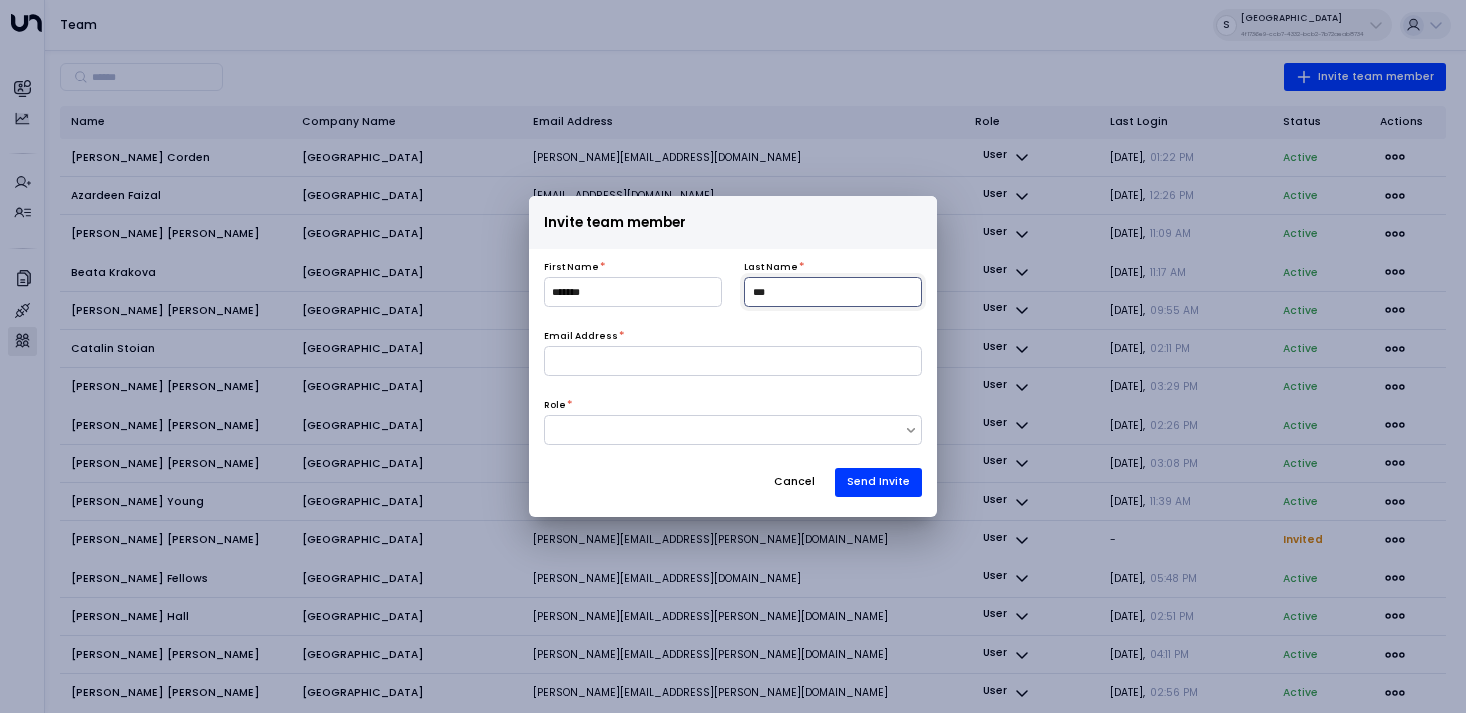 type on "***" 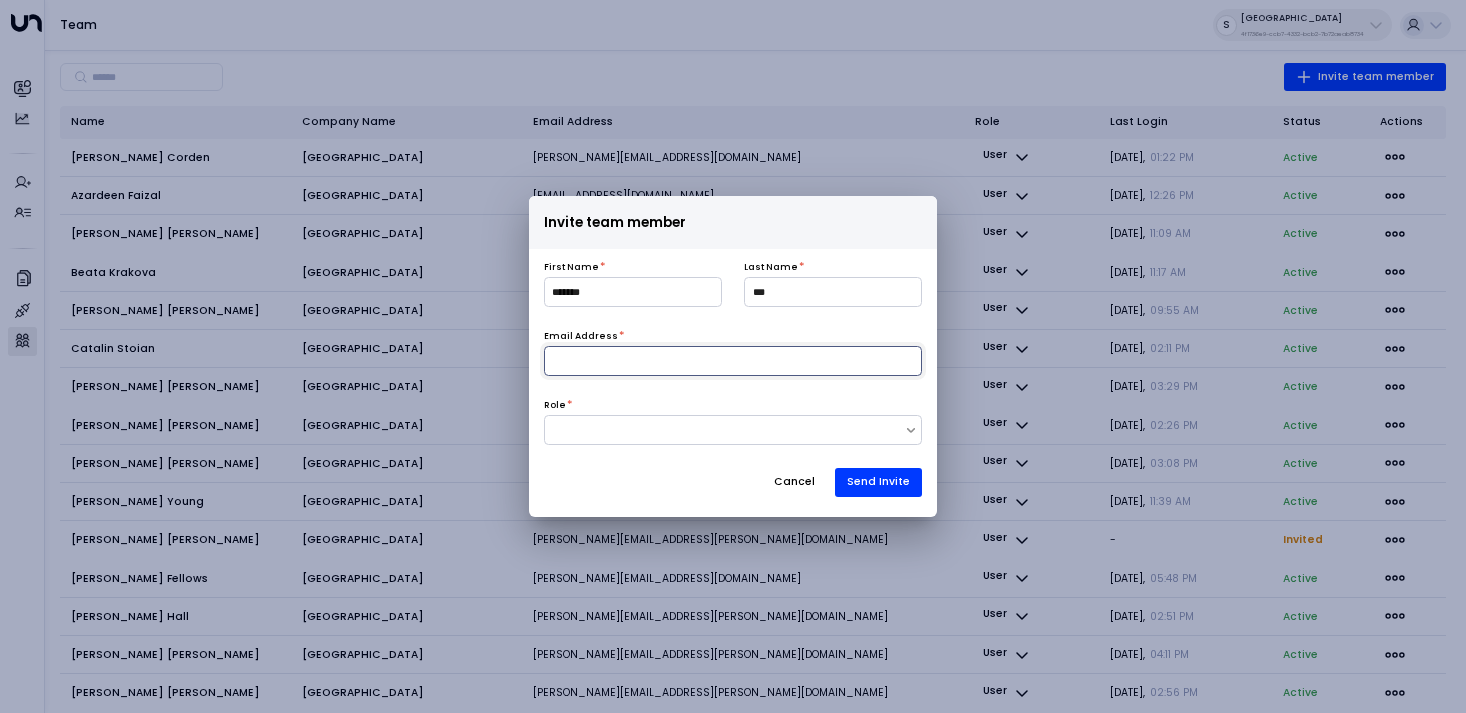 click at bounding box center (733, 361) 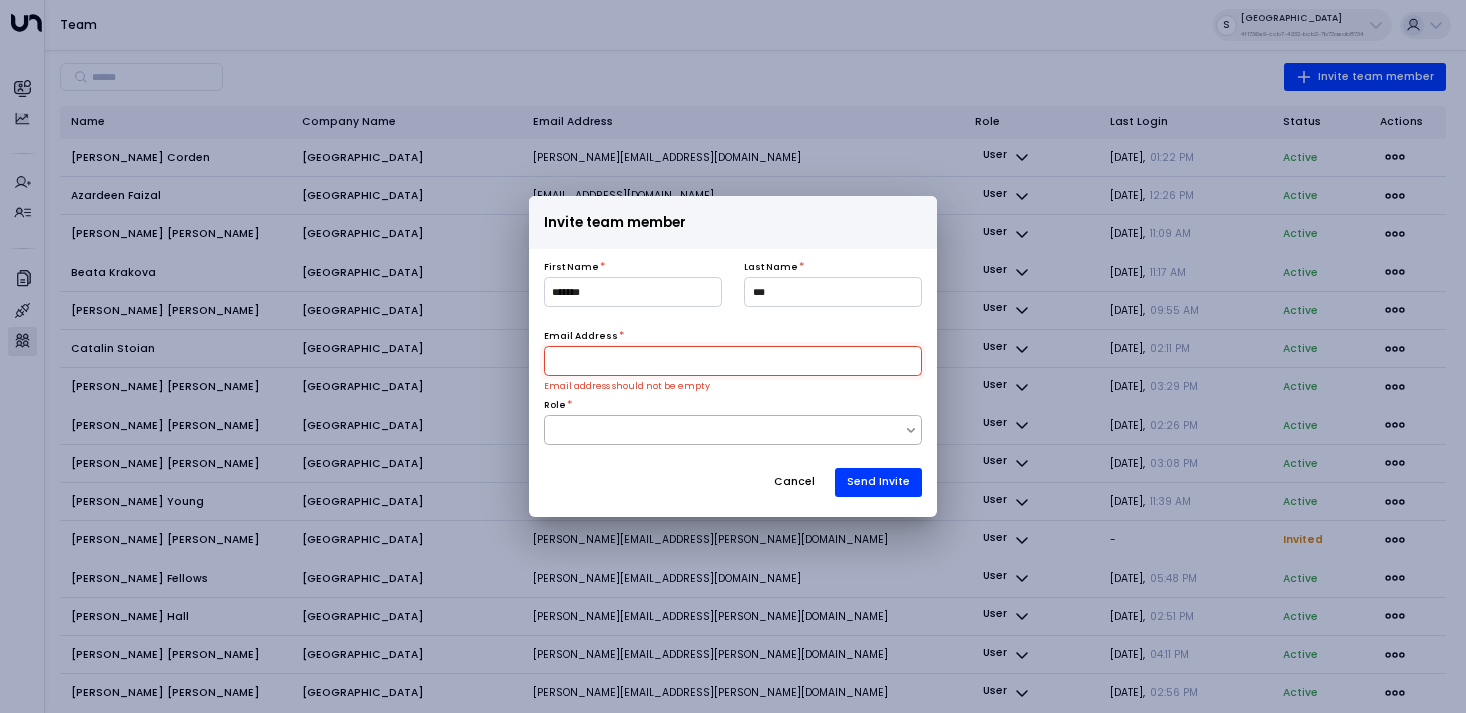 paste on "**********" 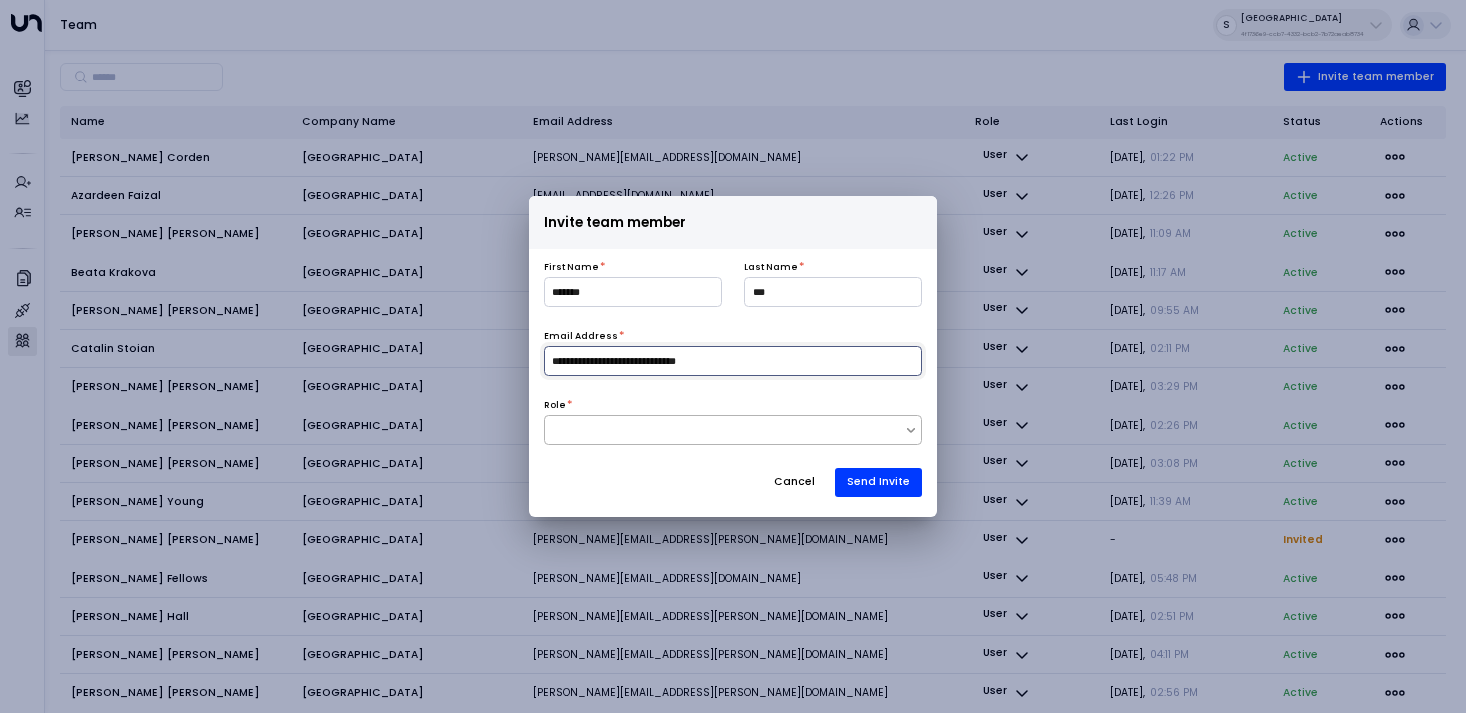 type on "**********" 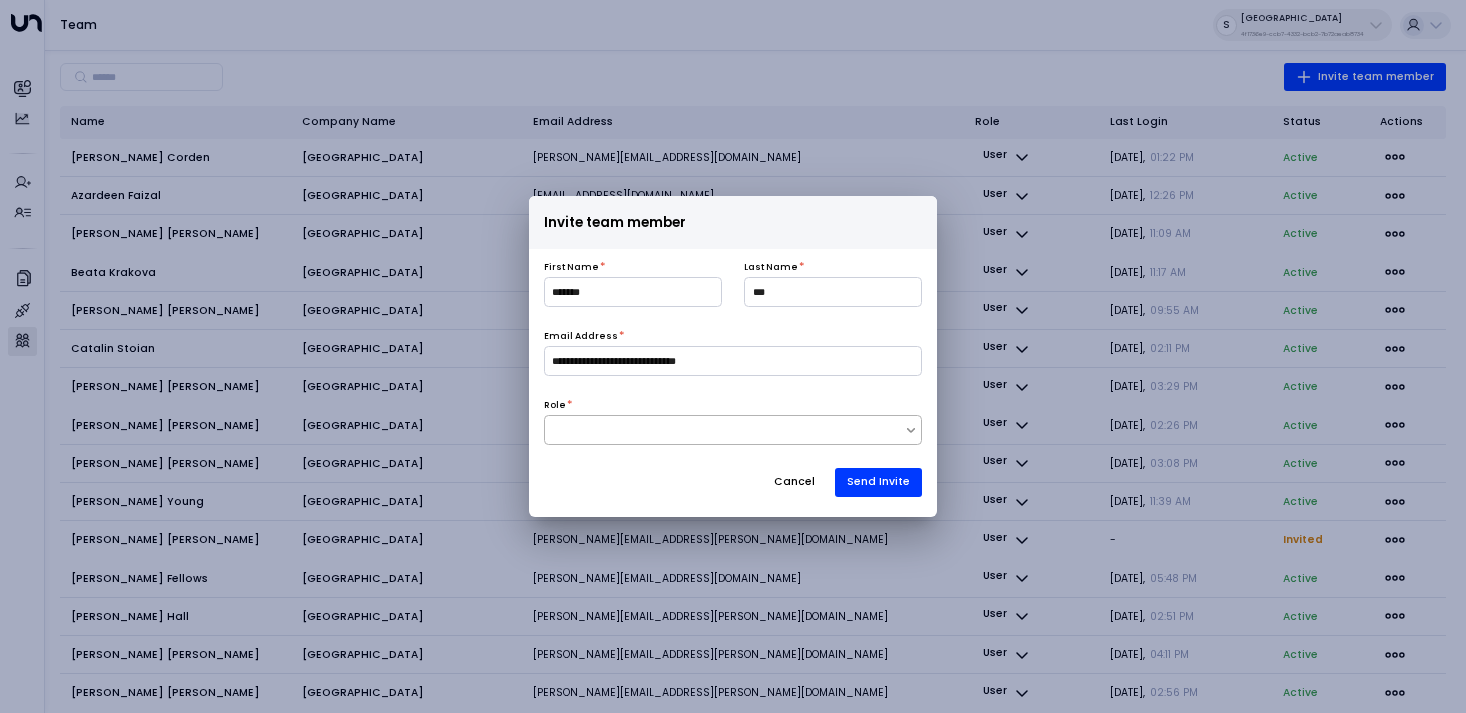 click at bounding box center [725, 430] 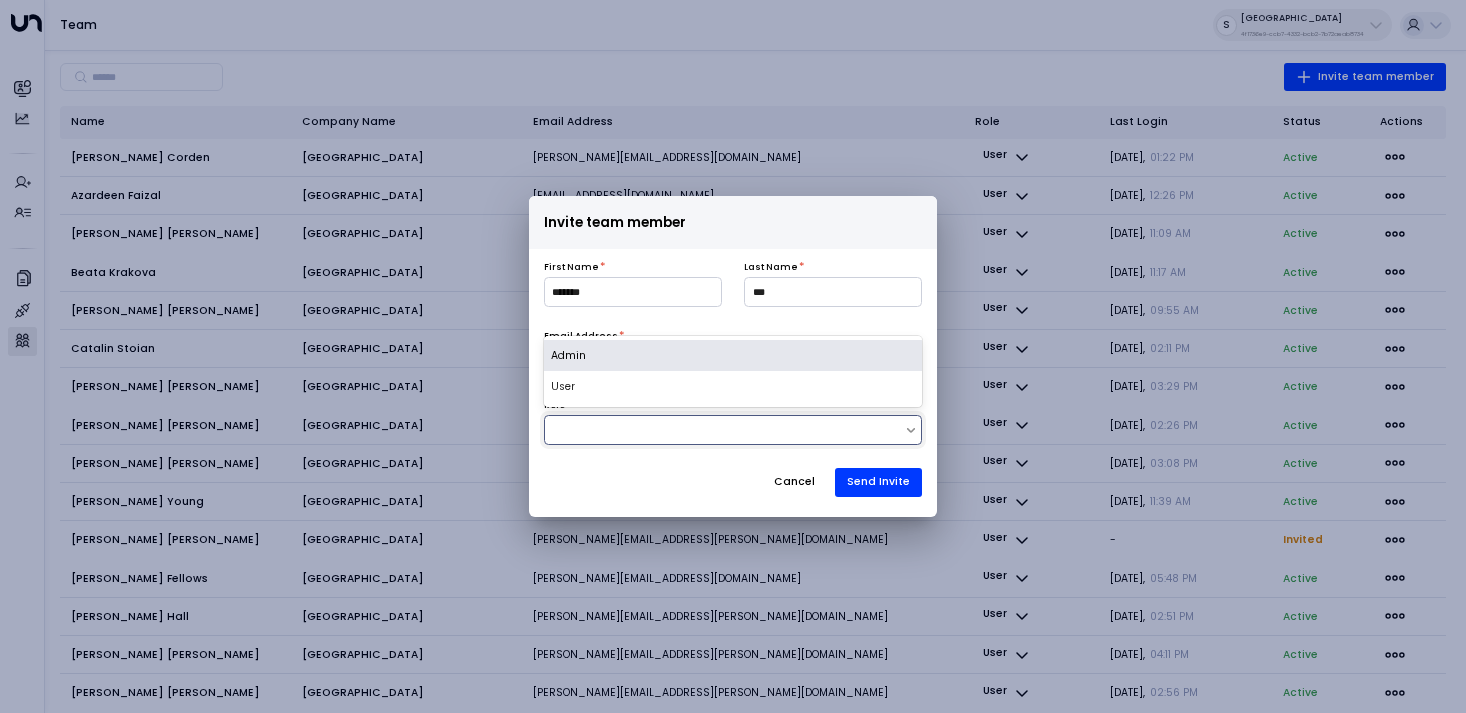 click on "Admin" at bounding box center [733, 356] 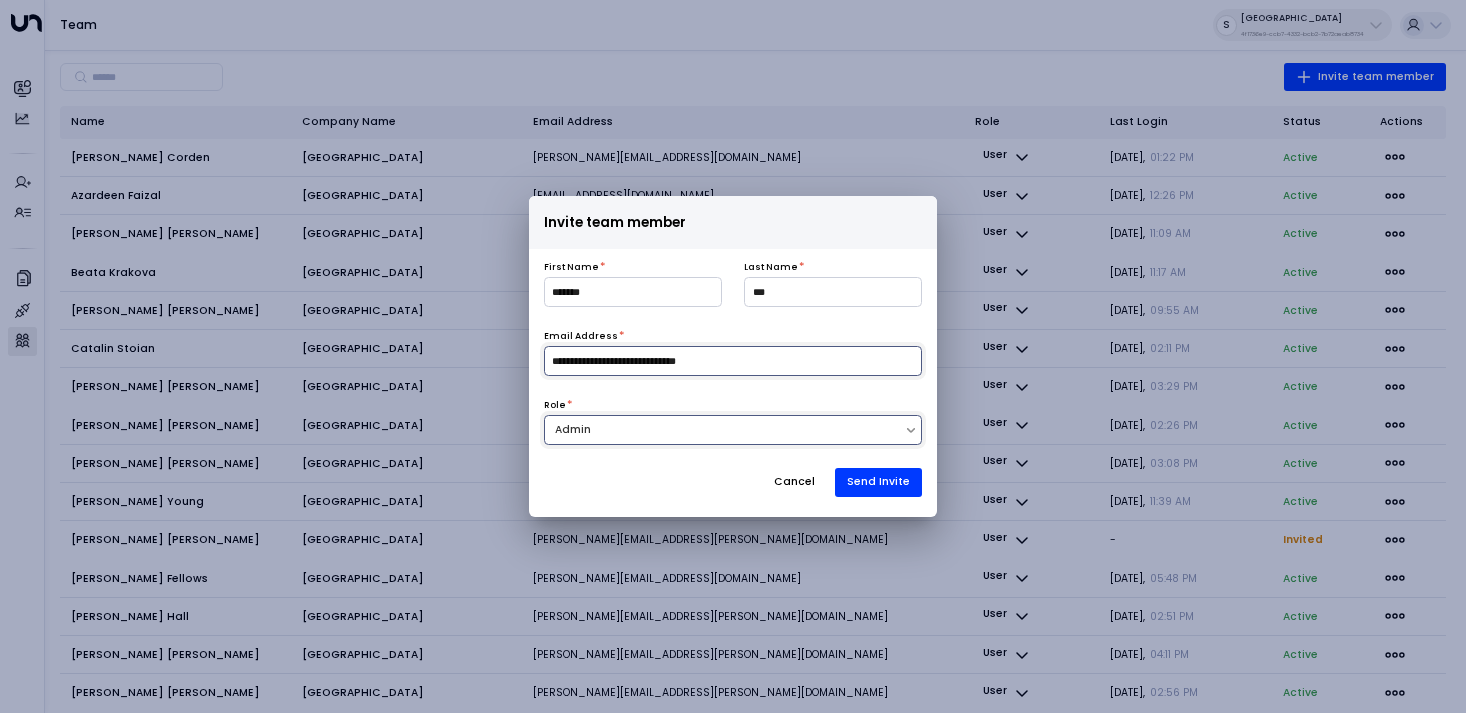 click on "**********" at bounding box center [733, 361] 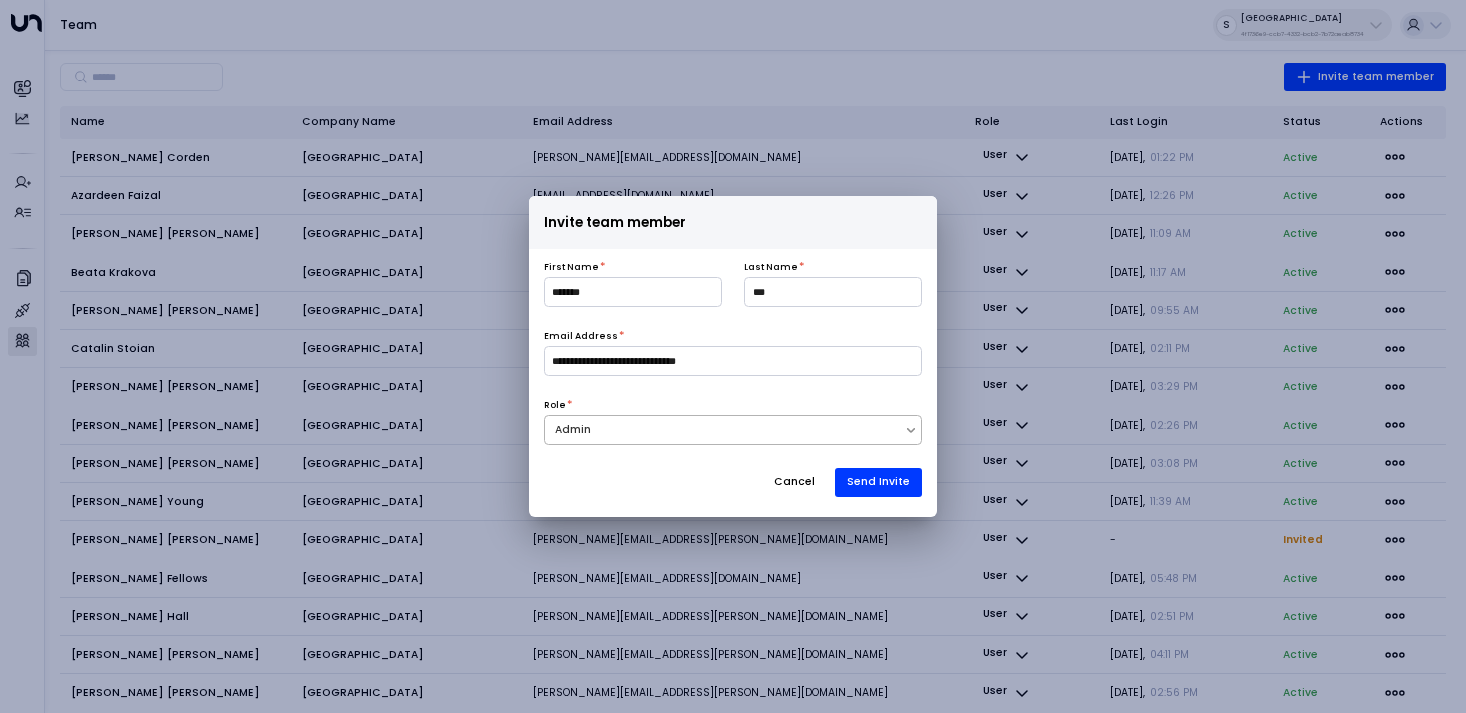 click on "Admin" at bounding box center [725, 430] 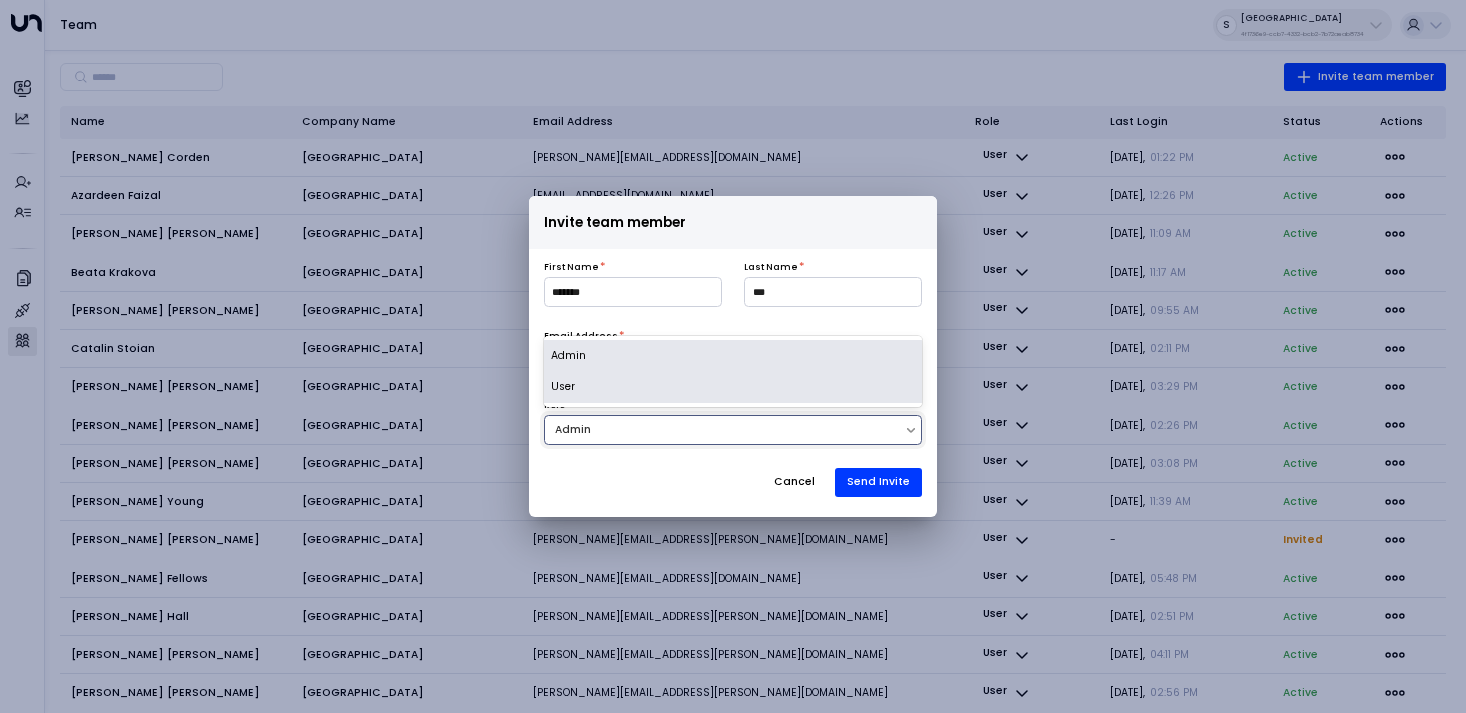 click on "User" at bounding box center (733, 387) 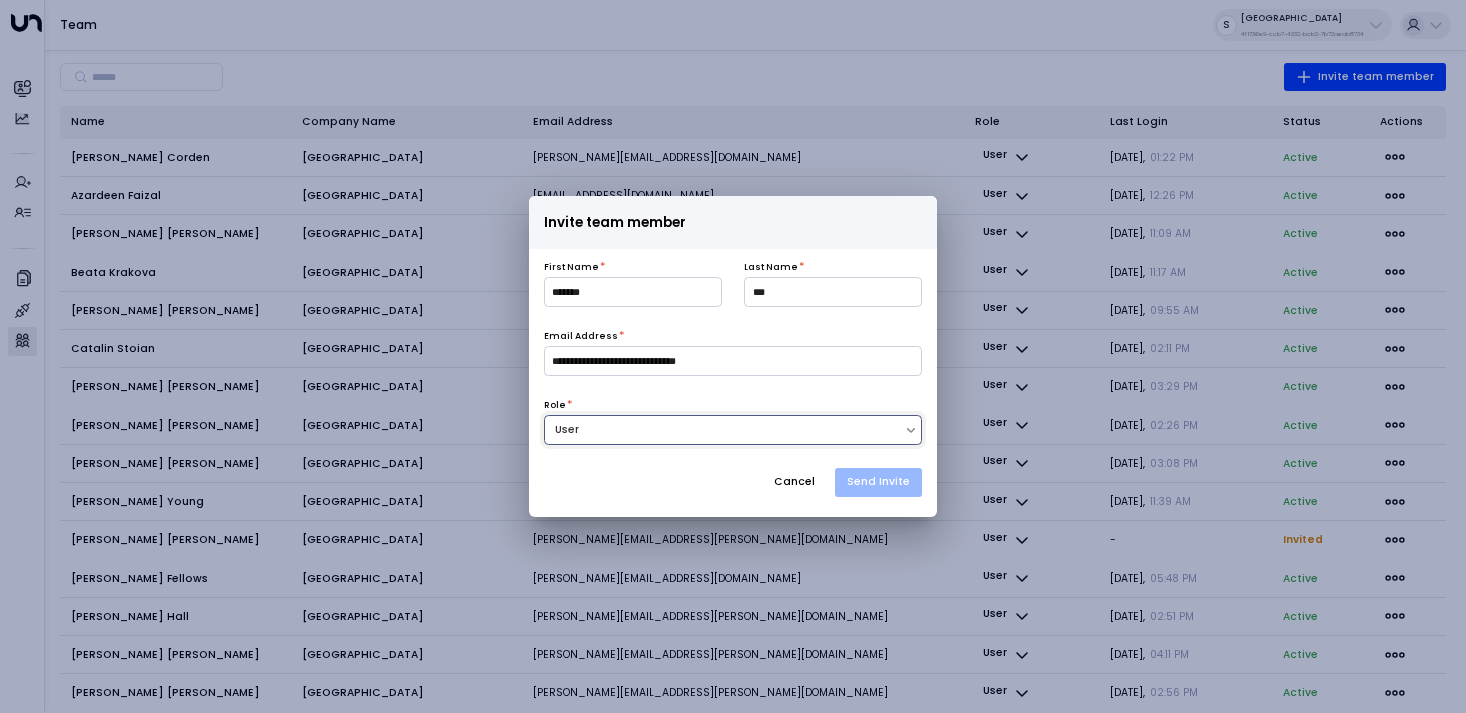 click on "Send Invite" at bounding box center (878, 483) 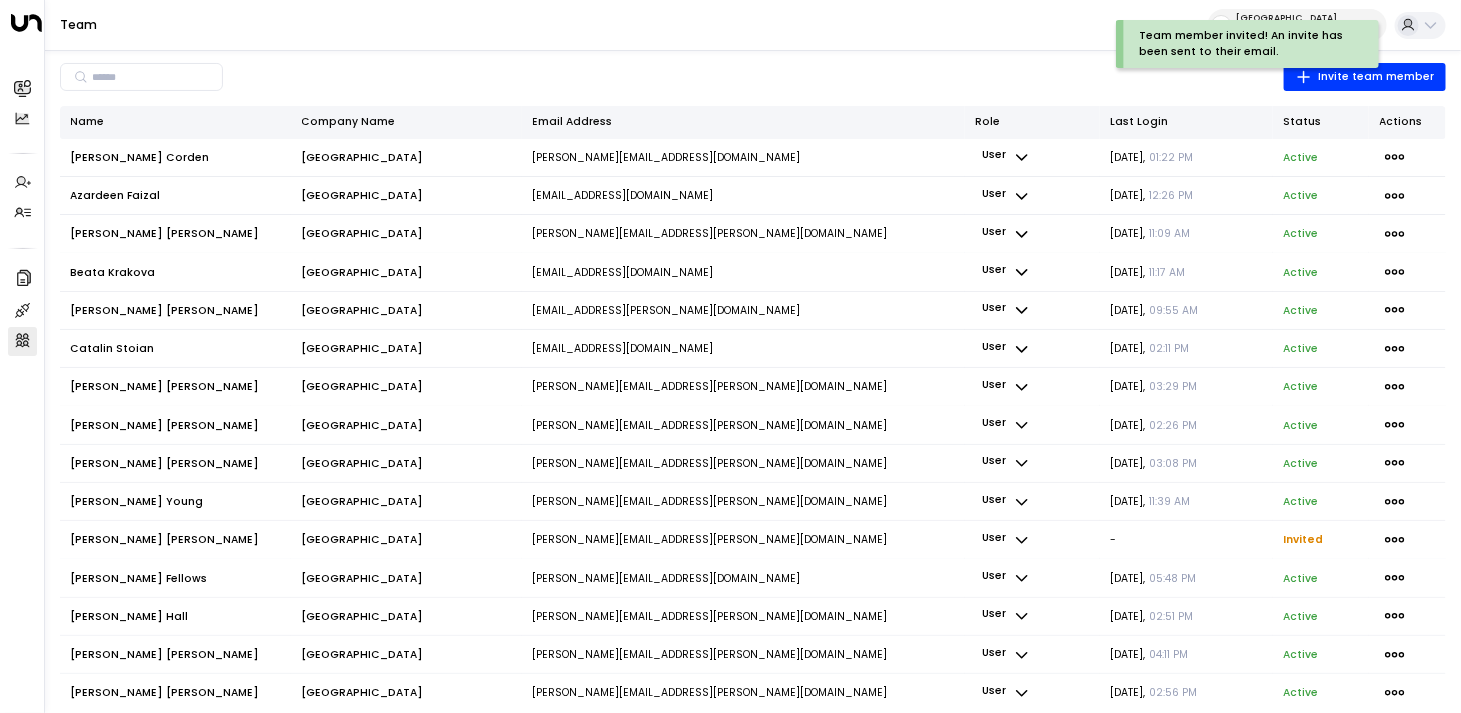 click on "Team member invited! An invite has been sent to their email." at bounding box center [1278, 51] 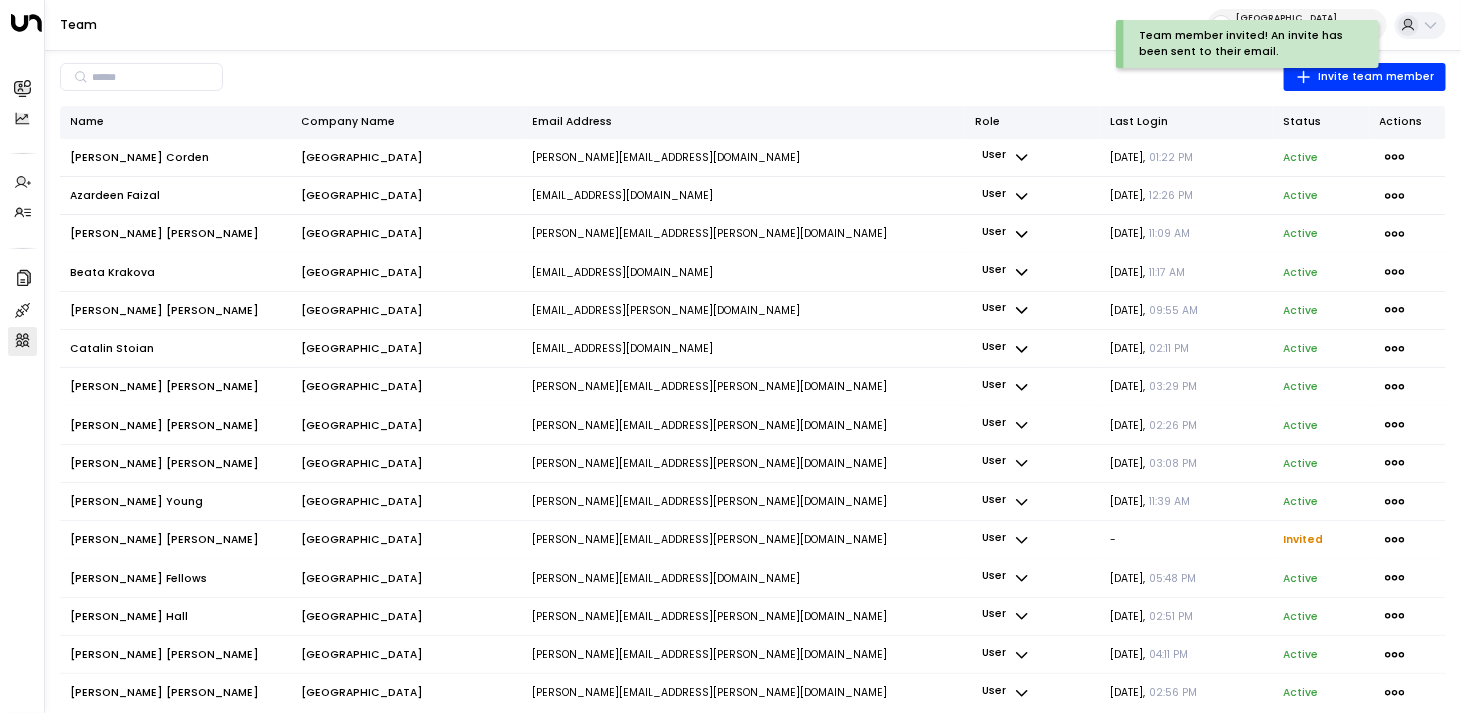 click on "Team member invited! An invite has been sent to their email." at bounding box center [1278, 51] 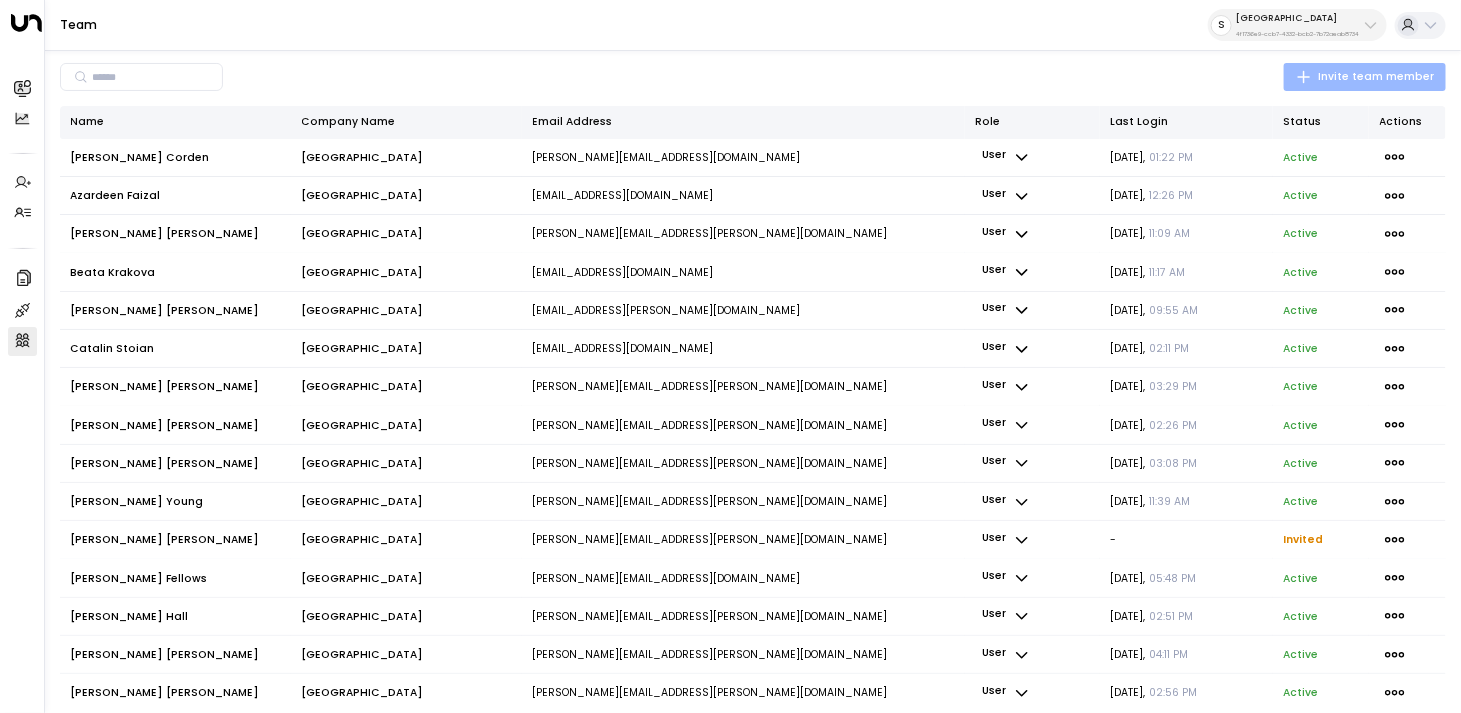 click on "Invite team member" at bounding box center [1365, 77] 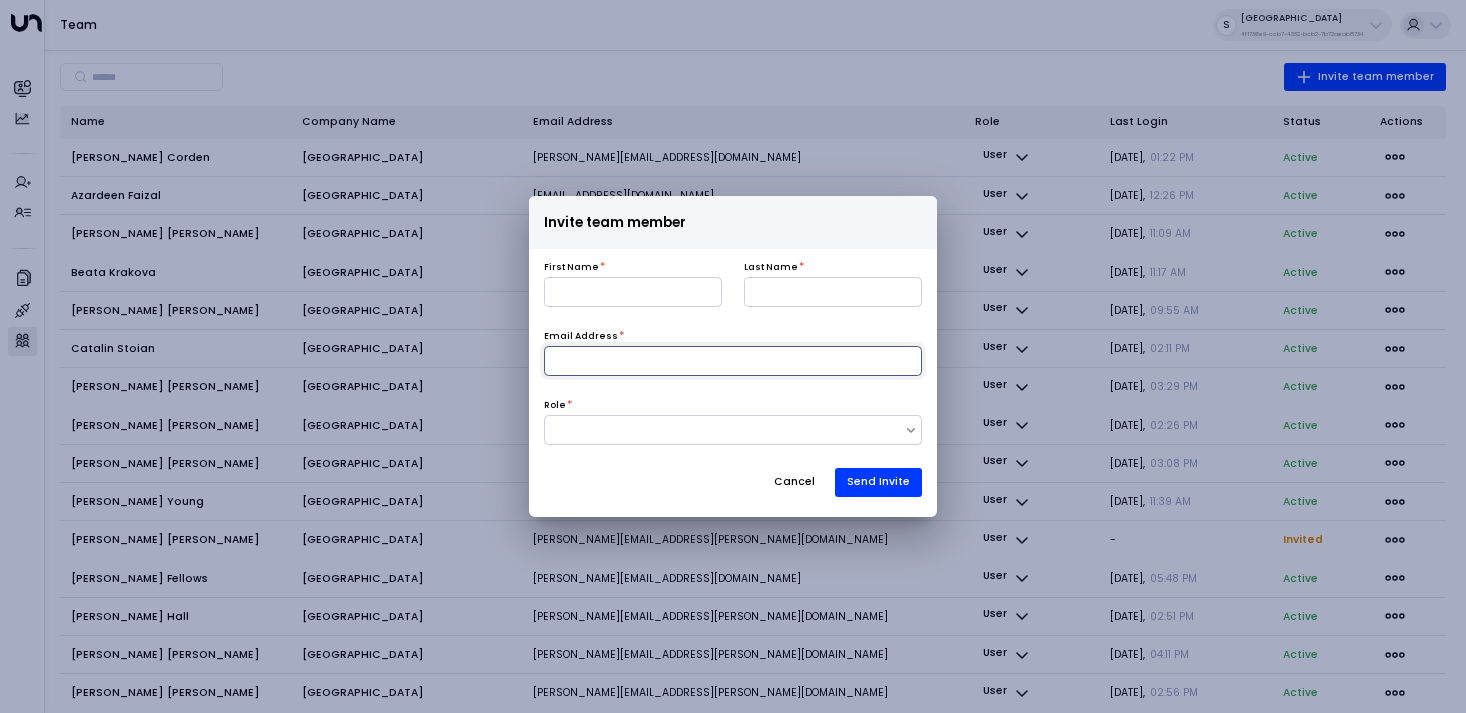 click at bounding box center [733, 361] 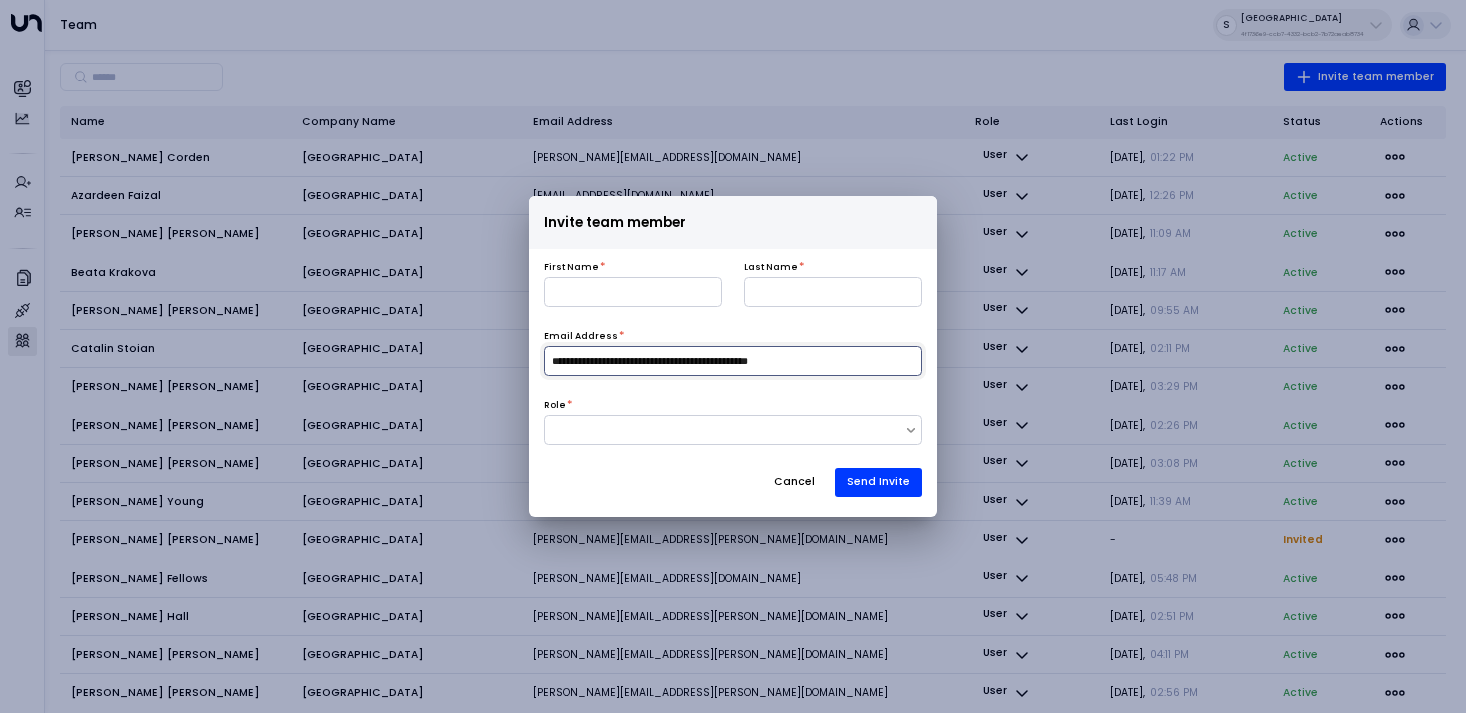 click on "**********" at bounding box center [733, 361] 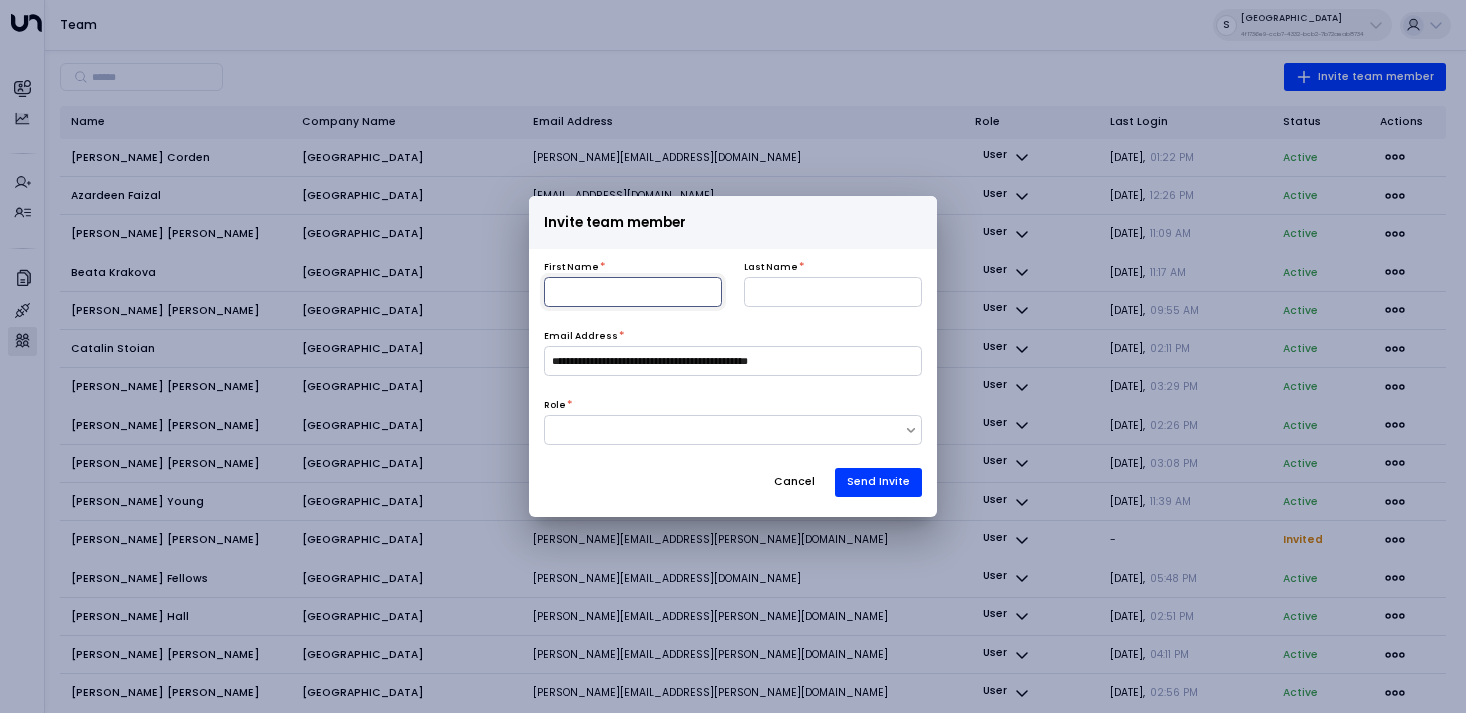 click at bounding box center (633, 292) 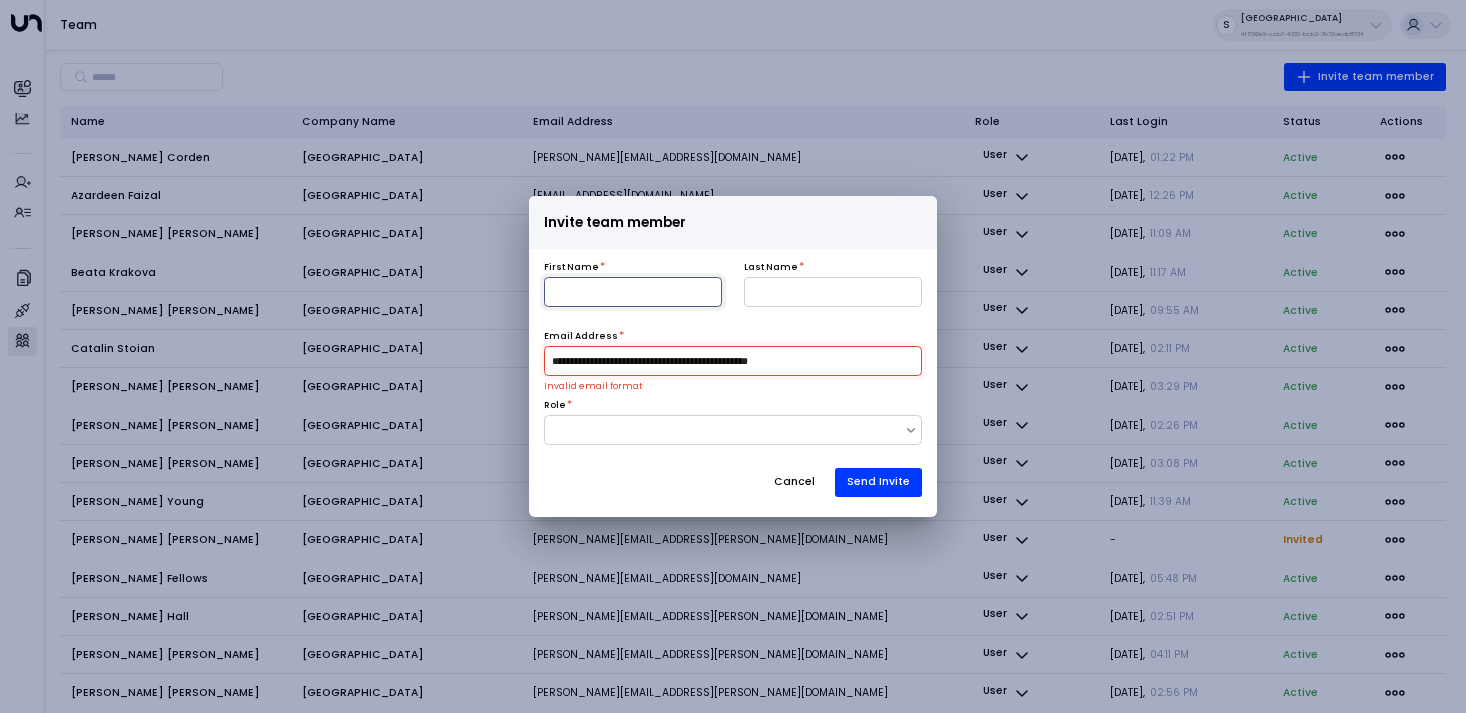 paste on "****" 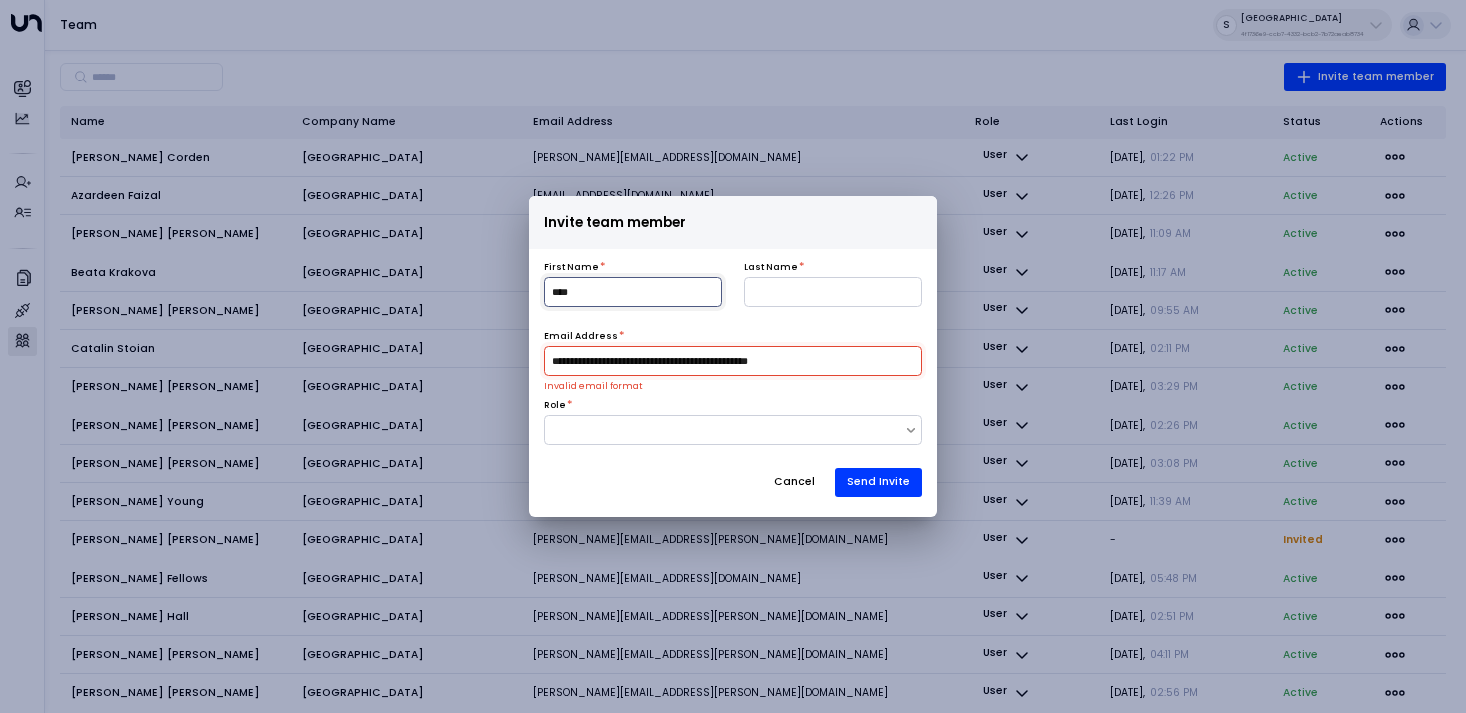 type on "****" 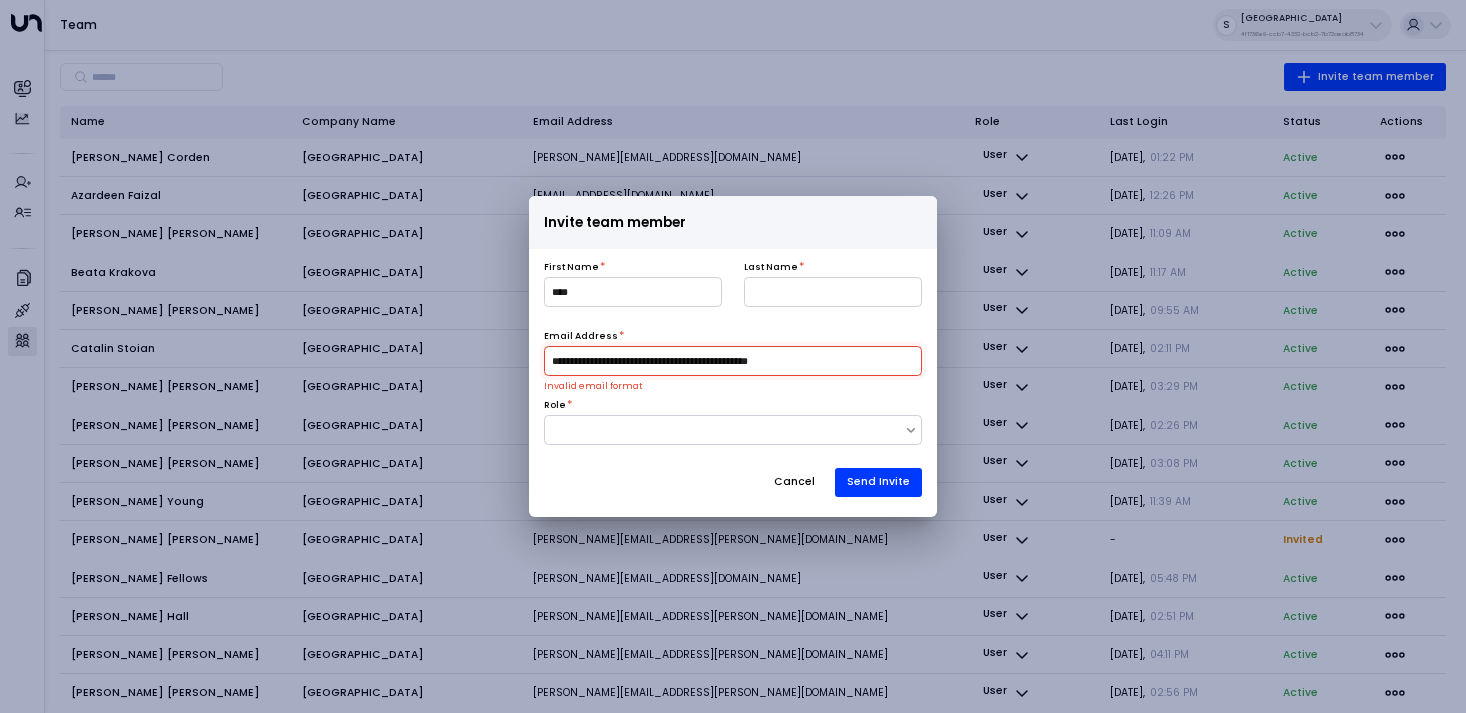 click on "**********" at bounding box center [733, 361] 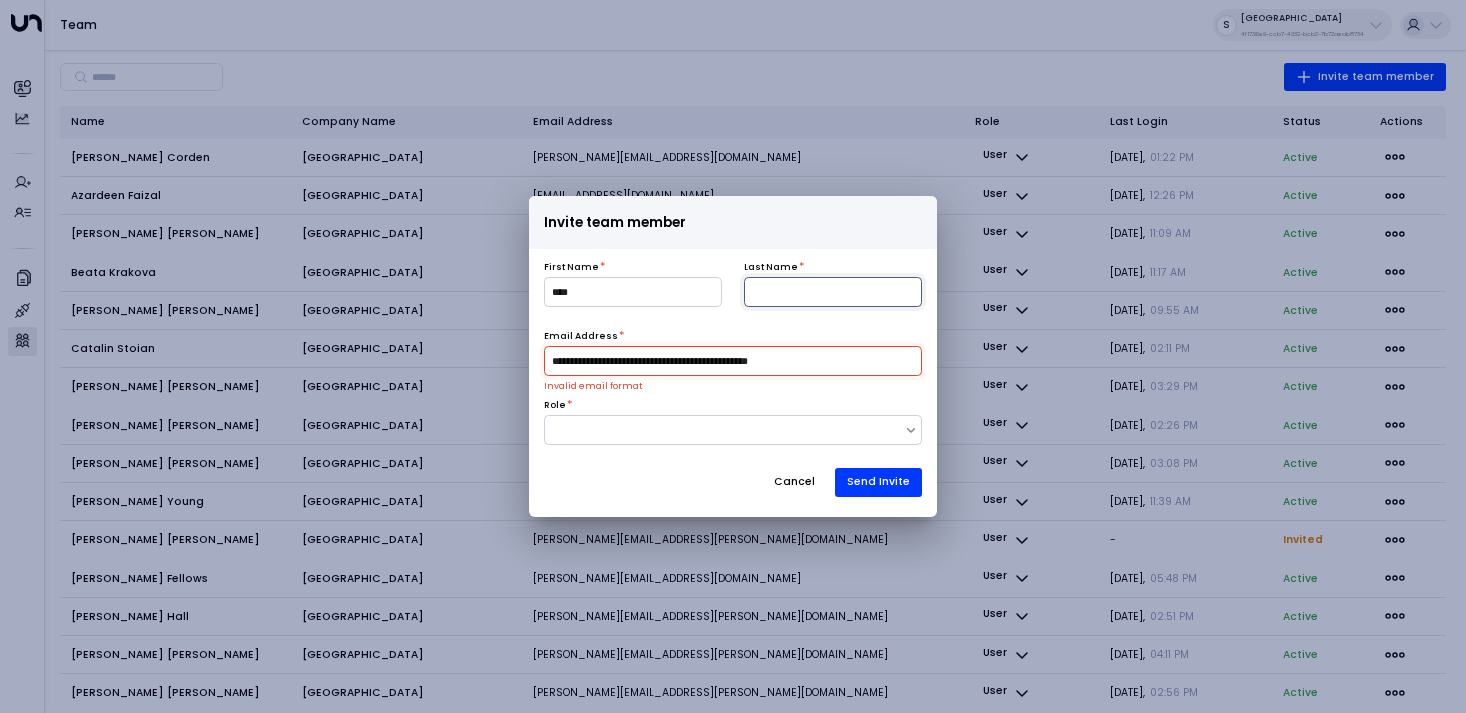 click at bounding box center (833, 292) 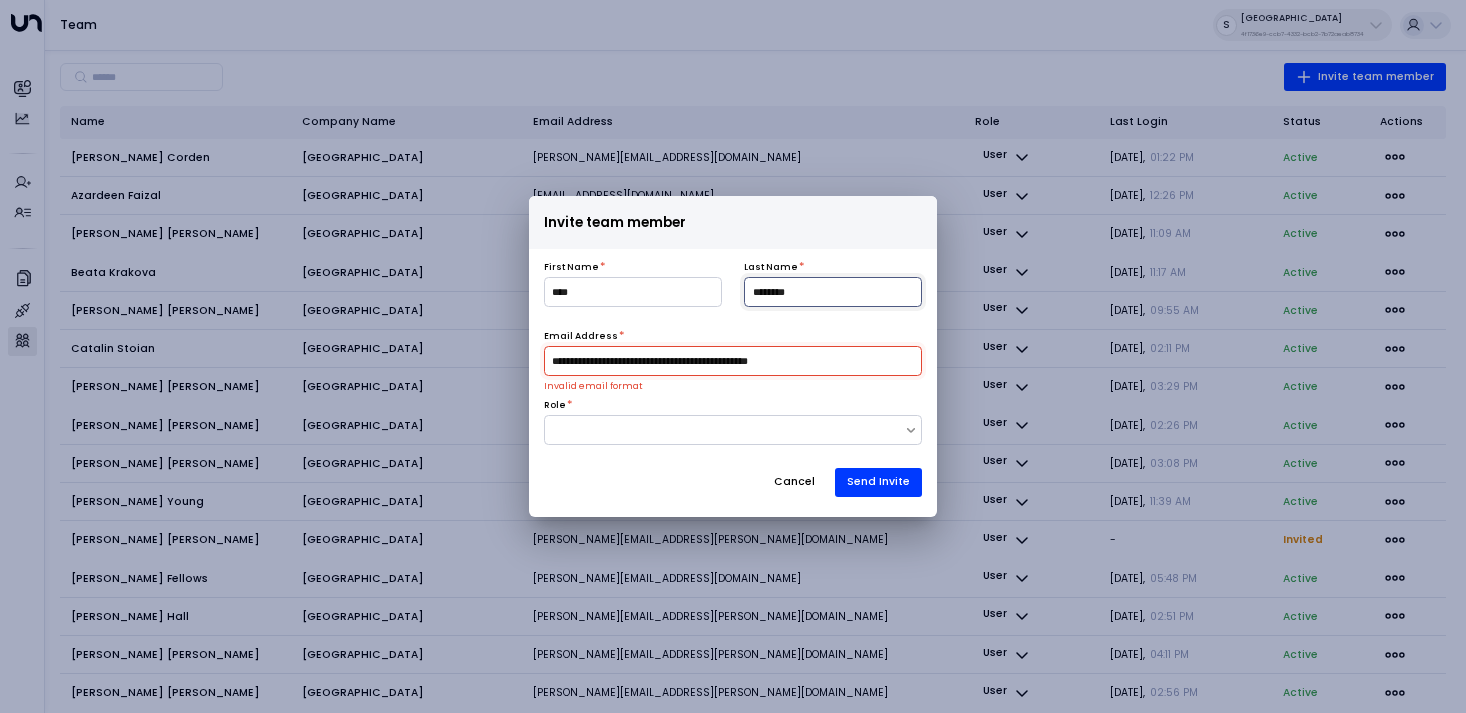 type on "********" 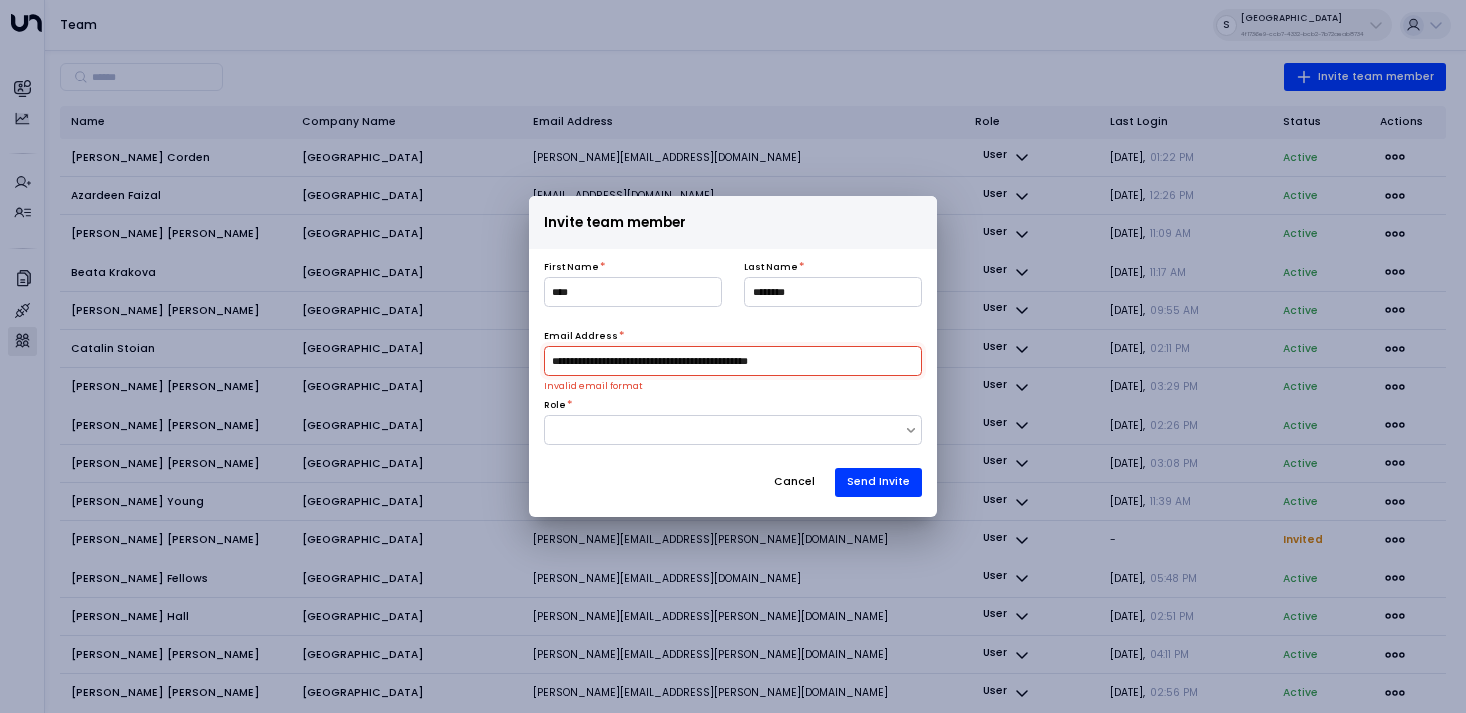 drag, startPoint x: 626, startPoint y: 363, endPoint x: 492, endPoint y: 363, distance: 134 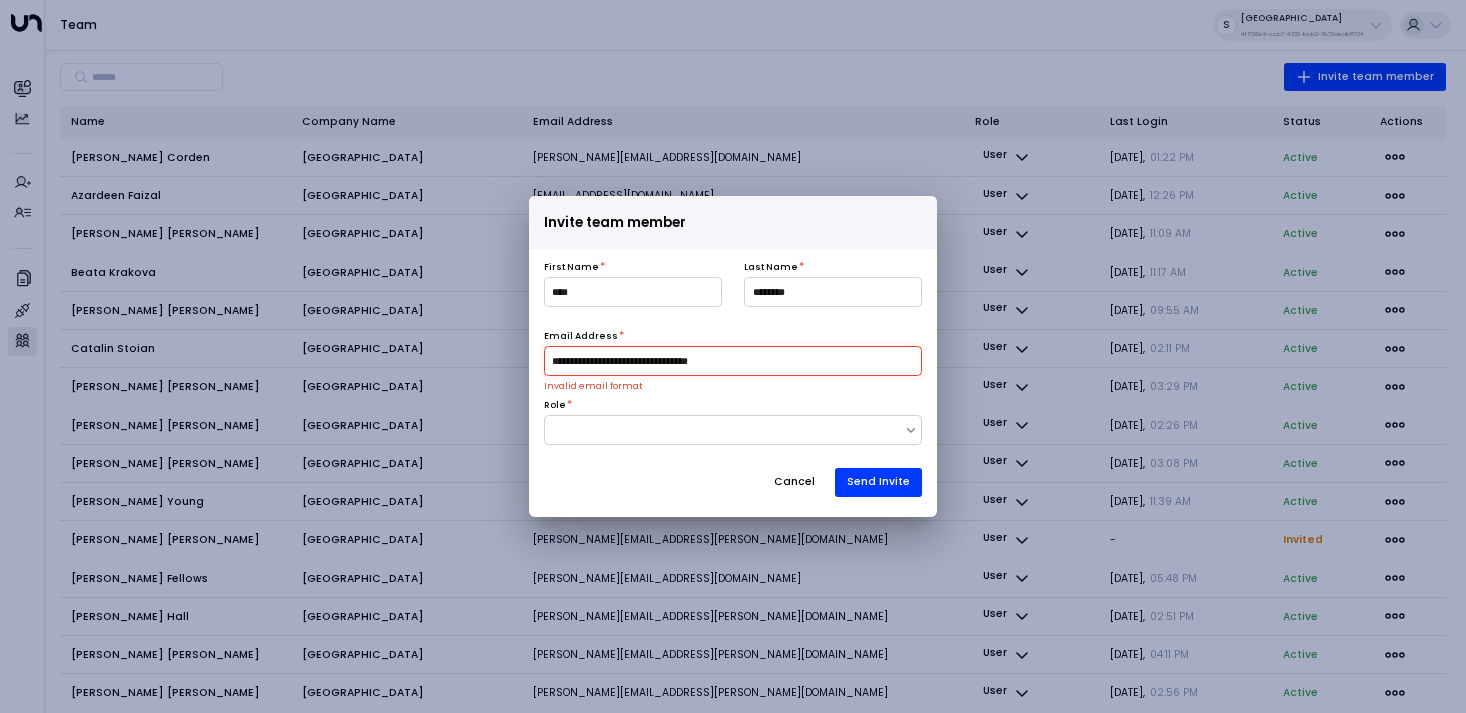 click on "**********" at bounding box center (733, 361) 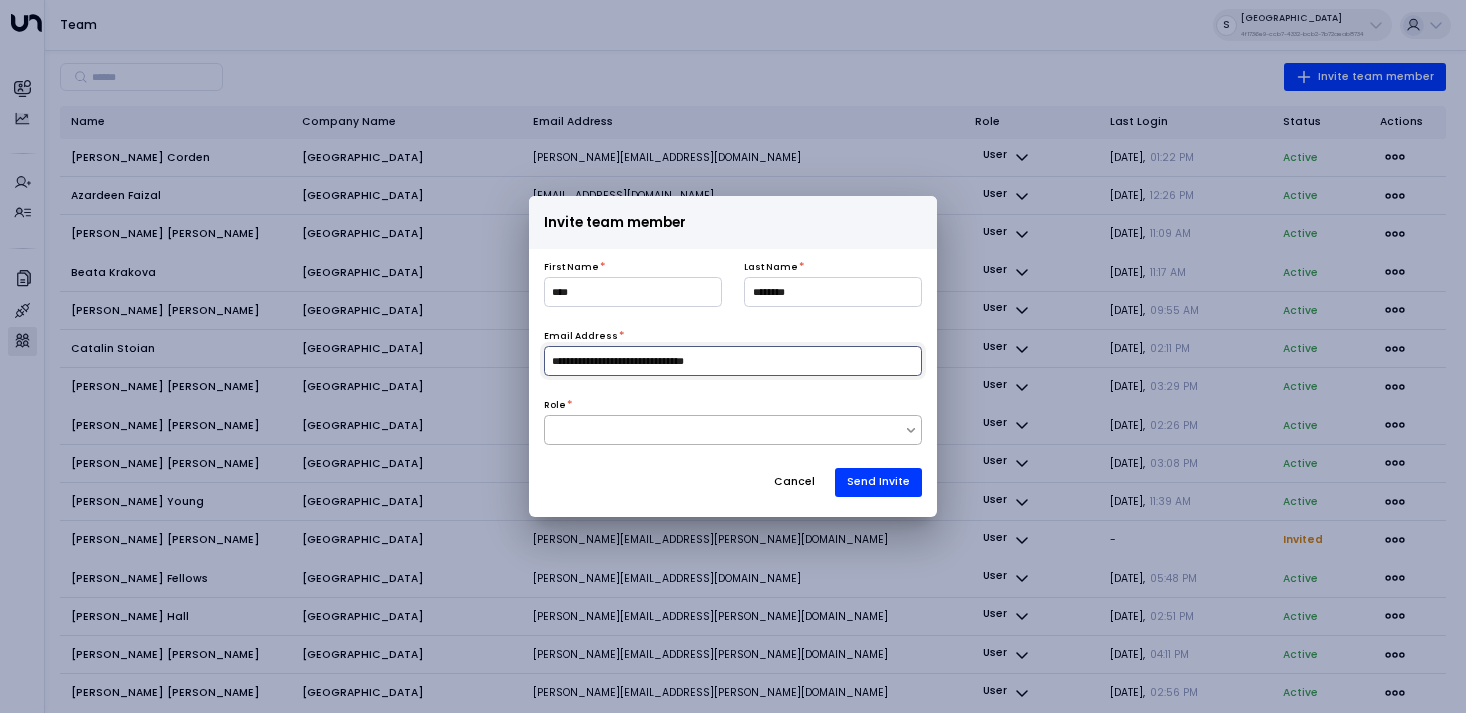 type on "**********" 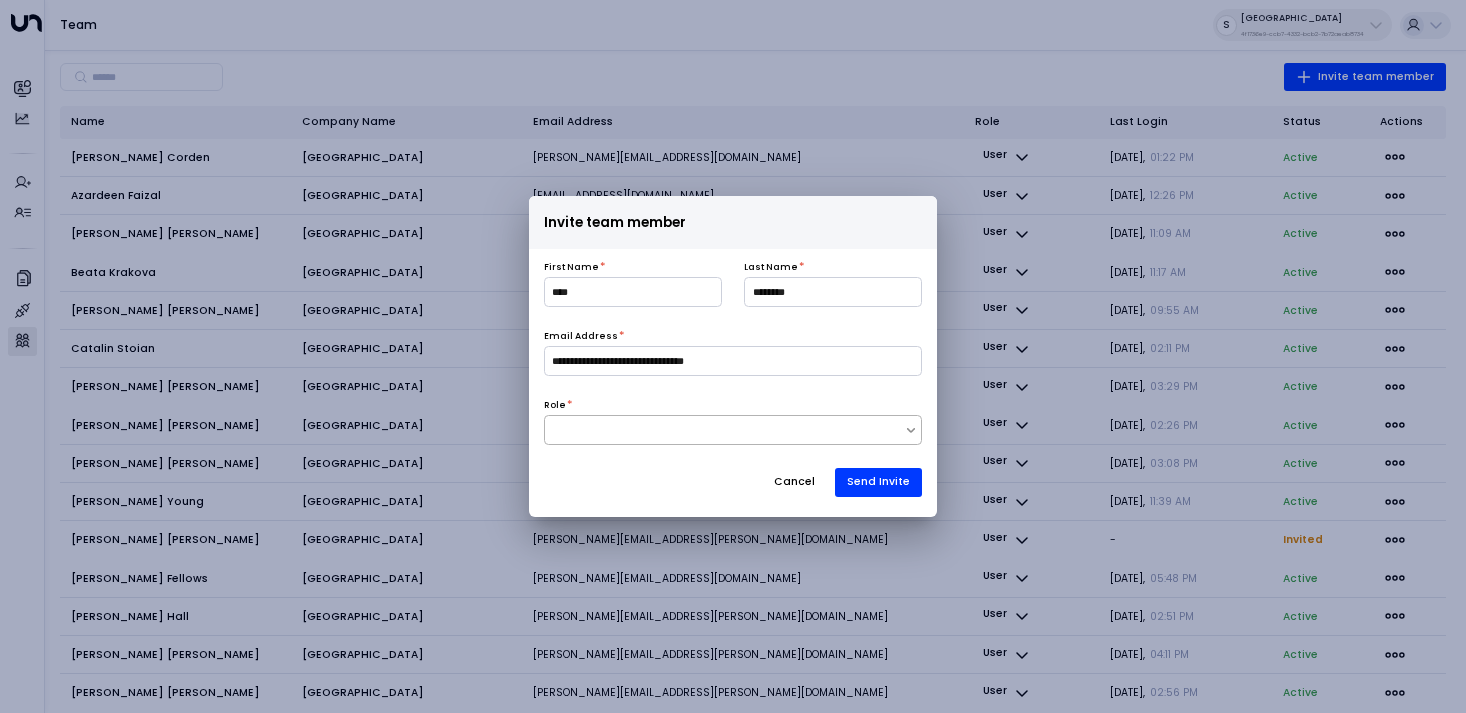 click at bounding box center (725, 430) 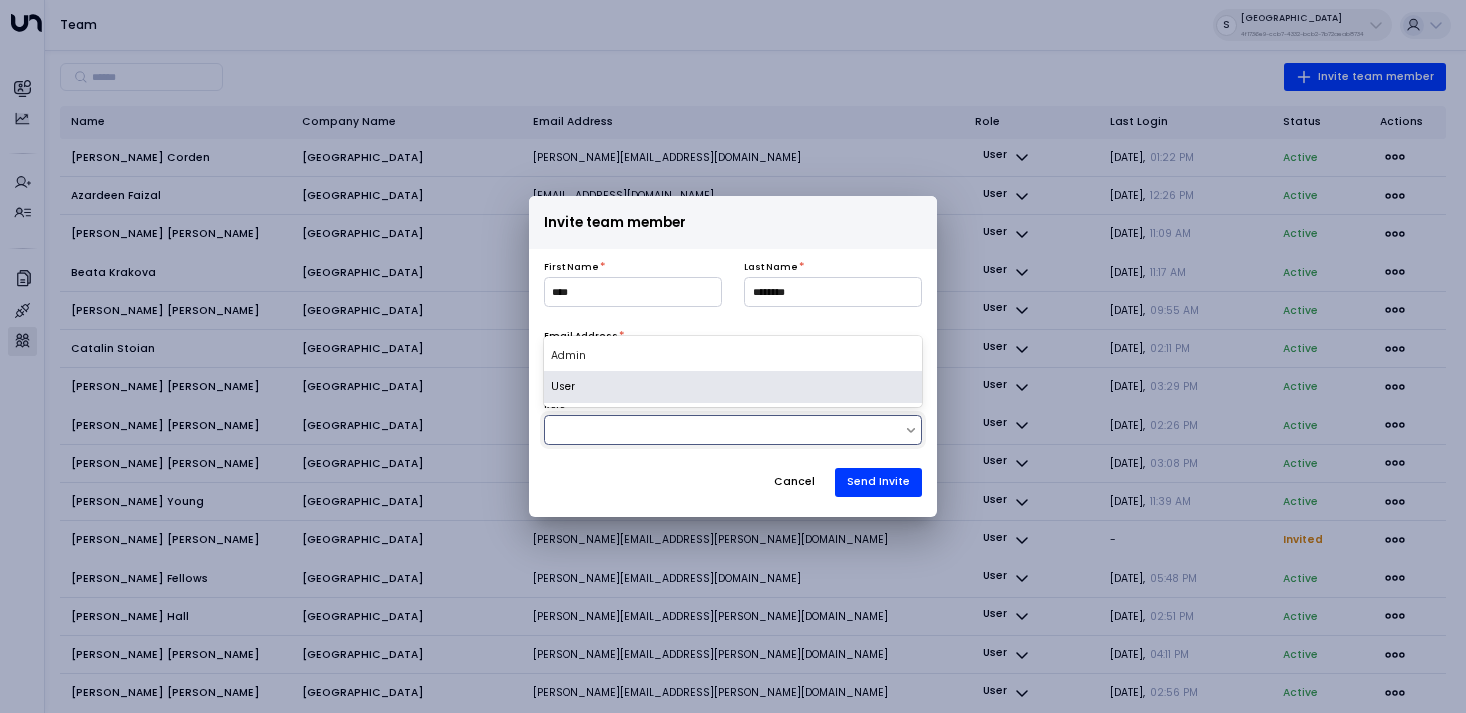 click on "User" at bounding box center (733, 387) 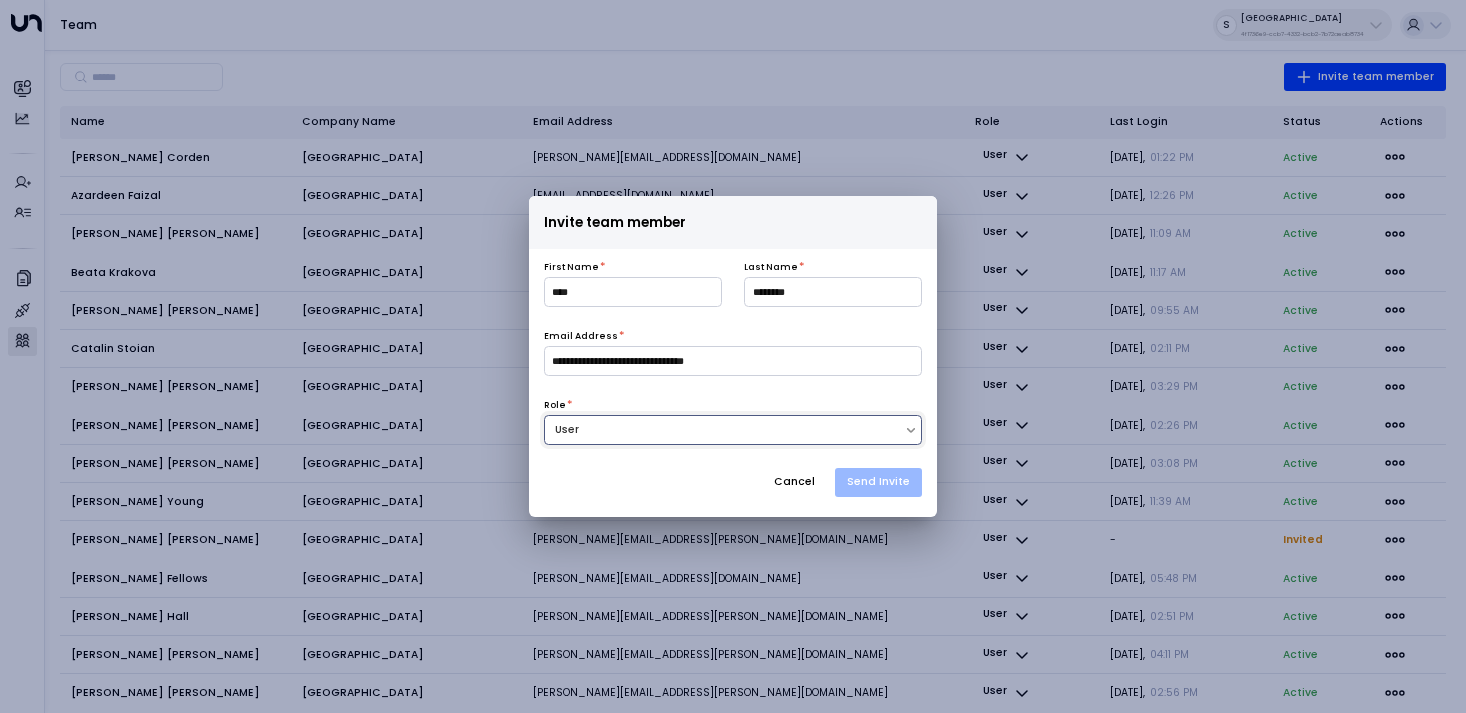 click on "Send Invite" at bounding box center [878, 483] 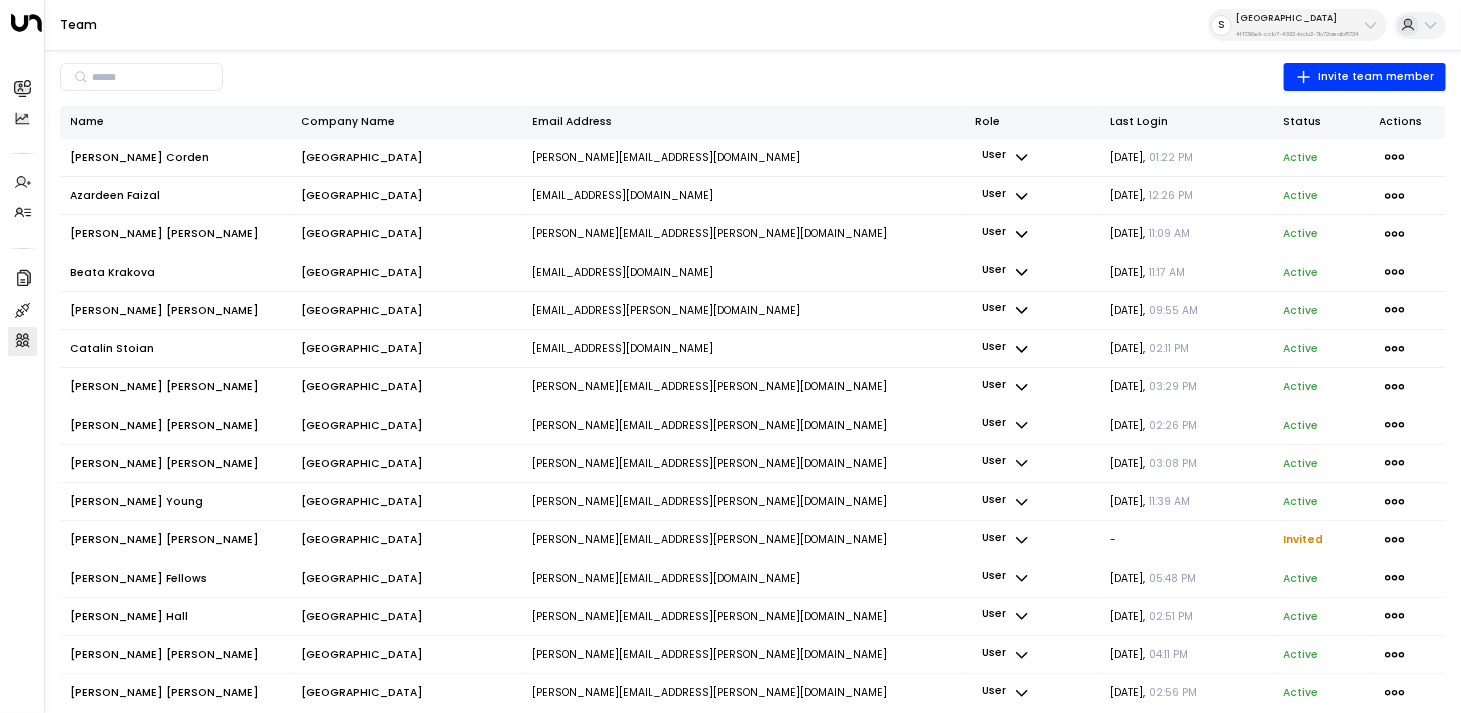 click on "[GEOGRAPHIC_DATA]" at bounding box center (1297, 18) 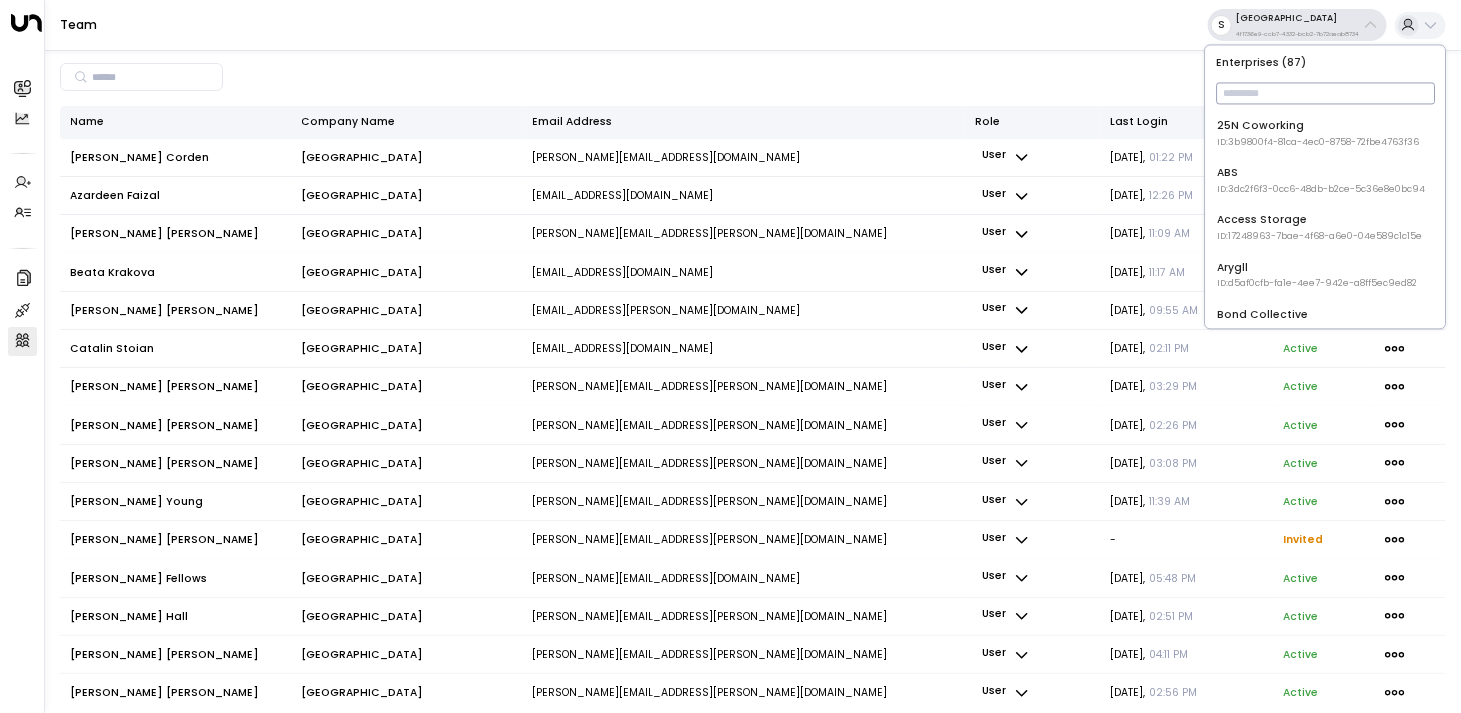 click at bounding box center (1325, 94) 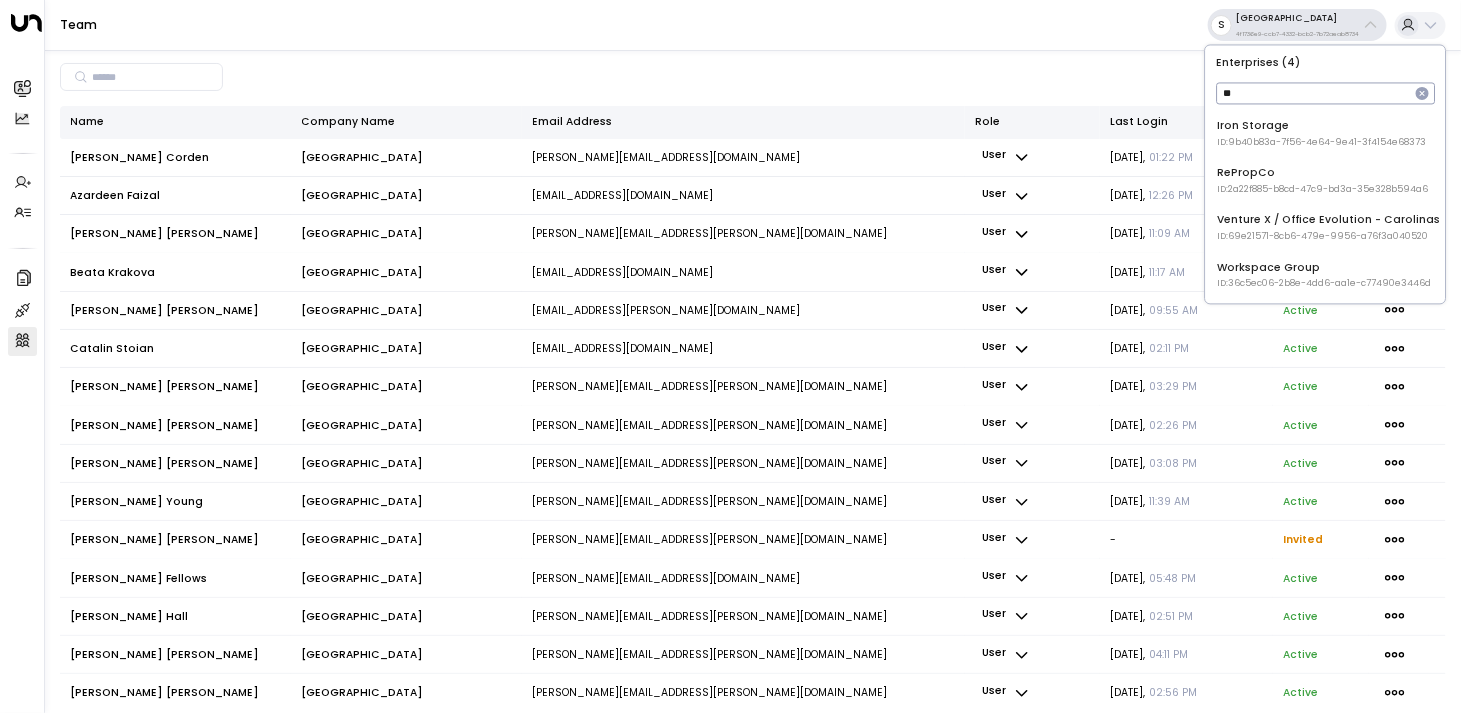 type on "*" 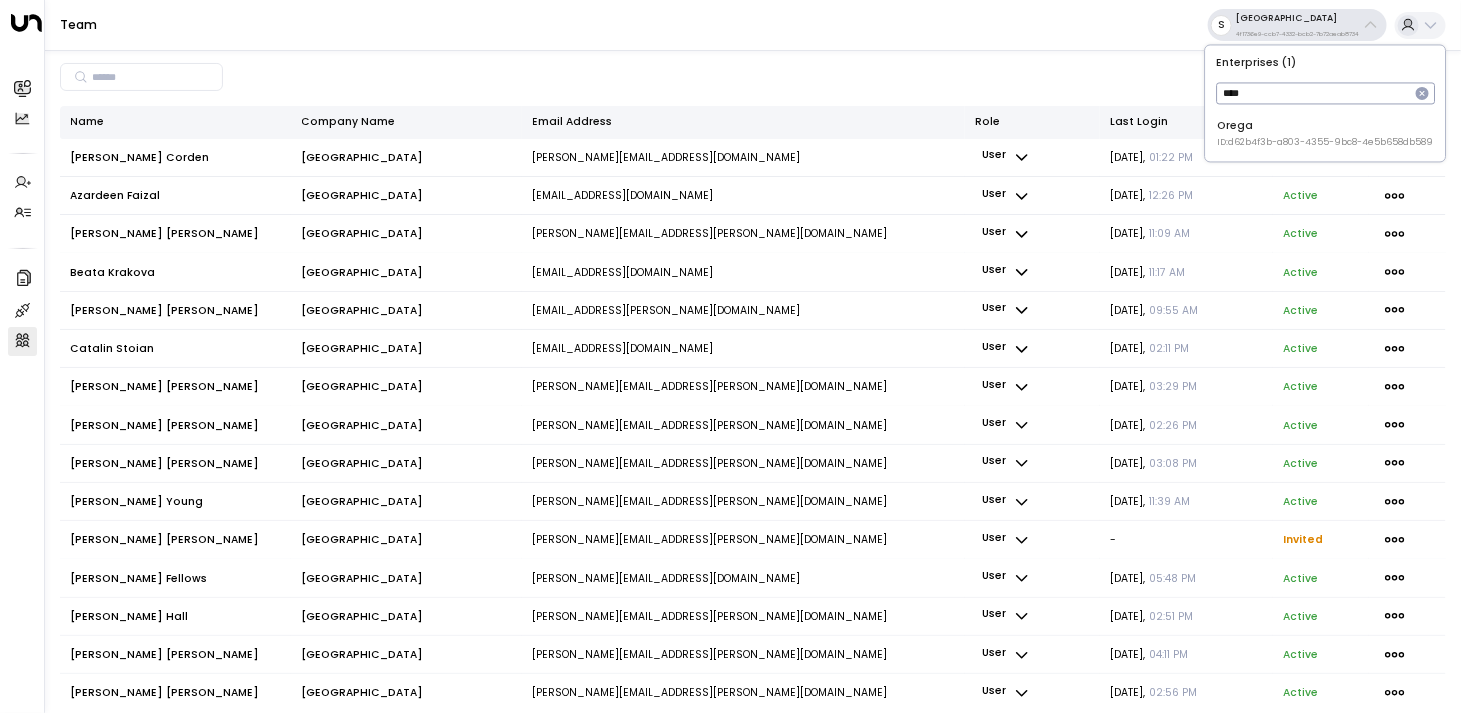 type on "****" 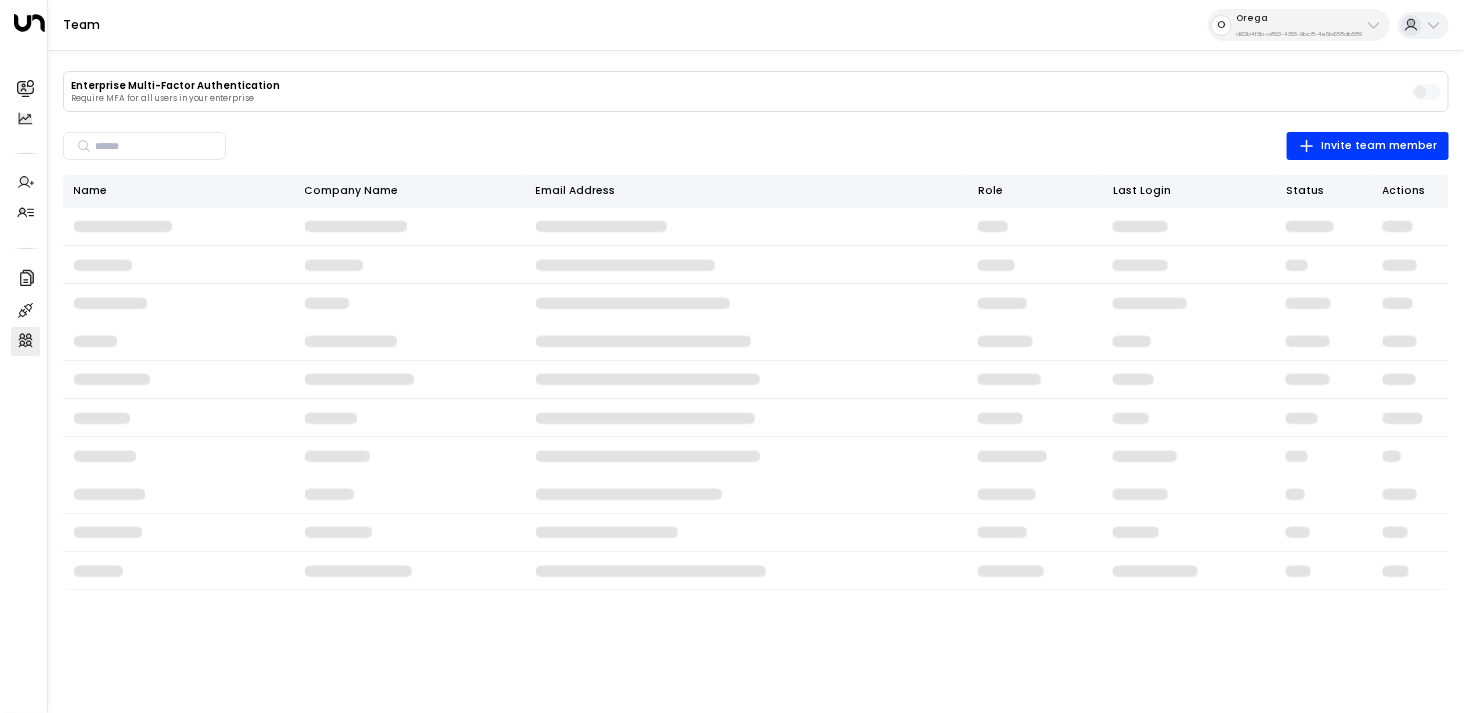 scroll, scrollTop: 0, scrollLeft: 0, axis: both 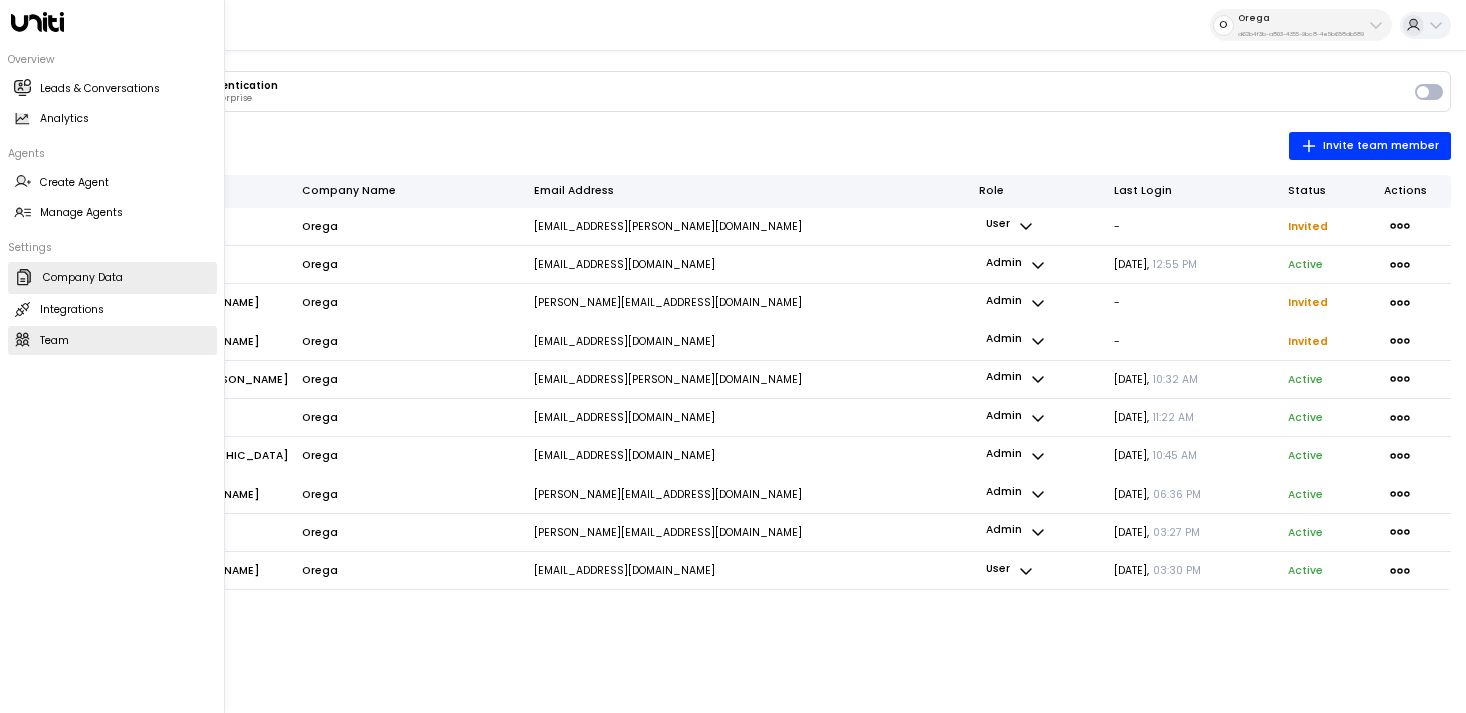 click 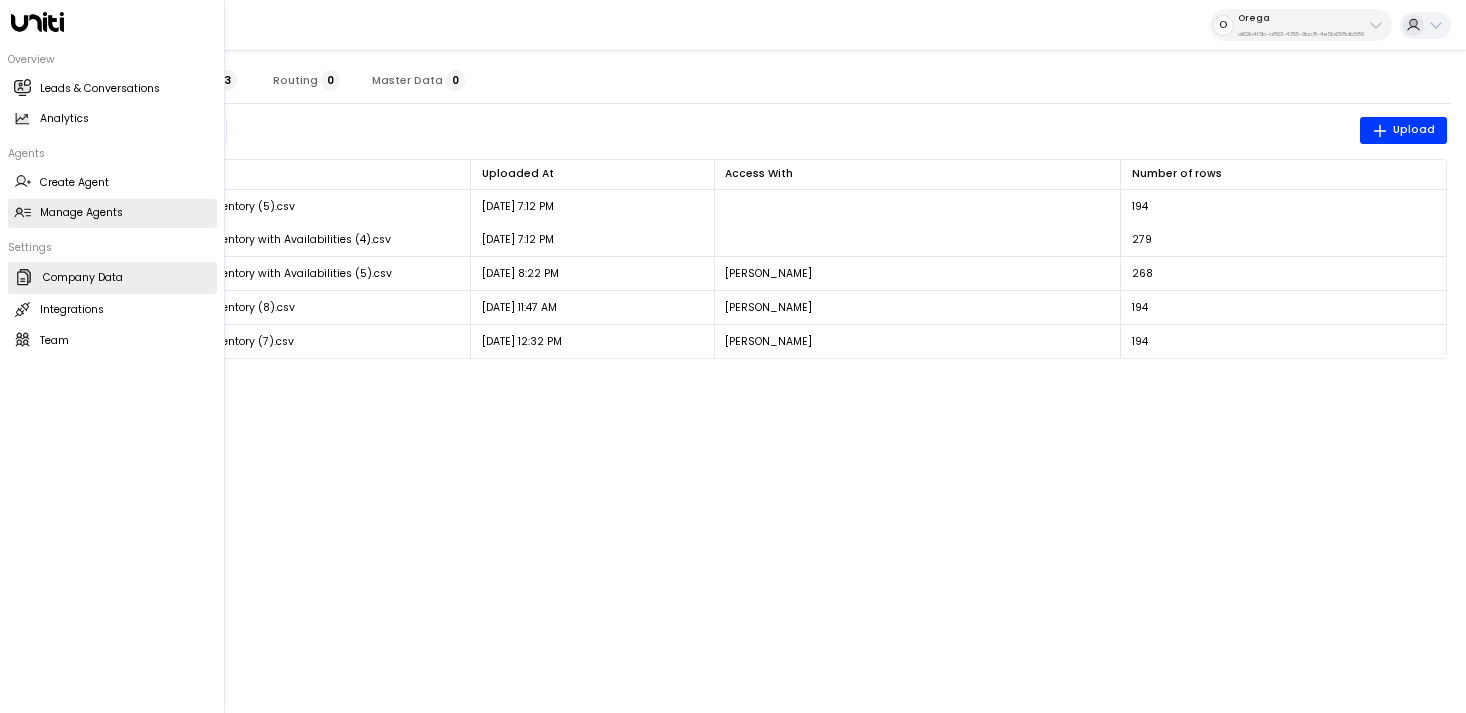 click on "Manage Agents Manage Agents" at bounding box center [112, 213] 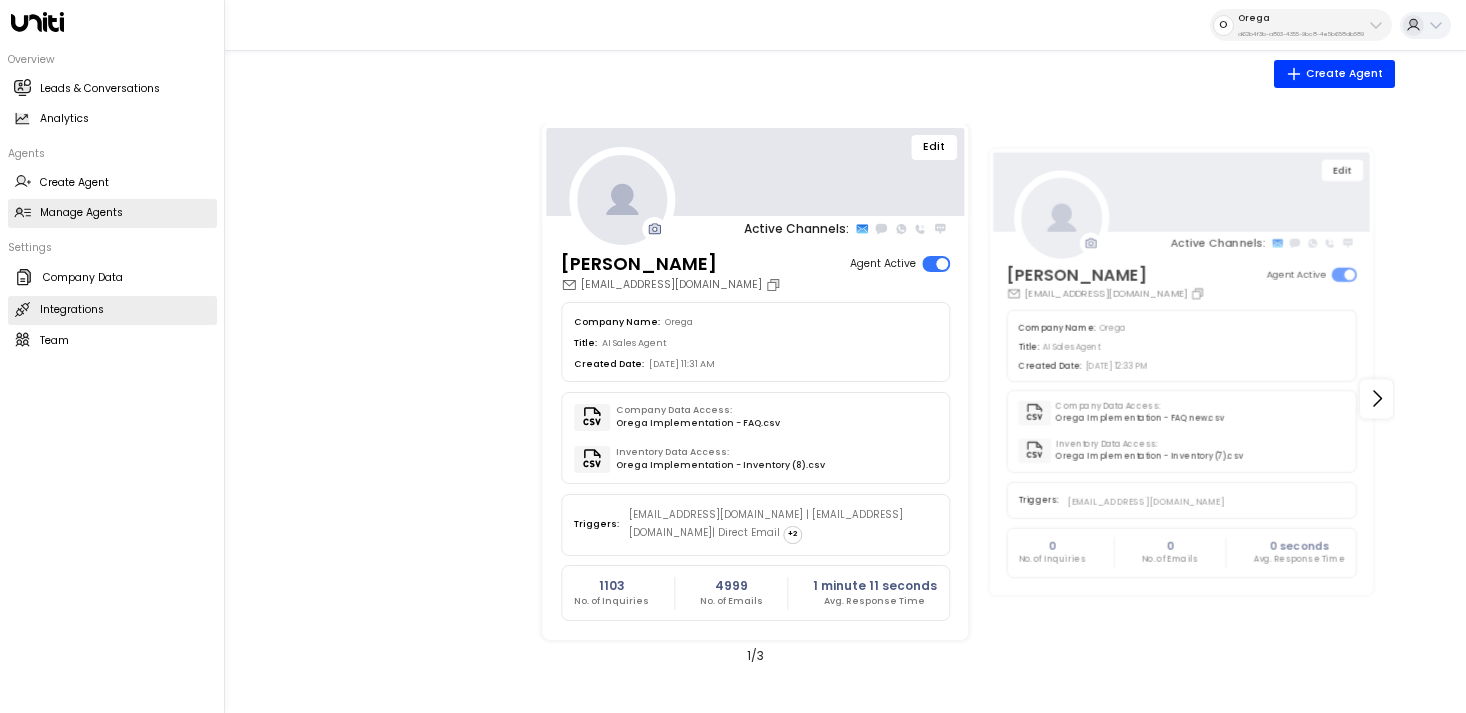 click 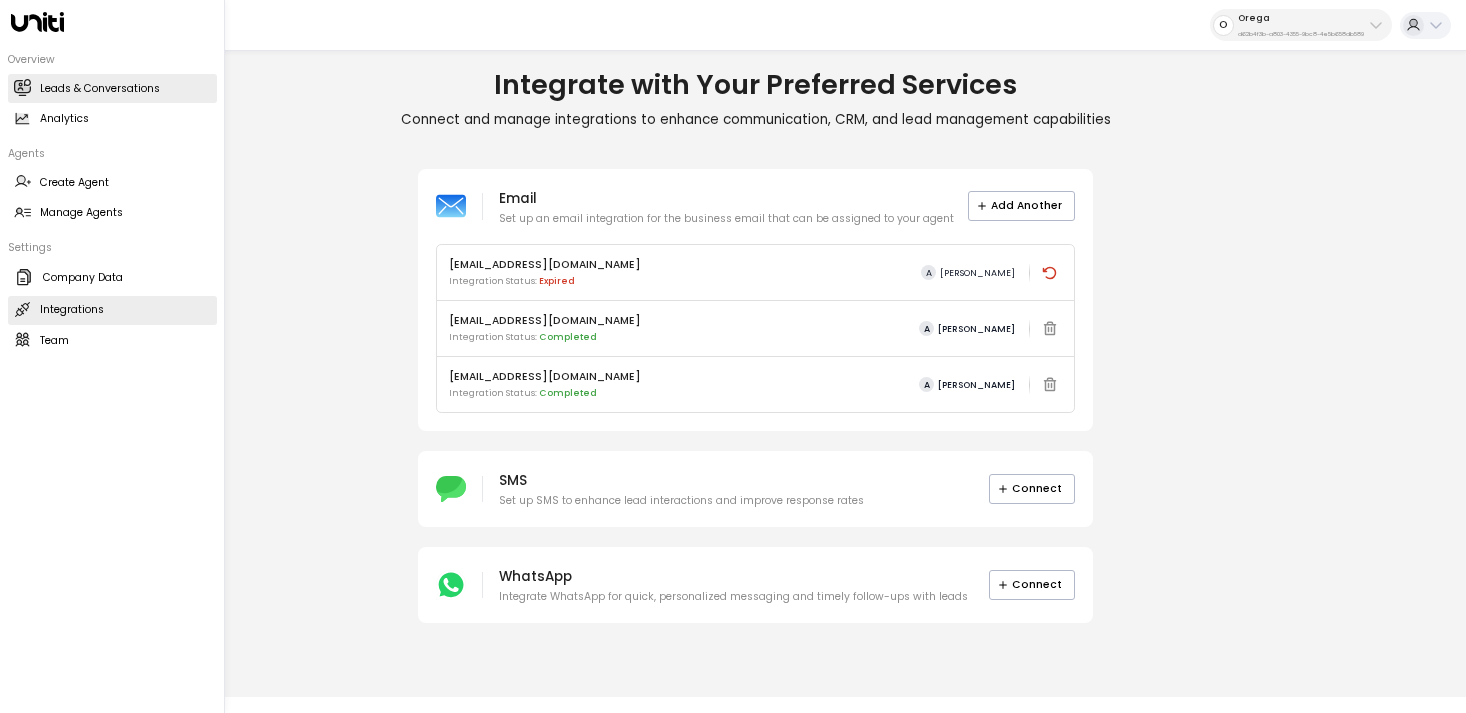 click on "Leads & Conversations" at bounding box center (100, 89) 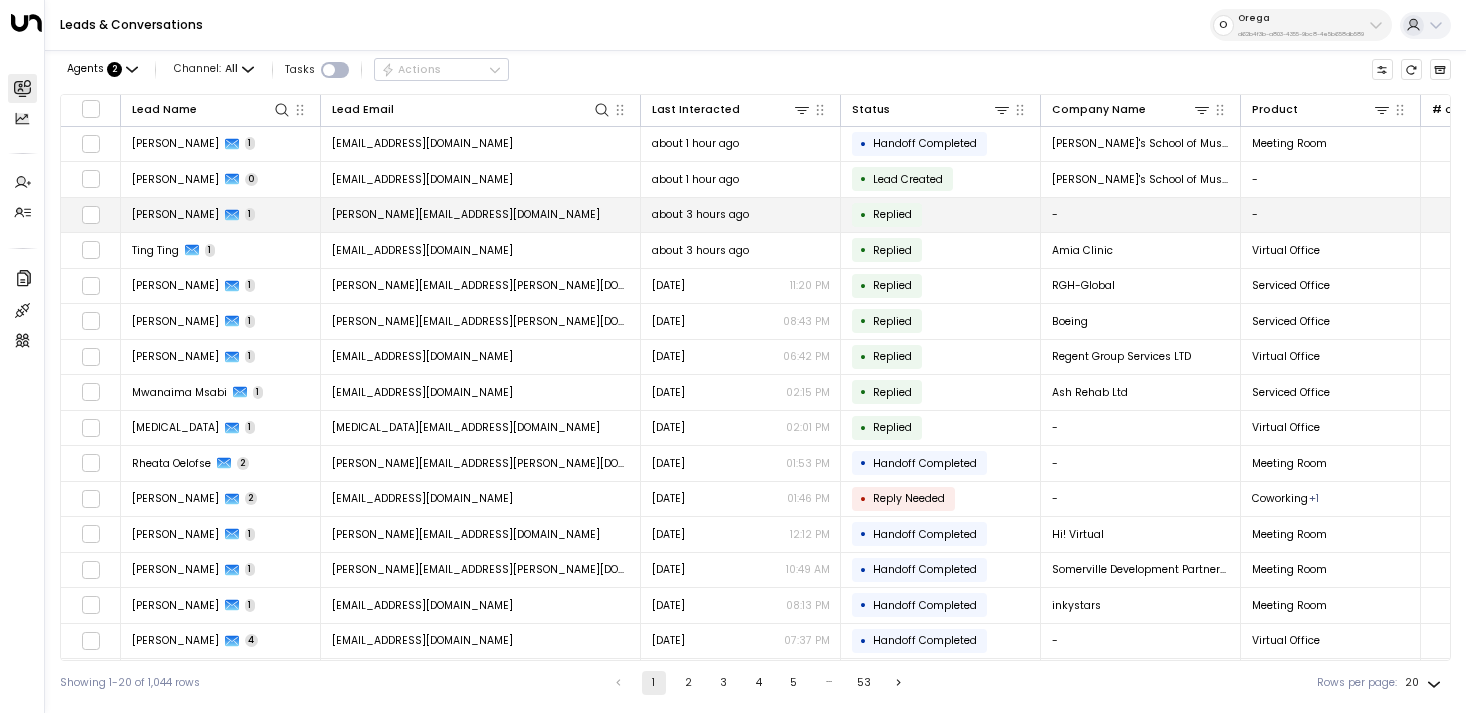 click on "cole.x@live.co.uk" at bounding box center (481, 215) 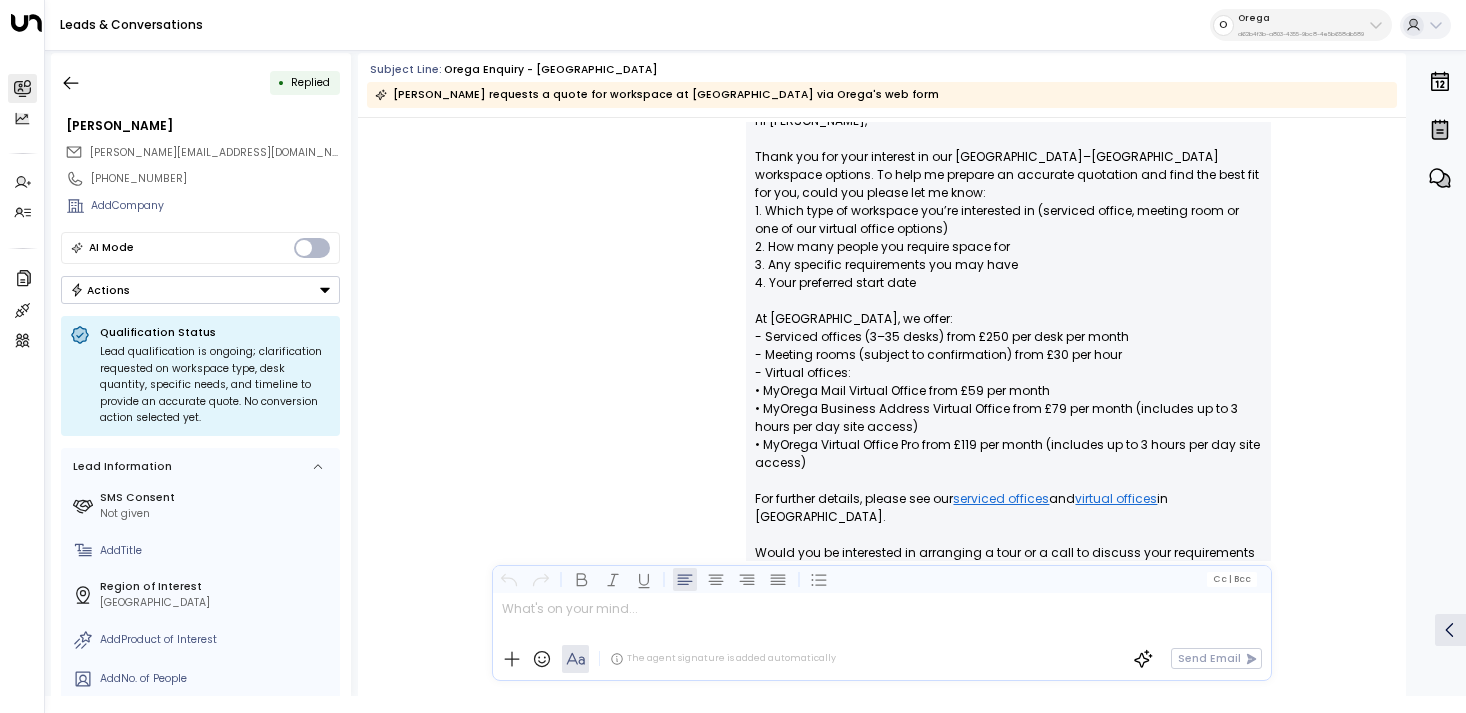 scroll, scrollTop: 1483, scrollLeft: 0, axis: vertical 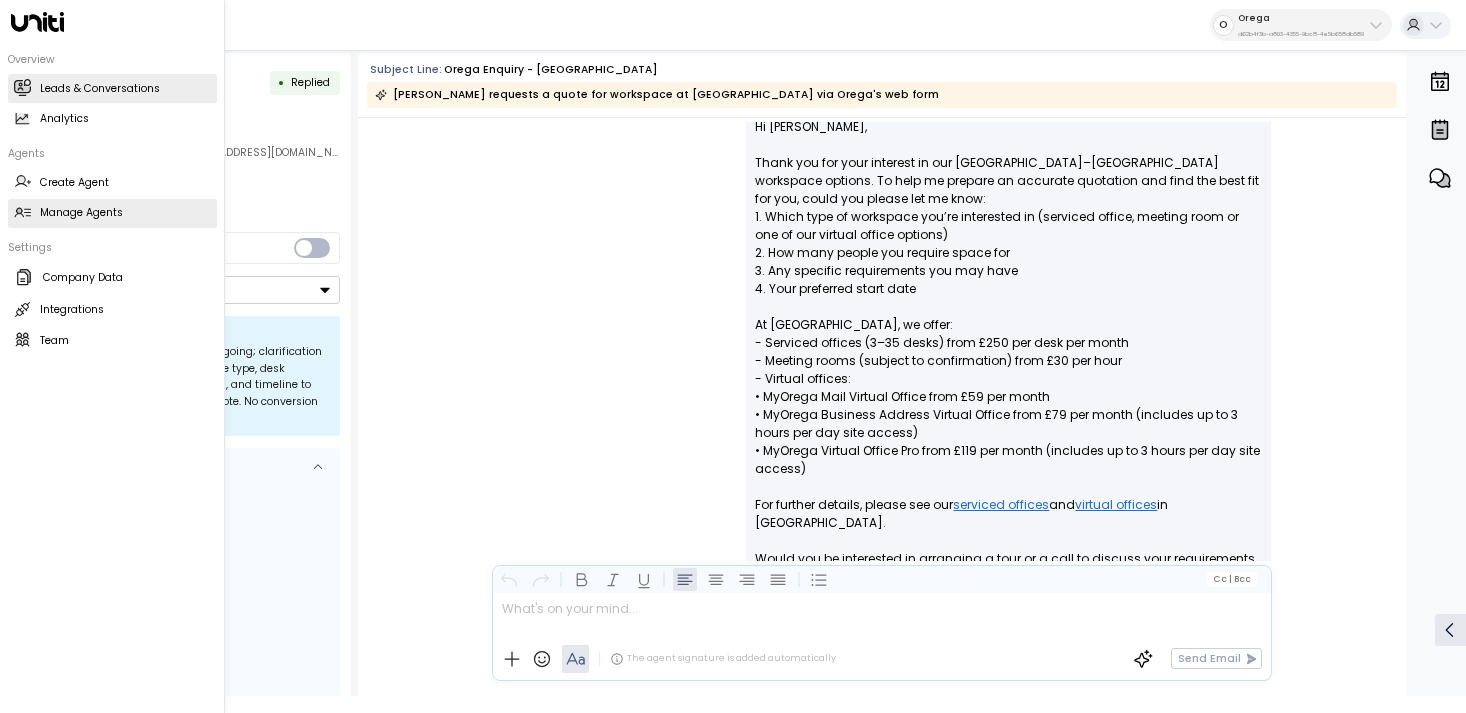 click on "Manage Agents" at bounding box center (81, 213) 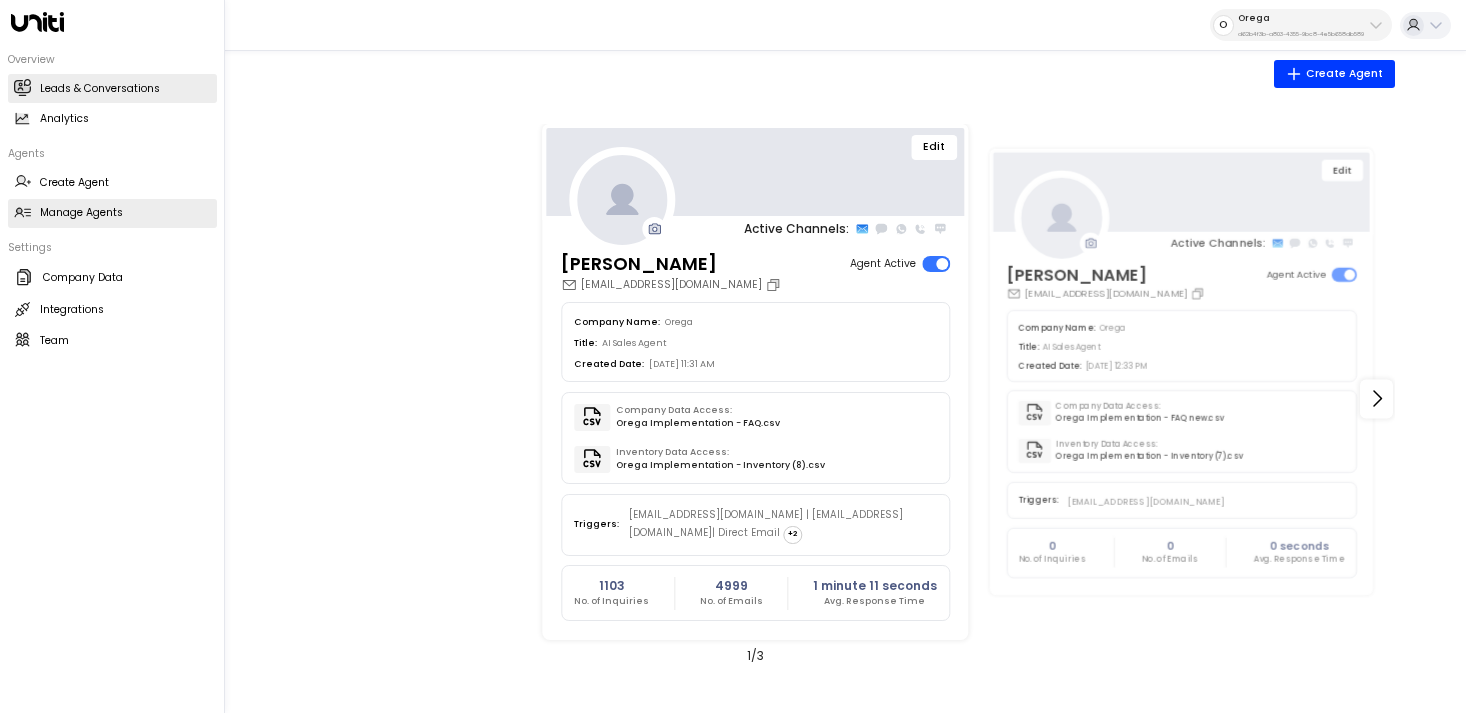 click on "Leads & Conversations Leads & Conversations" at bounding box center (112, 88) 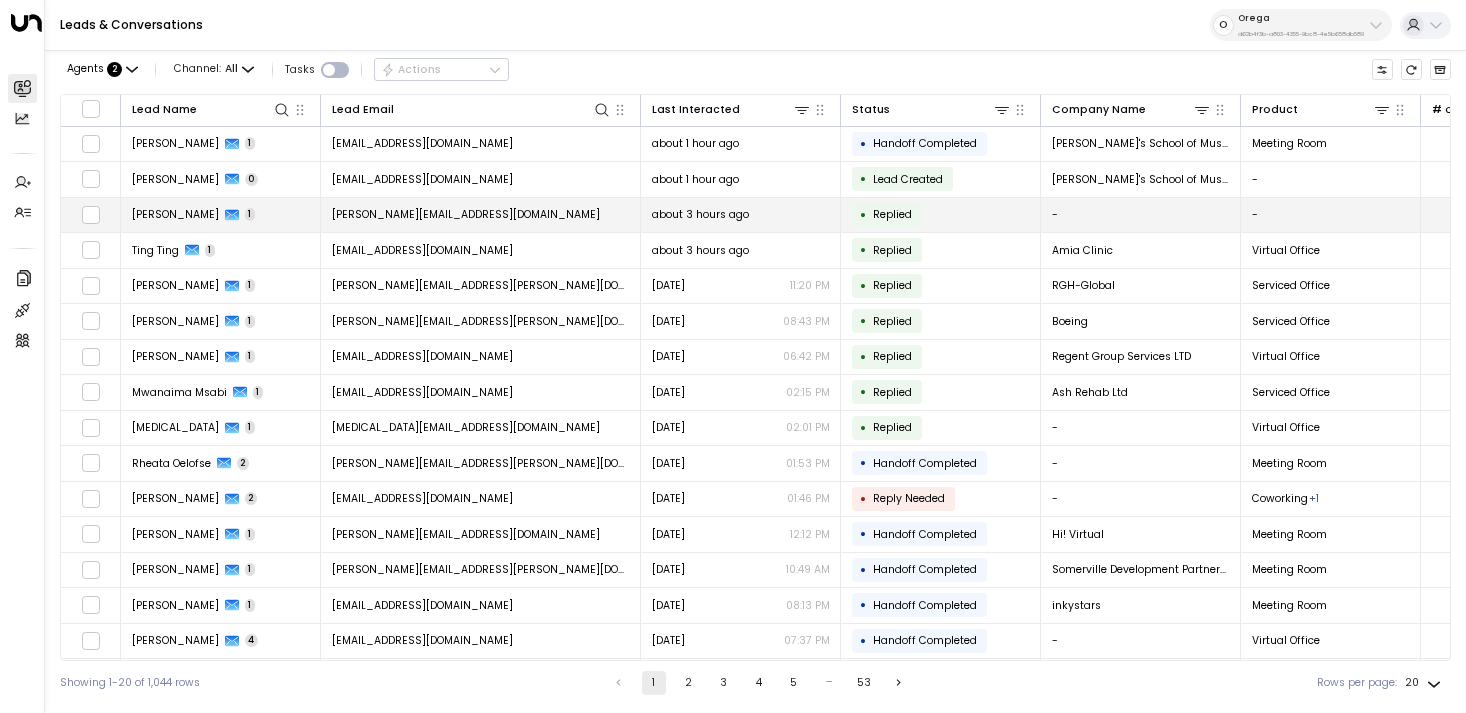 scroll, scrollTop: 181, scrollLeft: 0, axis: vertical 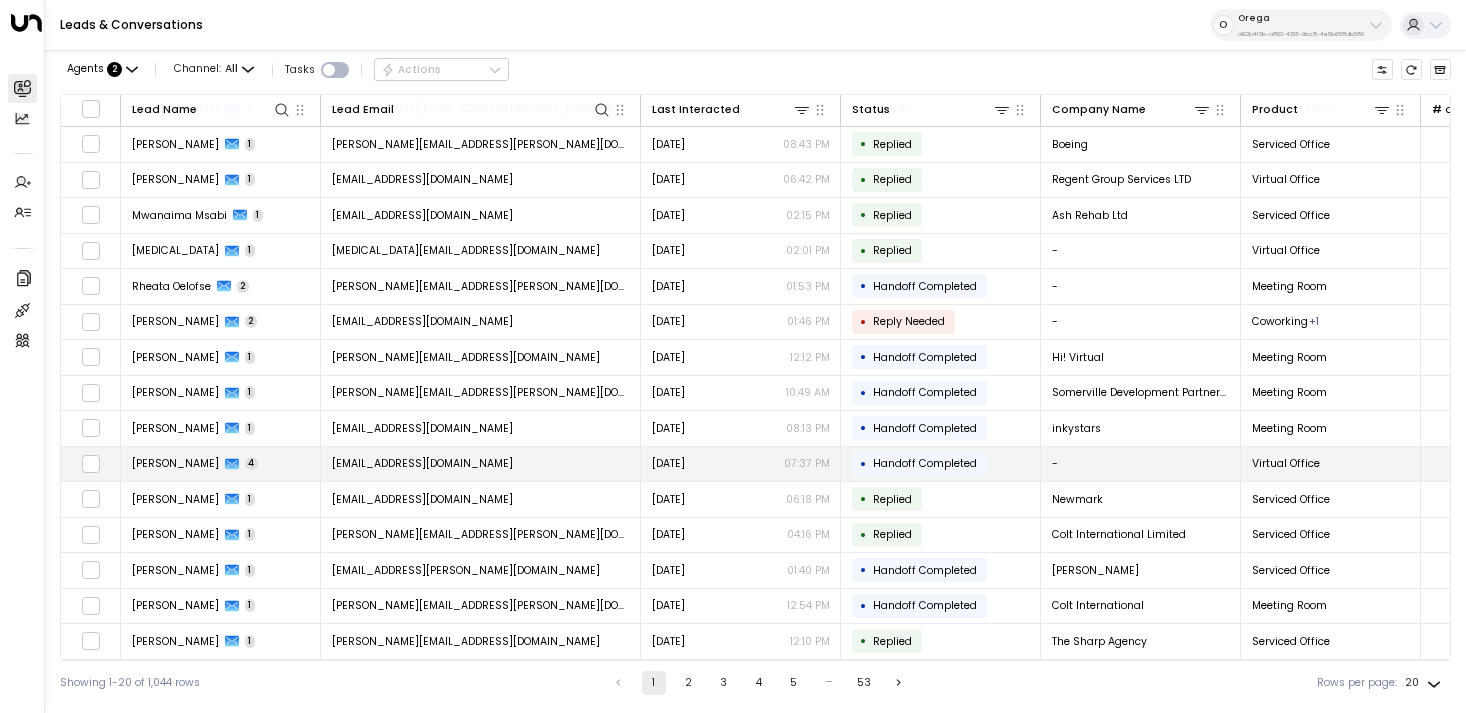 click on "crewcore11@gmail.com" at bounding box center [481, 464] 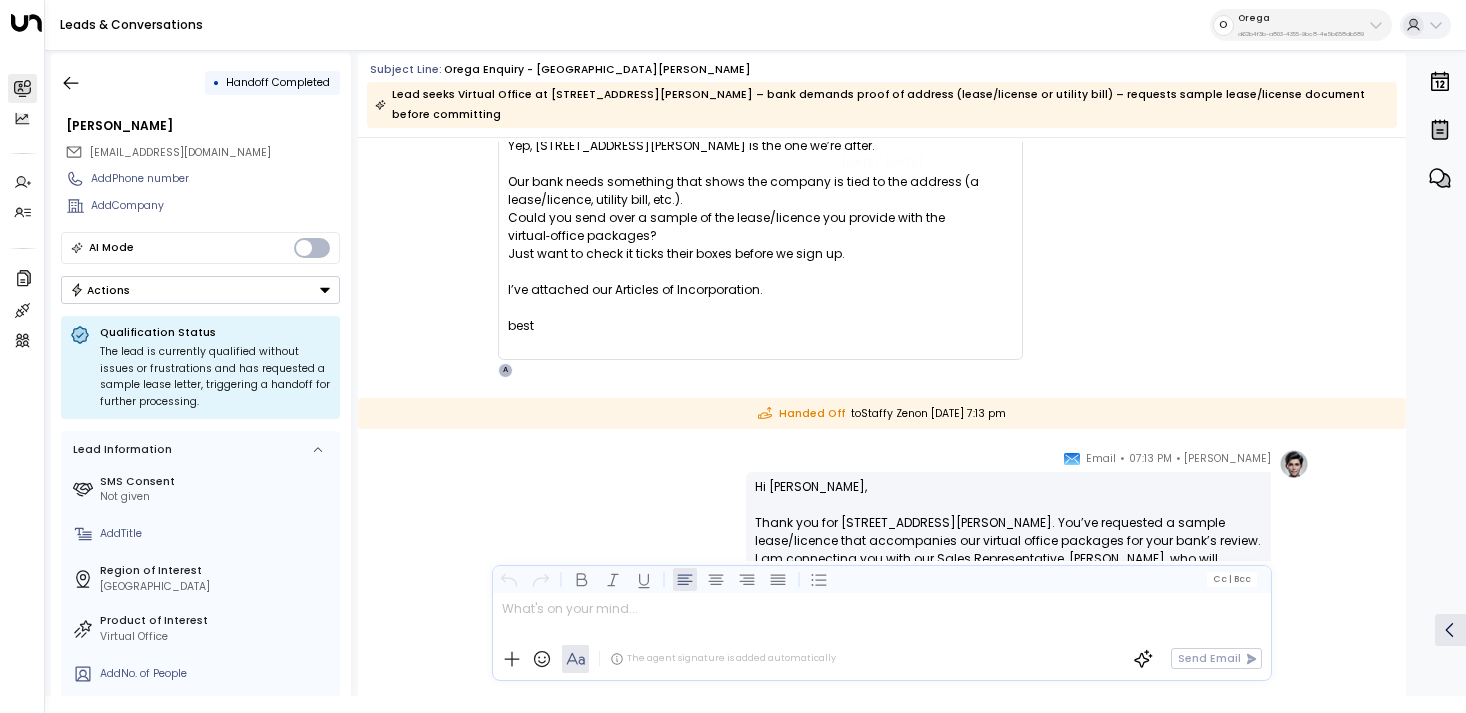 scroll, scrollTop: 1998, scrollLeft: 0, axis: vertical 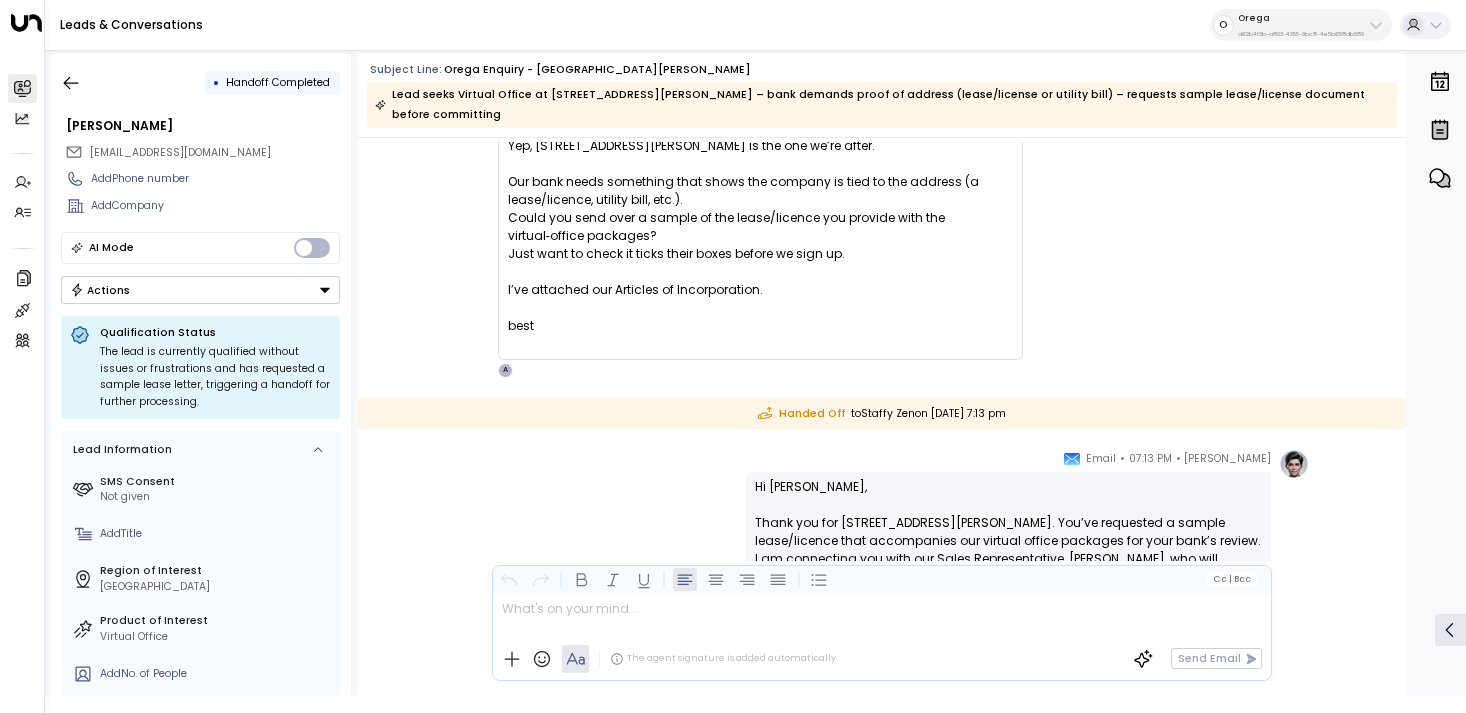 click on "Orega d62b4f3b-a803-4355-9bc8-4e5b658db589" at bounding box center (1301, 25) 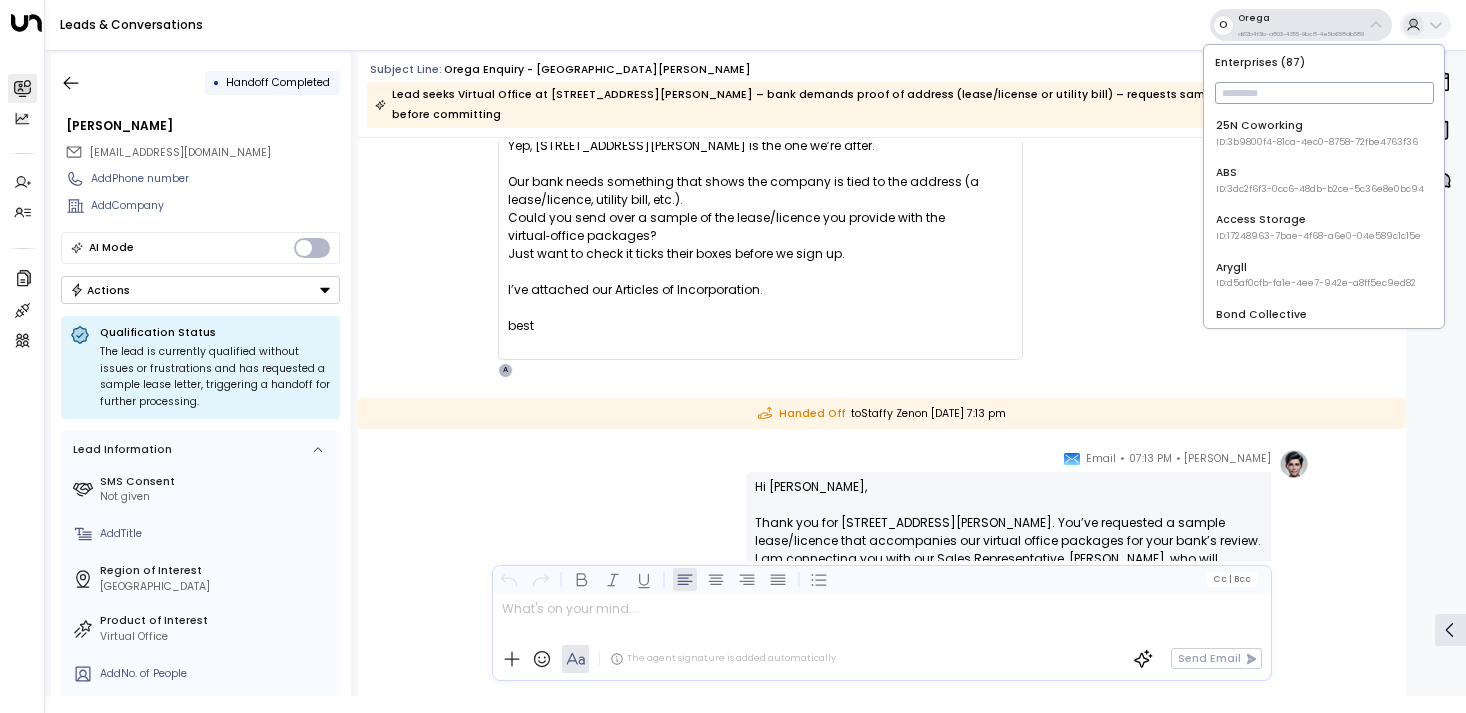 click at bounding box center [1324, 93] 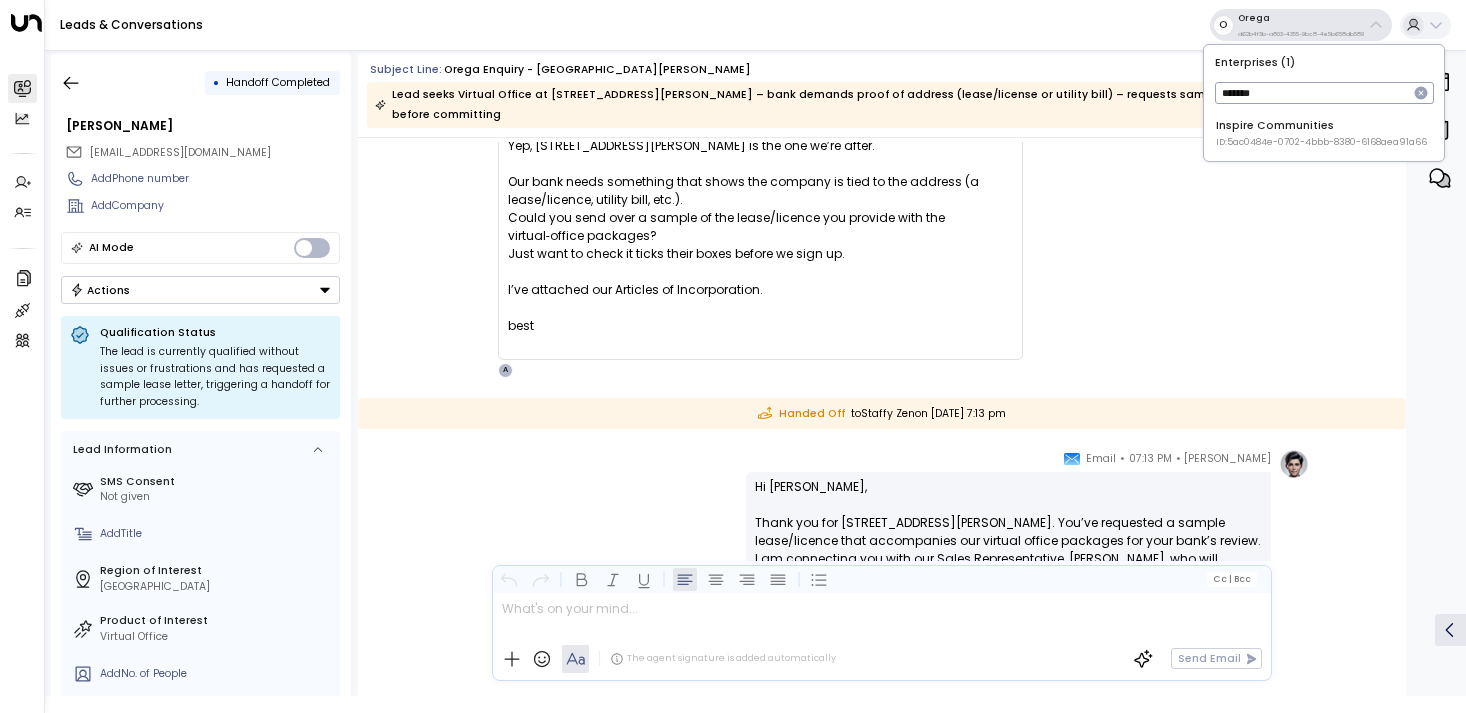type on "*******" 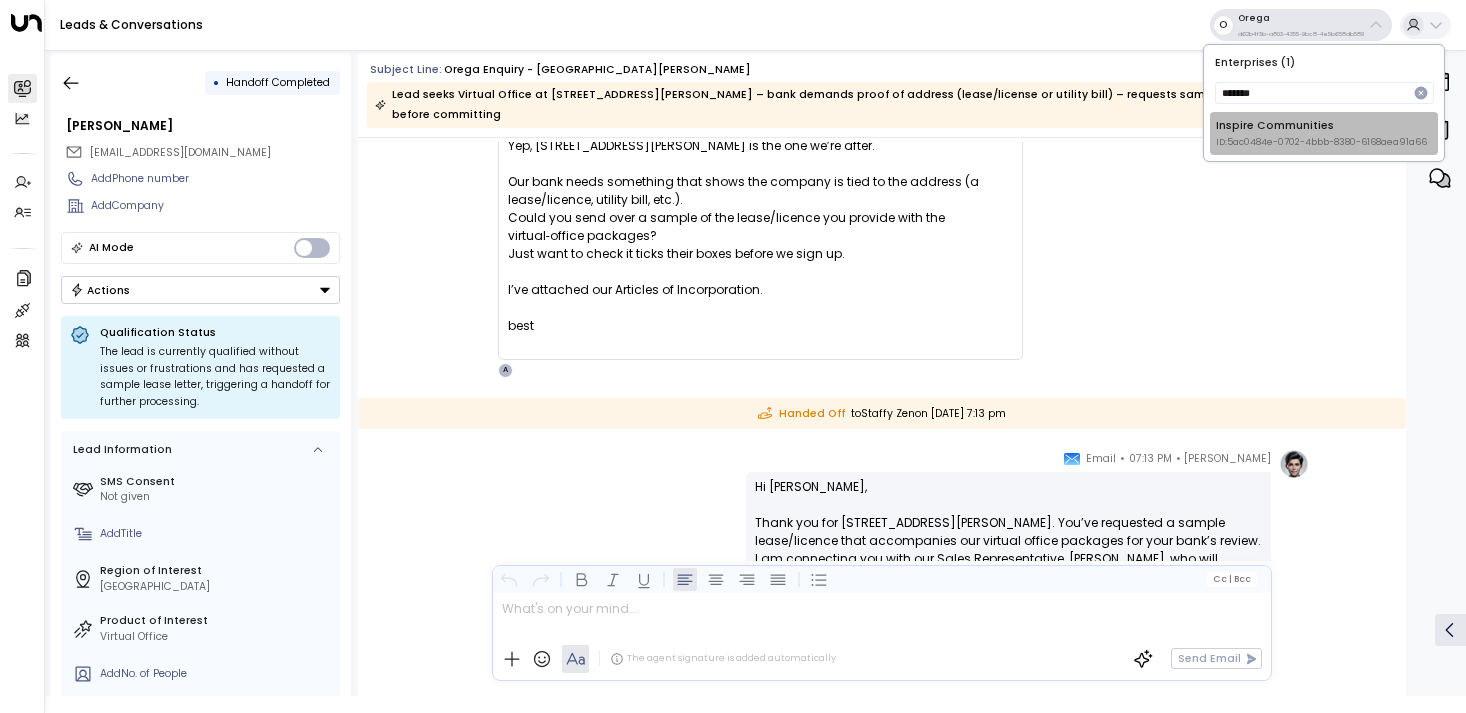 click on "Inspire Communities ID:  5ac0484e-0702-4bbb-8380-6168aea91a66" at bounding box center (1324, 133) 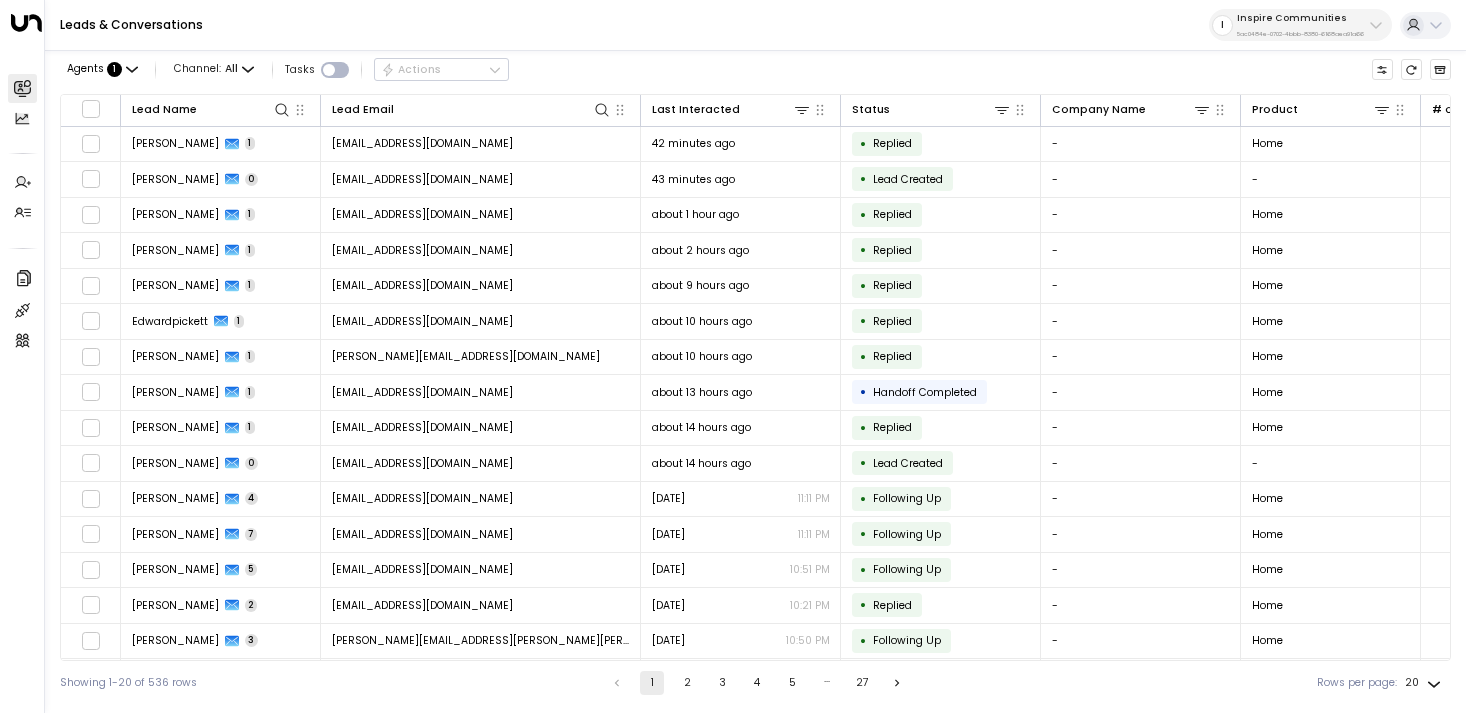 click on "Inspire Communities 5ac0484e-0702-4bbb-8380-6168aea91a66" at bounding box center (1300, 25) 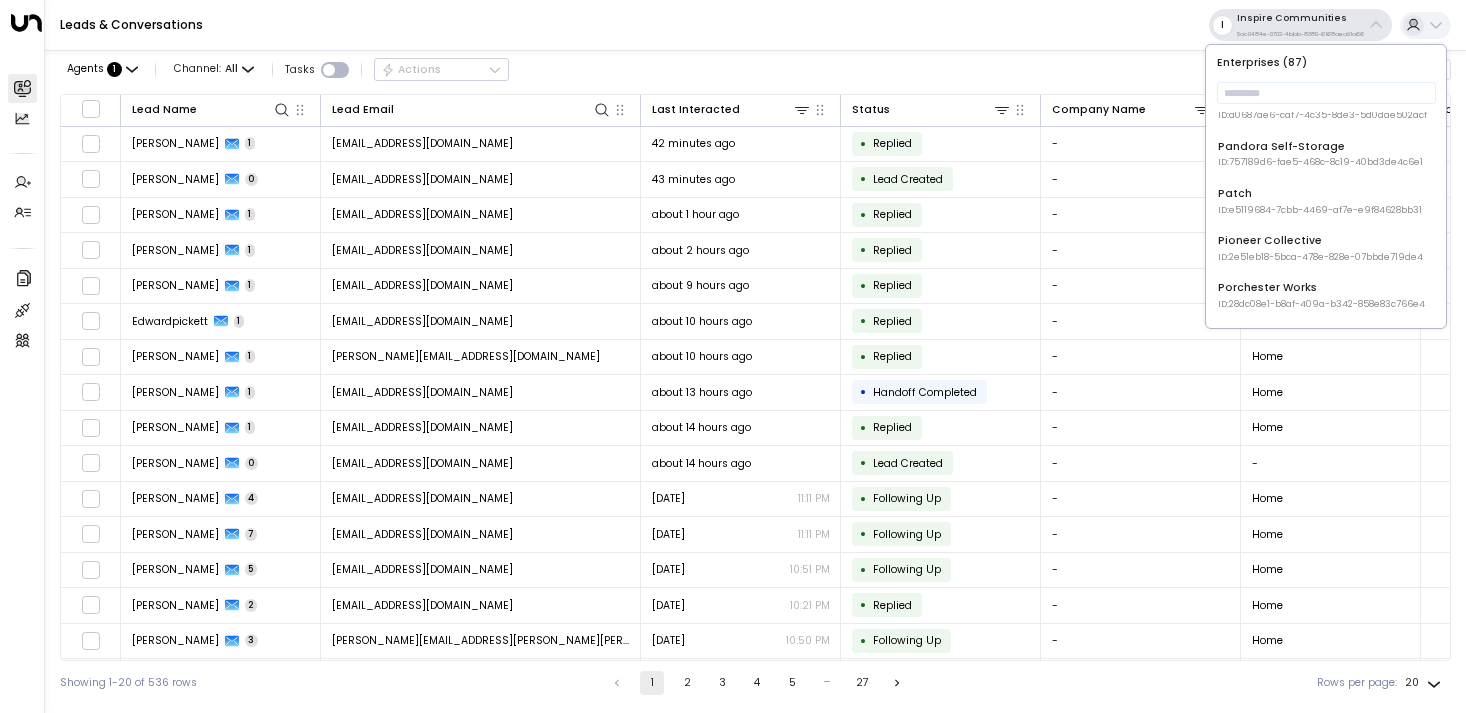 scroll, scrollTop: 2206, scrollLeft: 0, axis: vertical 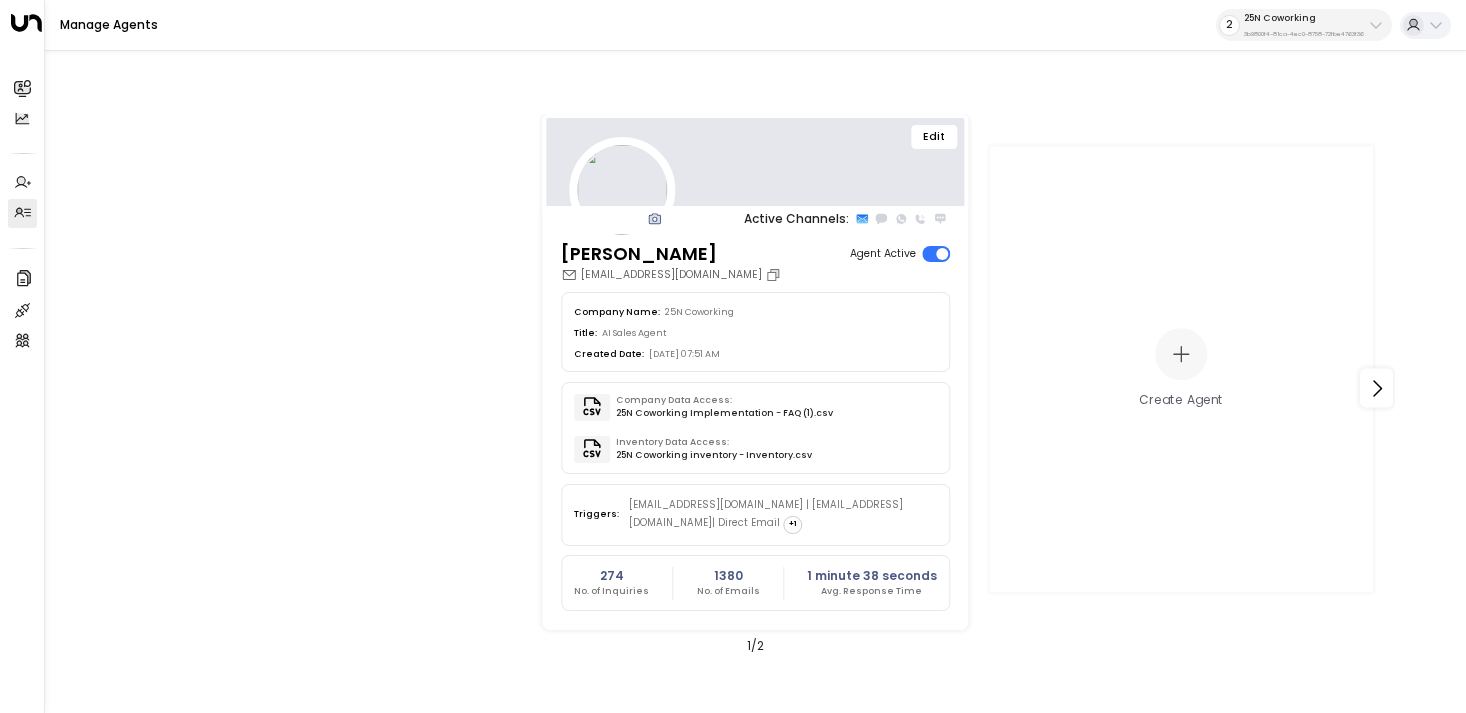click on "3b9800f4-81ca-4ec0-8758-72fbe4763f36" at bounding box center [1304, 34] 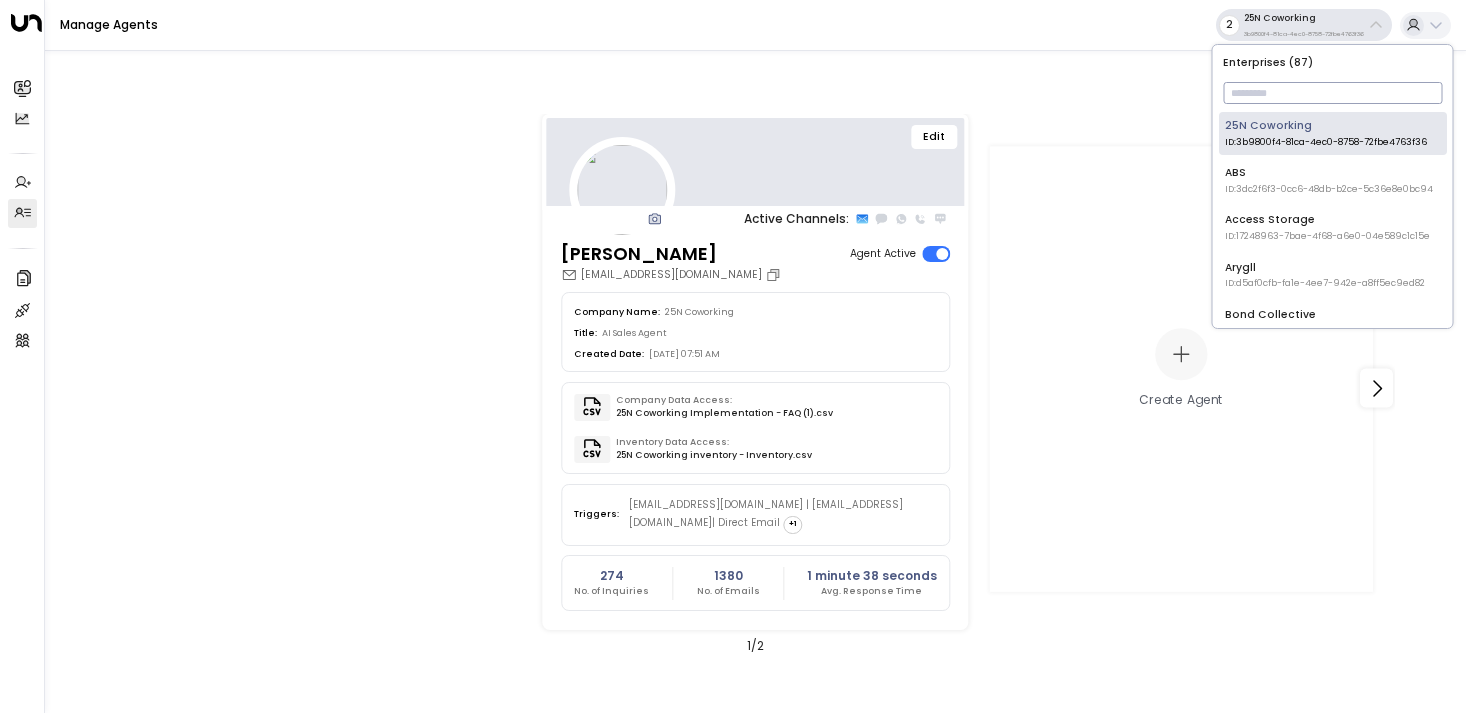 click at bounding box center (1332, 93) 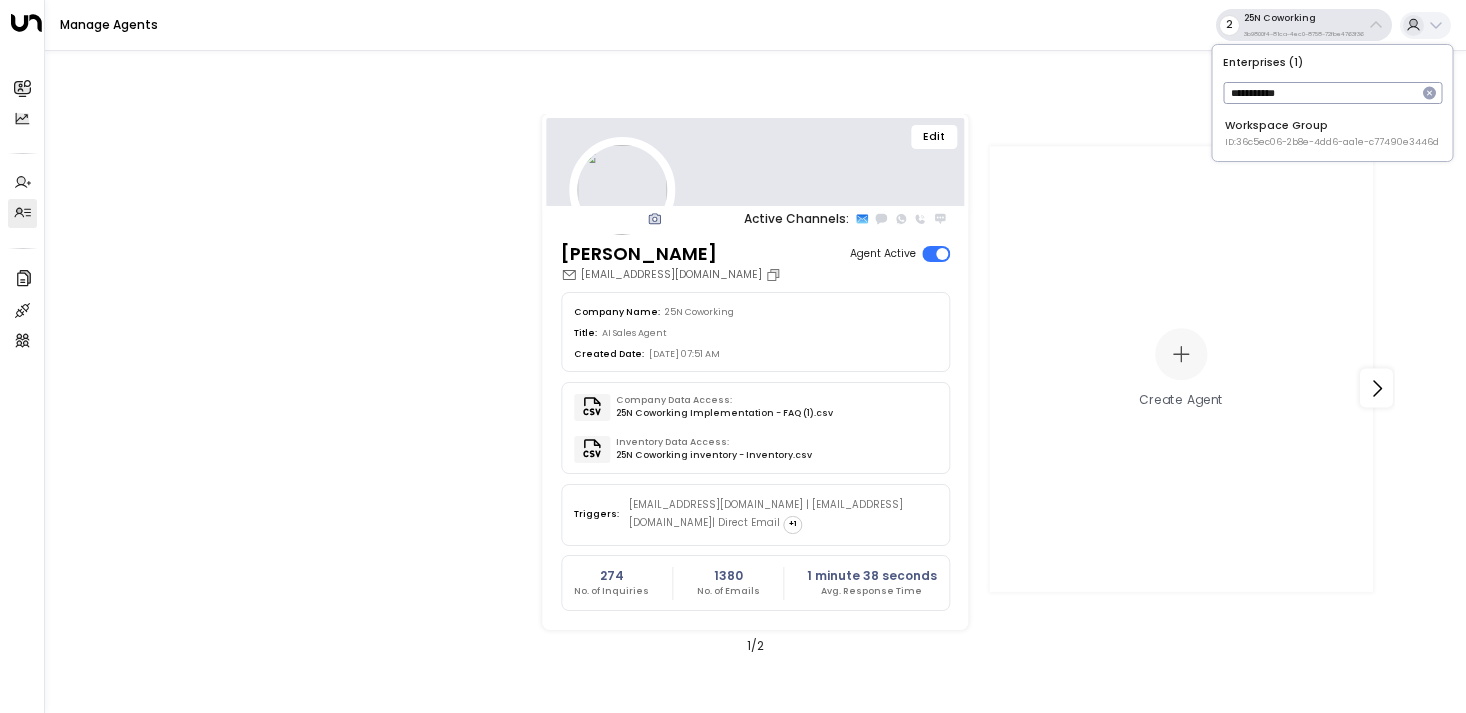 type on "**********" 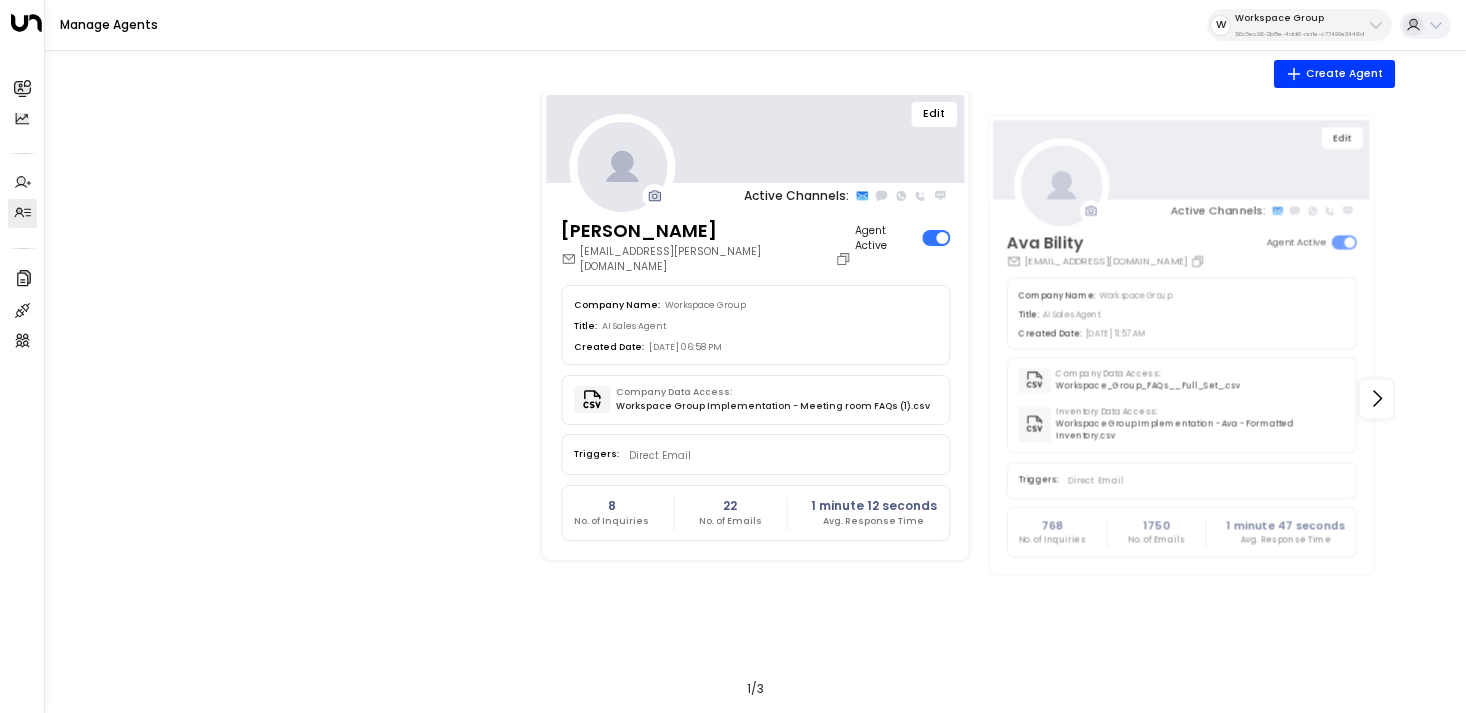 click on "Edit Active Channels: [PERSON_NAME]   [EMAIL_ADDRESS][PERSON_NAME][DOMAIN_NAME] Agent Active Company Name: Workspace Group Title: AI Sales Agent Created Date: [DATE] 06:58 PM Company Data Access: Workspace Group Implementation  - Meeting room FAQs (1).csv Triggers: Direct Email 8 No. of Inquiries 22 No. of Emails 1 minute 12 seconds Avg. Response Time Edit Active Channels: Ava Bility   [EMAIL_ADDRESS][DOMAIN_NAME] Agent Active Company Name: Workspace Group Title: AI Sales Agent Created Date: [DATE] 11:57 AM Company Data Access: Workspace_Group_FAQs__Full_Set_.csv Inventory Data Access: Workspace Group Implementation  - Ava - Formatted Inventory.csv Triggers: Direct Email 768 No. of Inquiries 1750 No. of Emails 1 minute 47 seconds Avg. Response Time Edit Active Channels: [PERSON_NAME]   [EMAIL_ADDRESS][PERSON_NAME][DOMAIN_NAME] [PHONE_NUMBER] Agent Active Company Name: Workspace Group Title: AI Sales Agent Created Date: [DATE] 01:04 AM Company Data Access: Workspace Group Implementation v2 - FAQs Template (3).csv Triggers:" at bounding box center [755, 398] 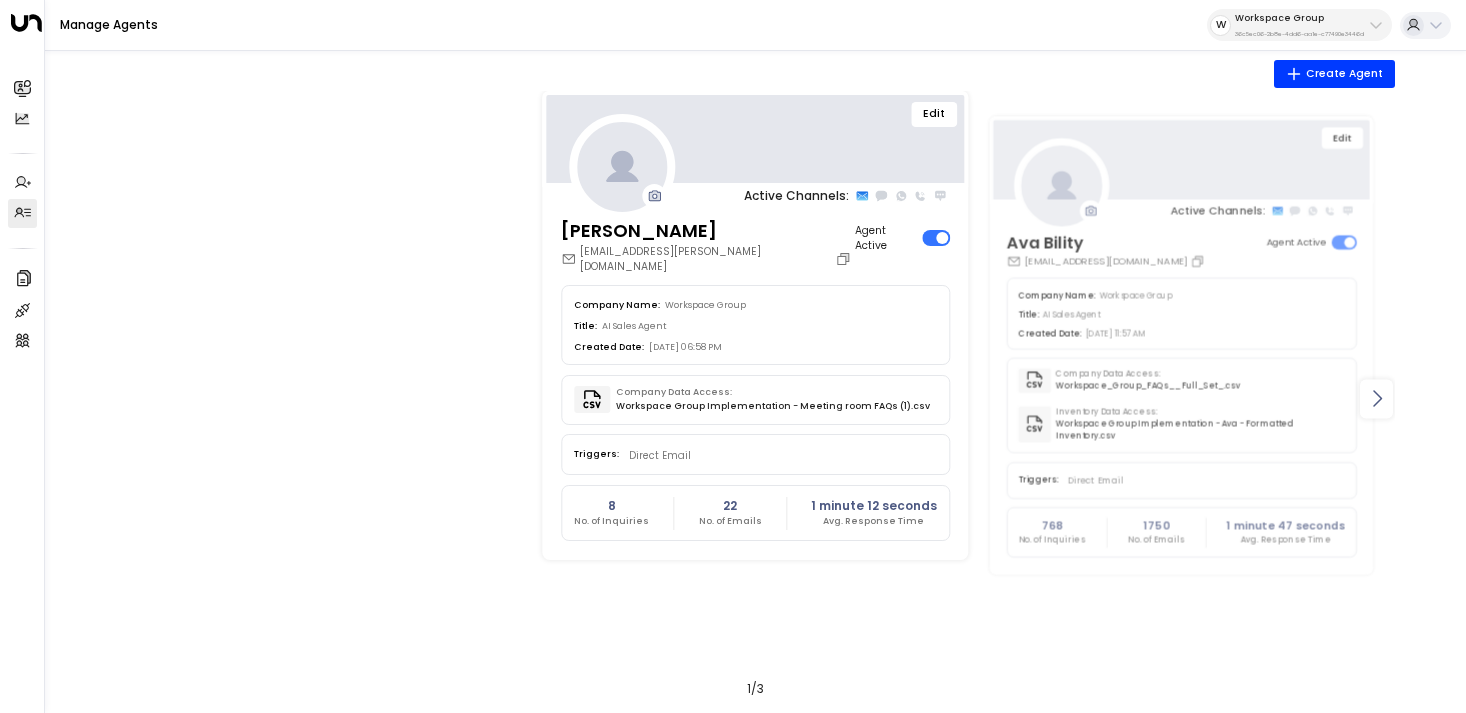 click at bounding box center [1376, 398] 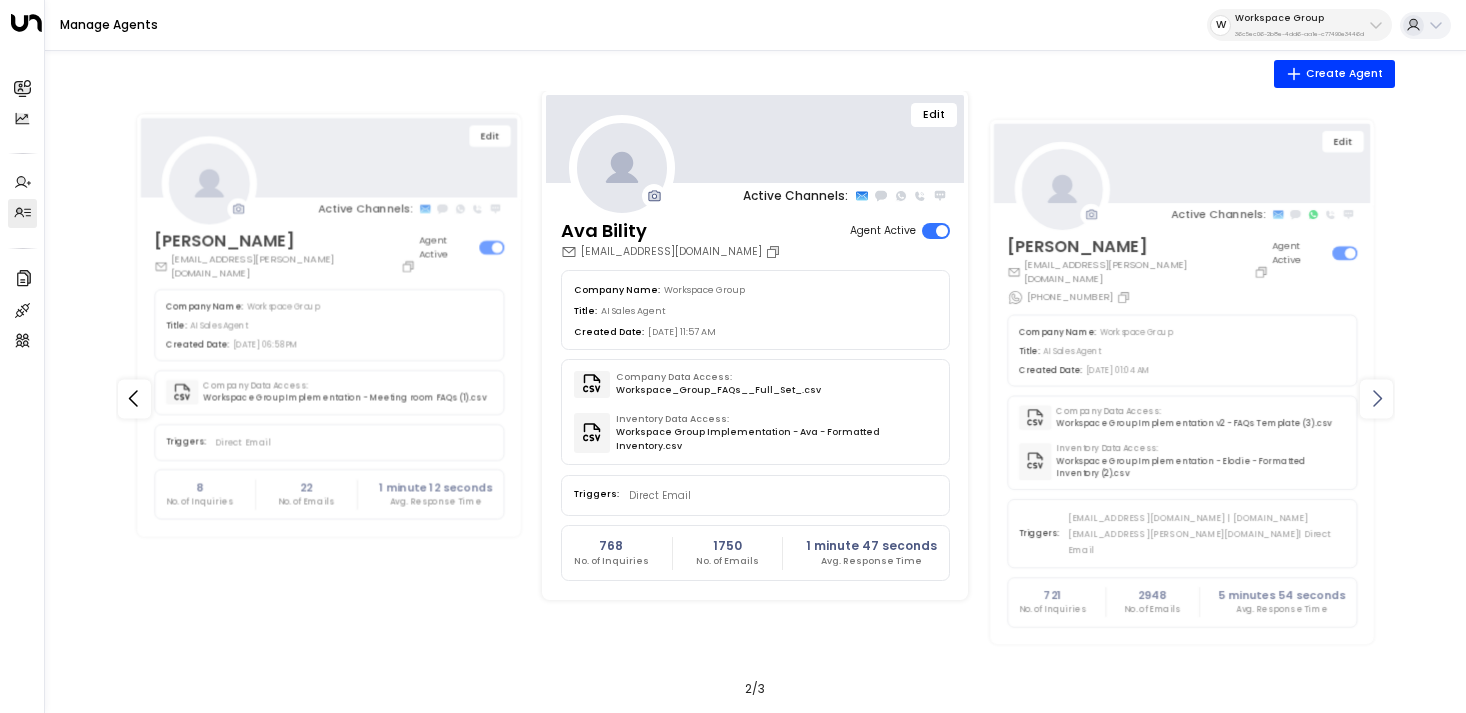 click at bounding box center [1376, 398] 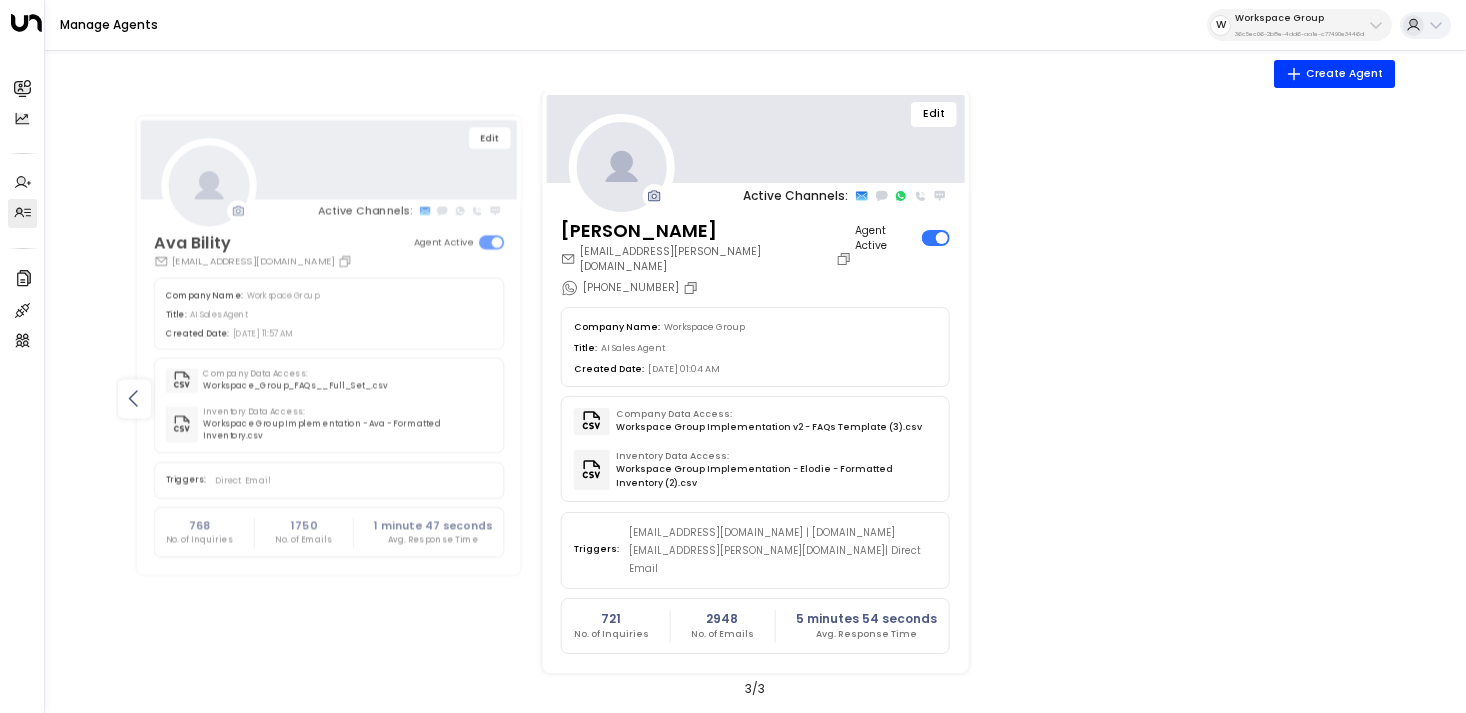 click 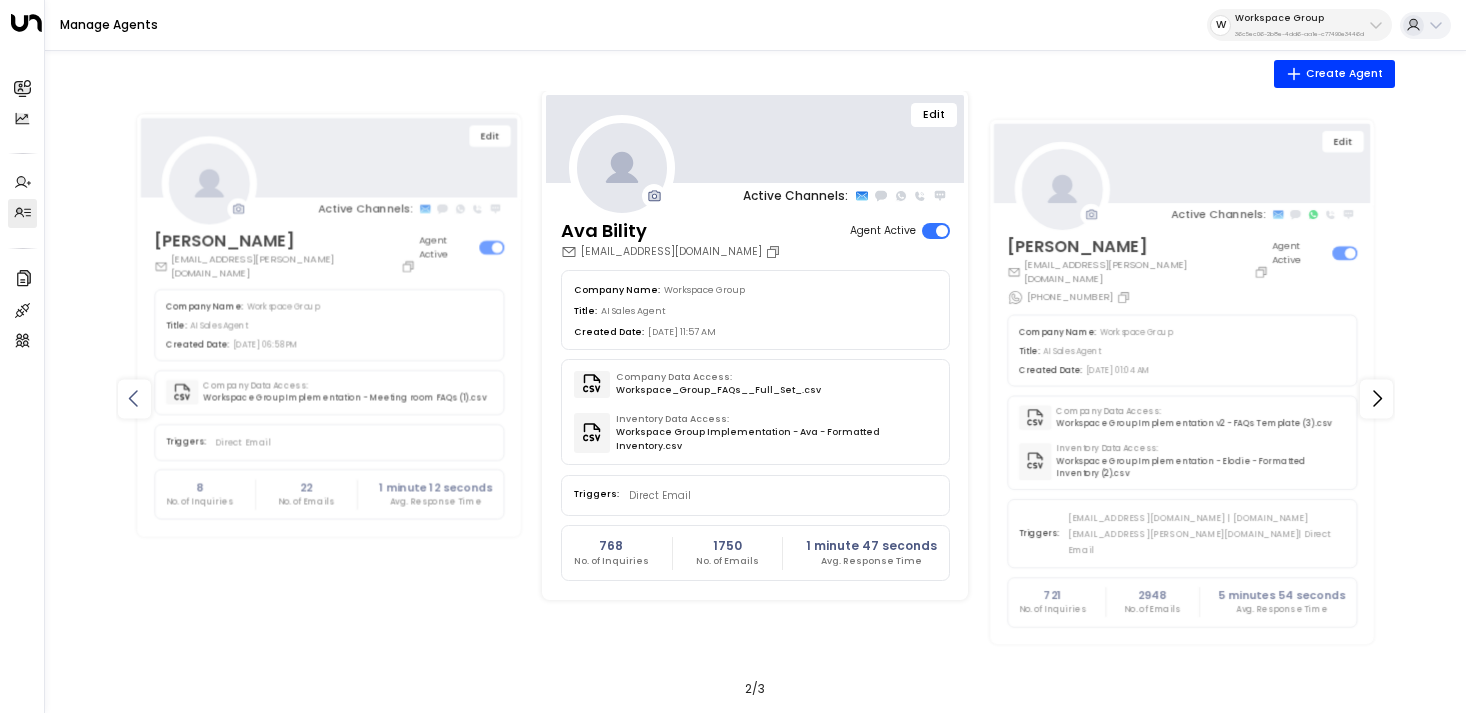 click 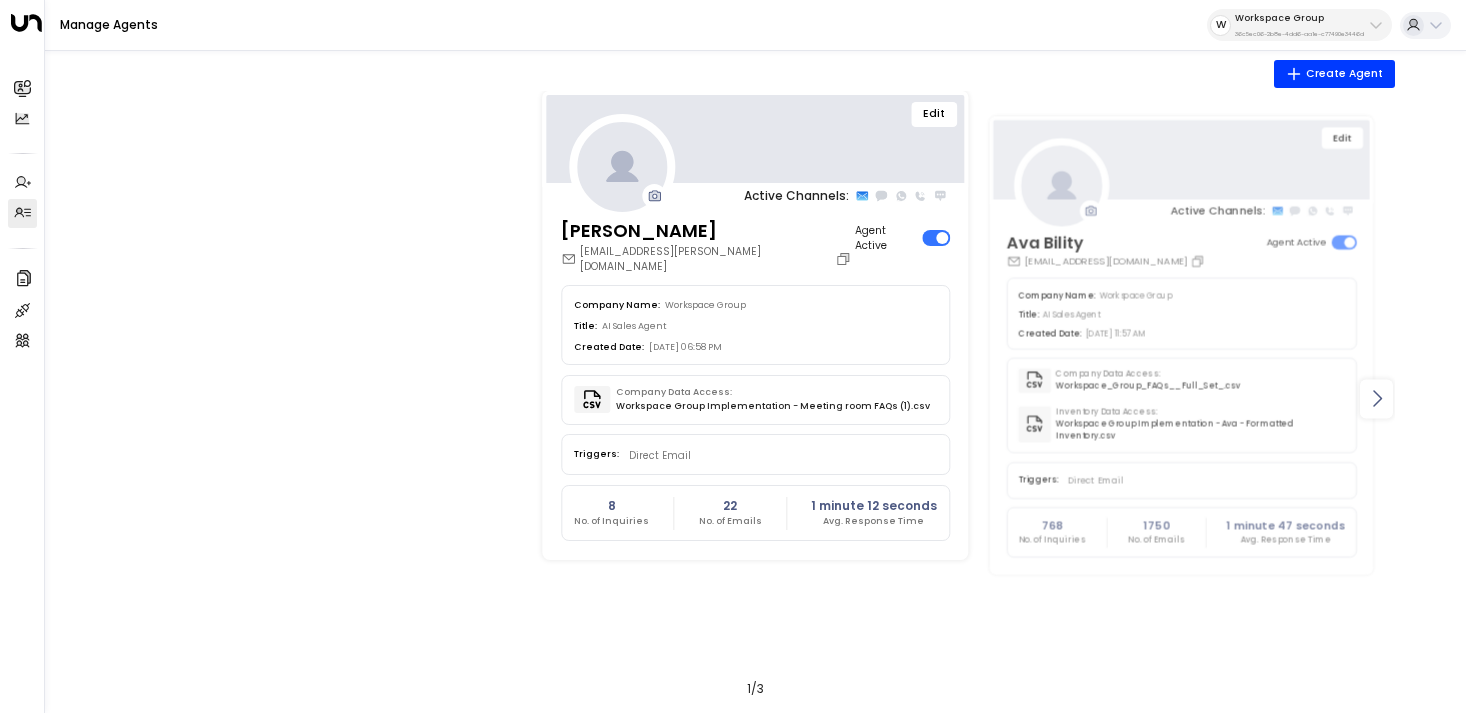click 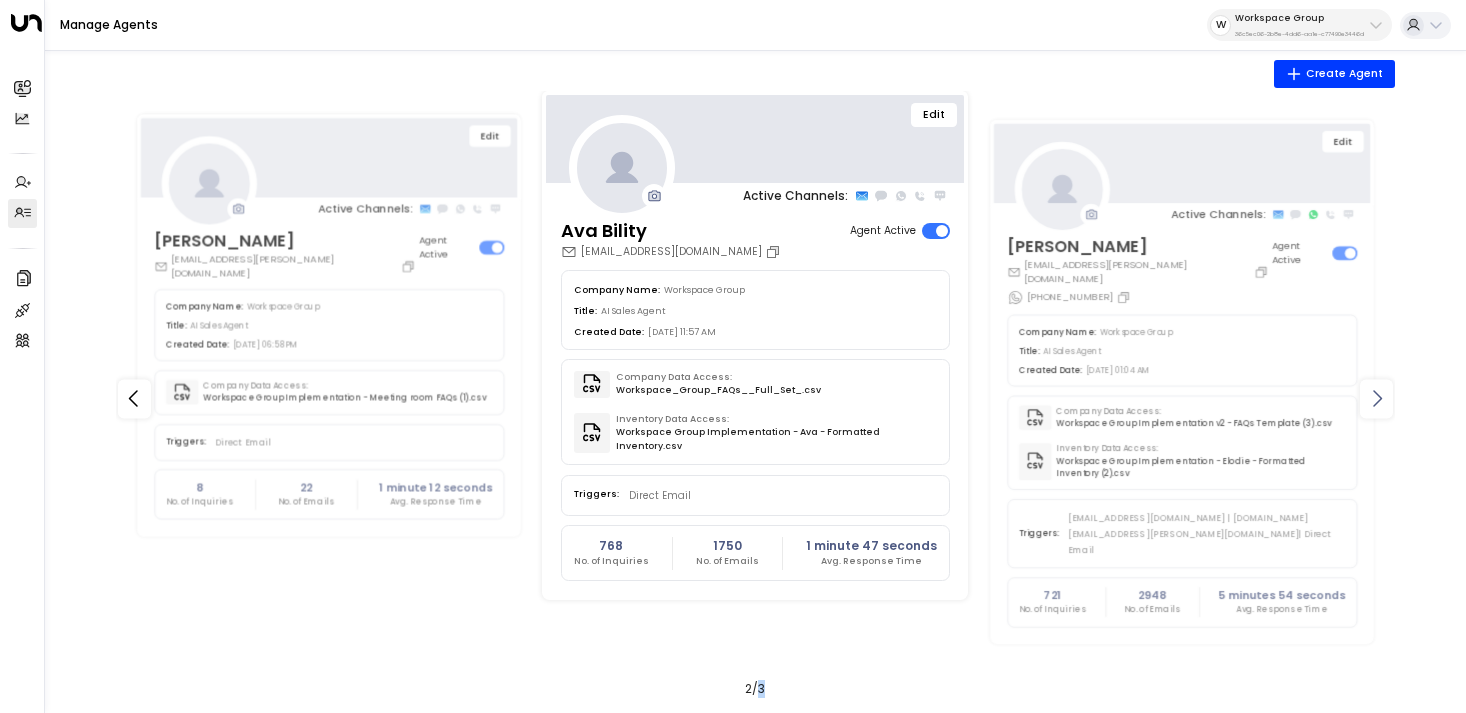 click 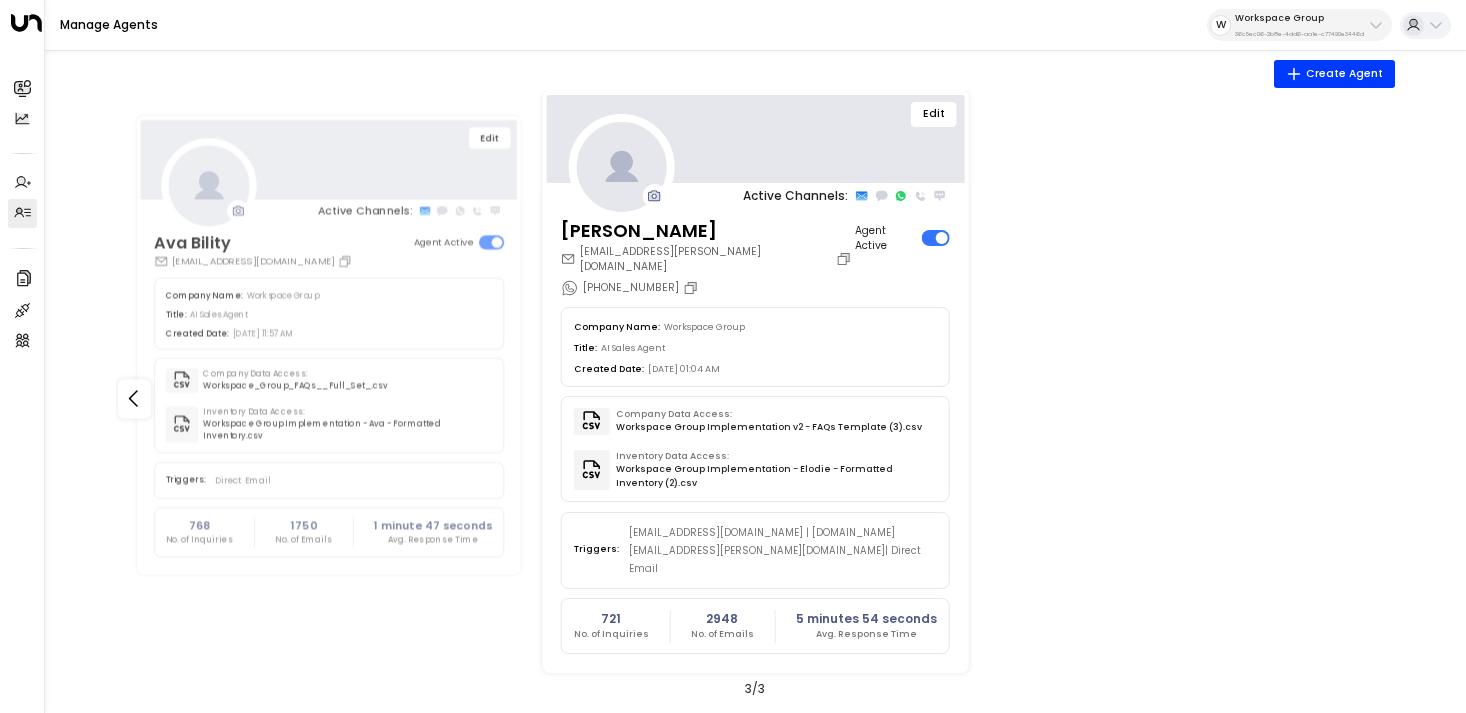 click on "Edit" at bounding box center (934, 114) 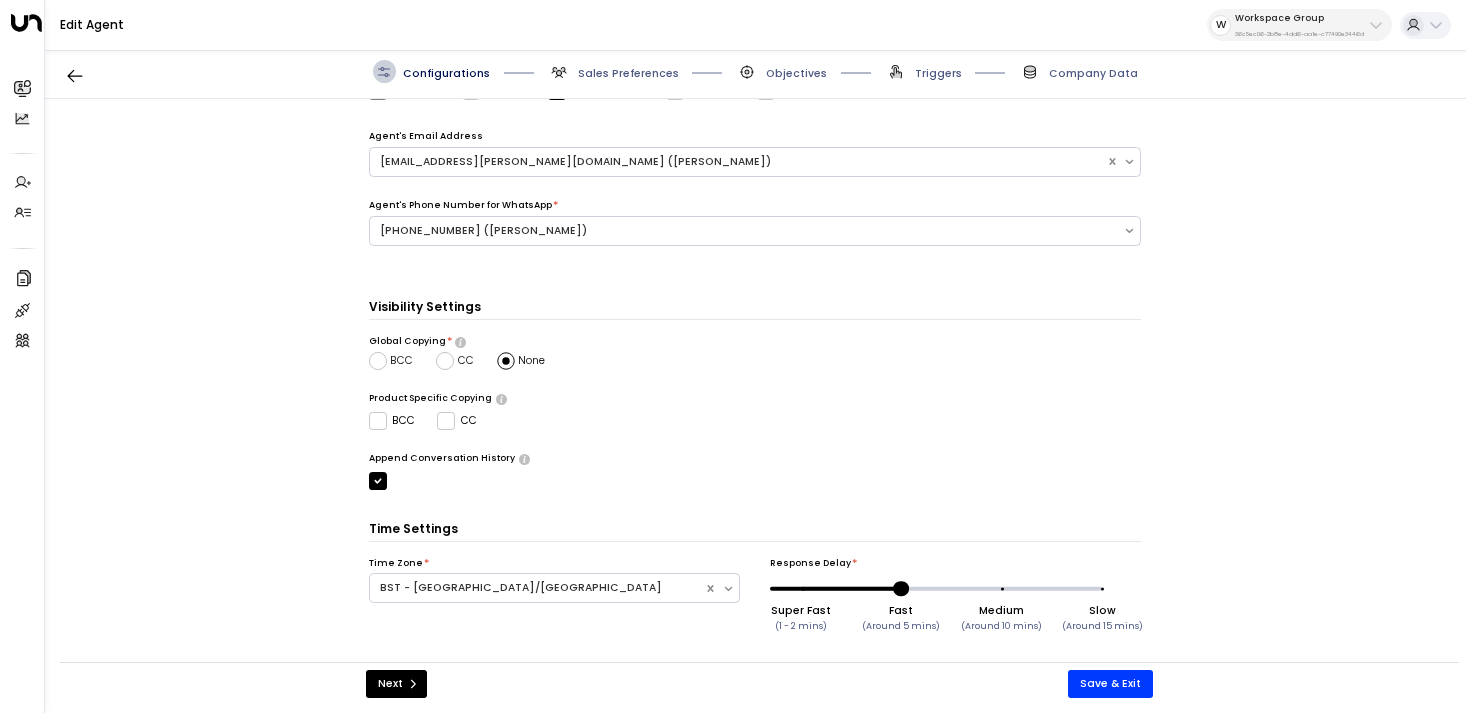 click on "Sales Preferences" at bounding box center [628, 73] 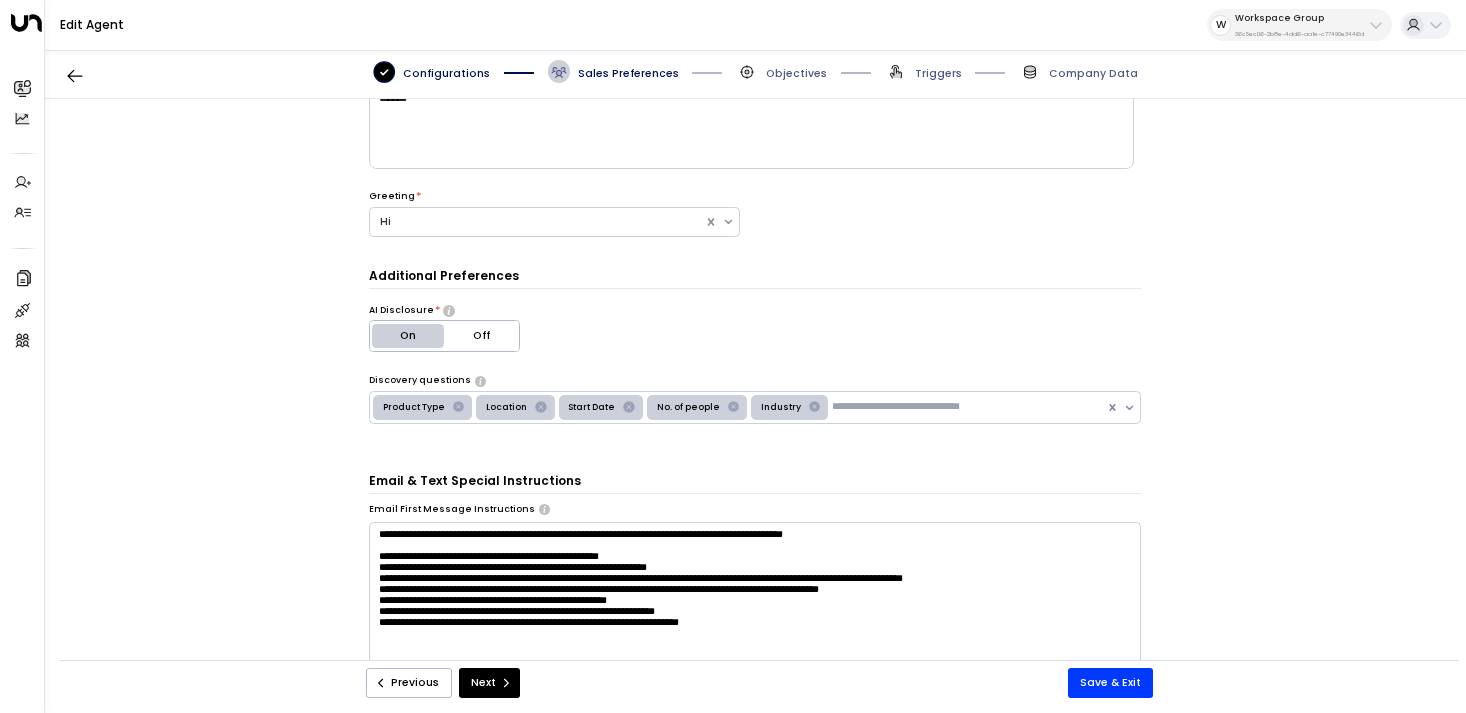 scroll, scrollTop: 220, scrollLeft: 0, axis: vertical 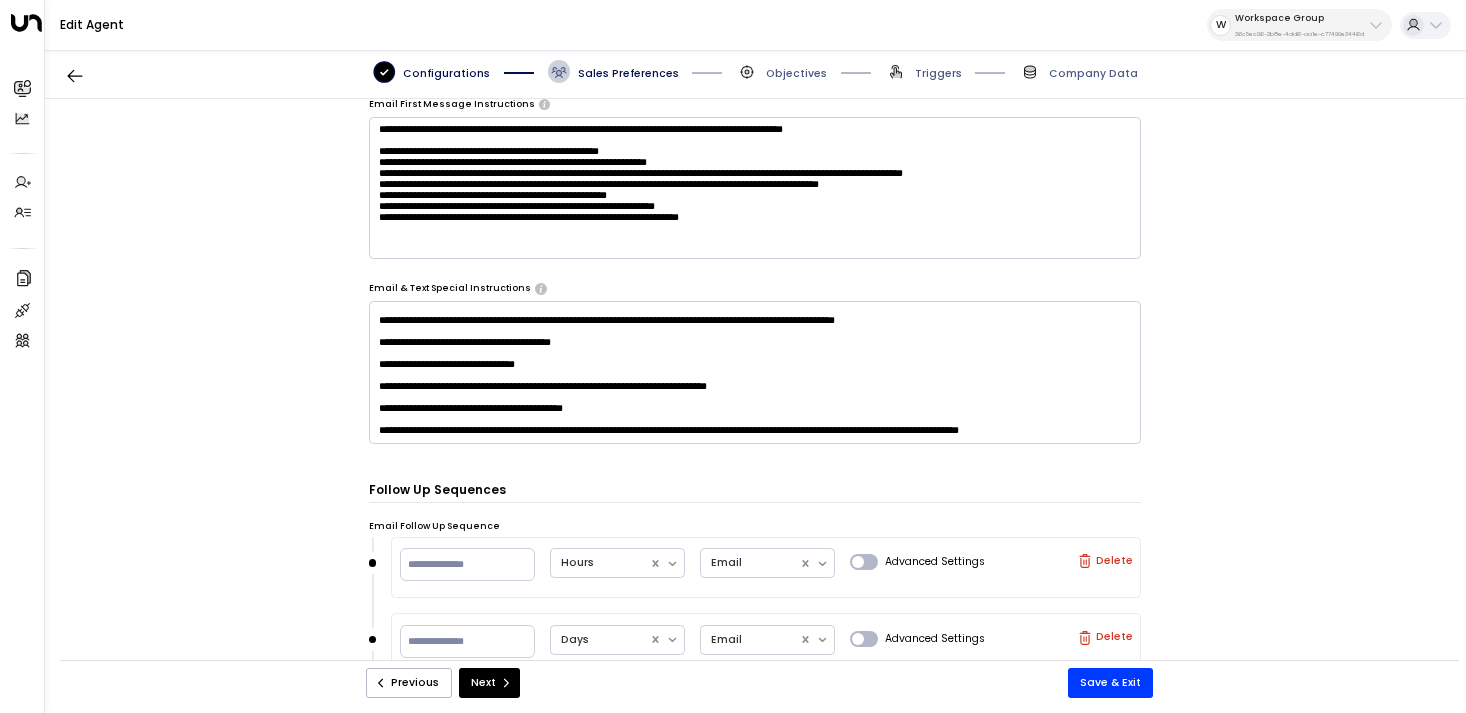 drag, startPoint x: 370, startPoint y: 150, endPoint x: 1001, endPoint y: 249, distance: 638.71906 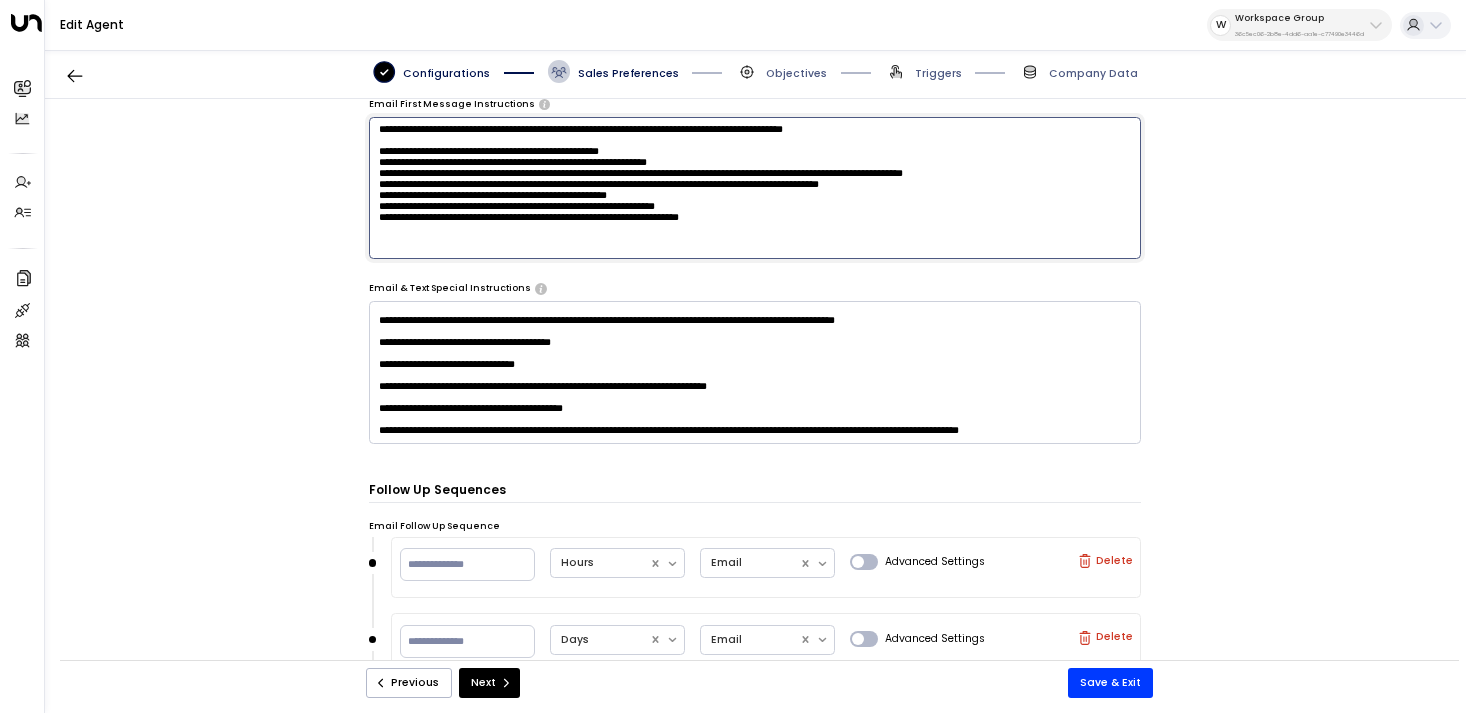 scroll, scrollTop: 11, scrollLeft: 0, axis: vertical 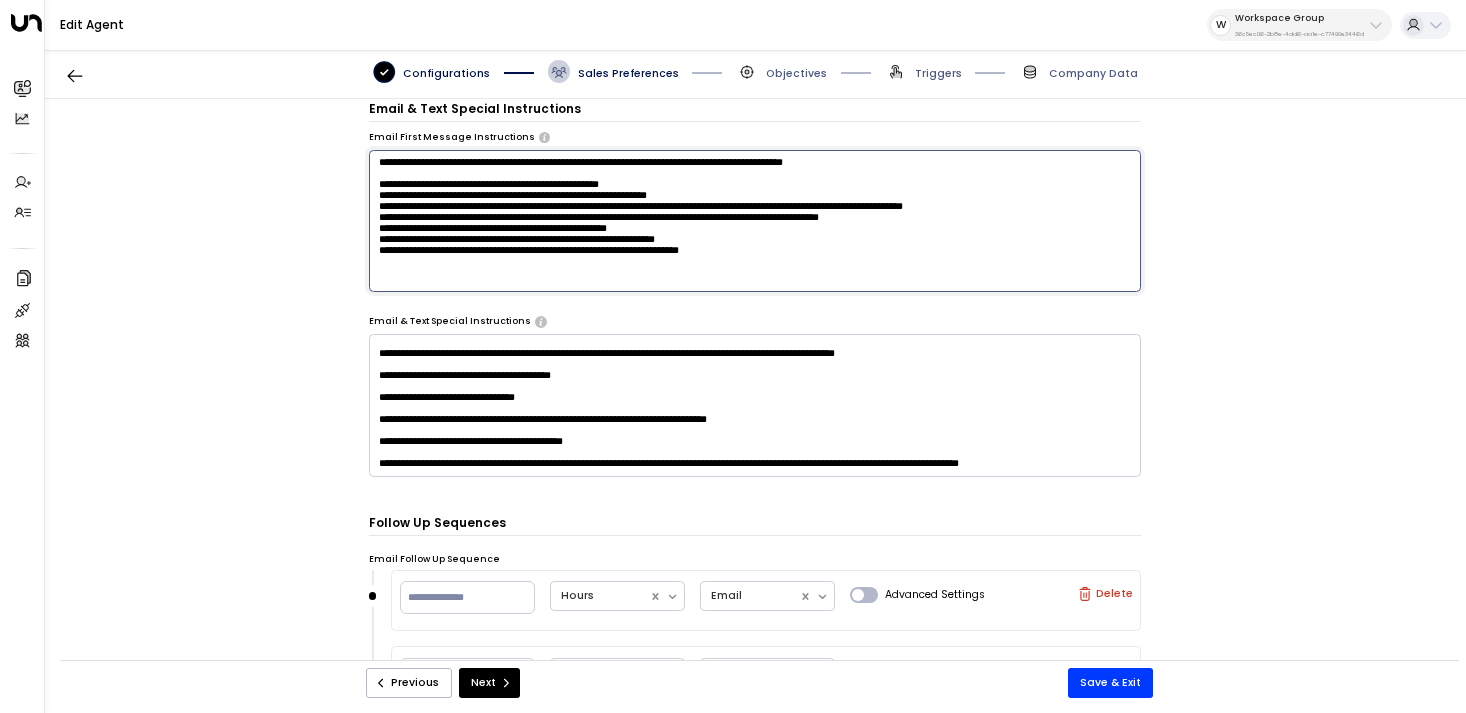 click on "**********" at bounding box center [755, 221] 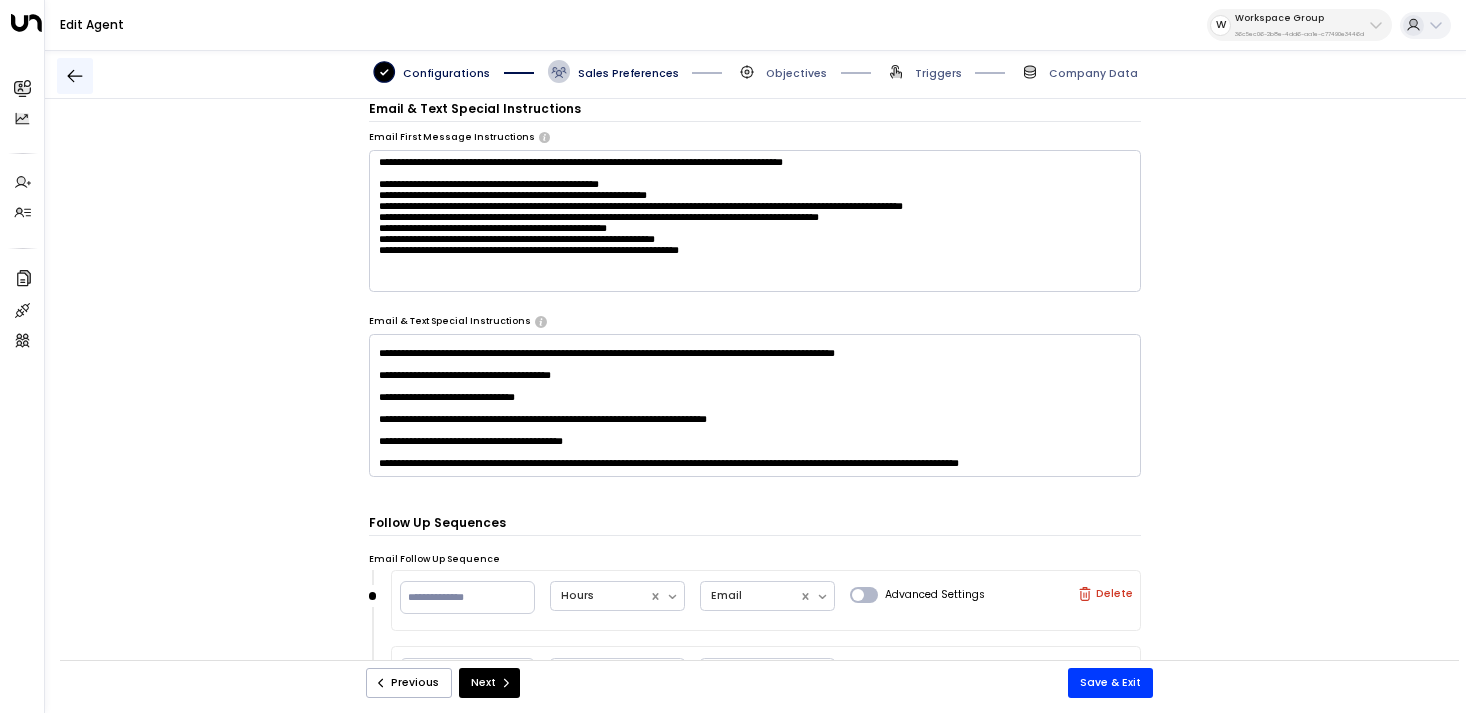 click at bounding box center (75, 76) 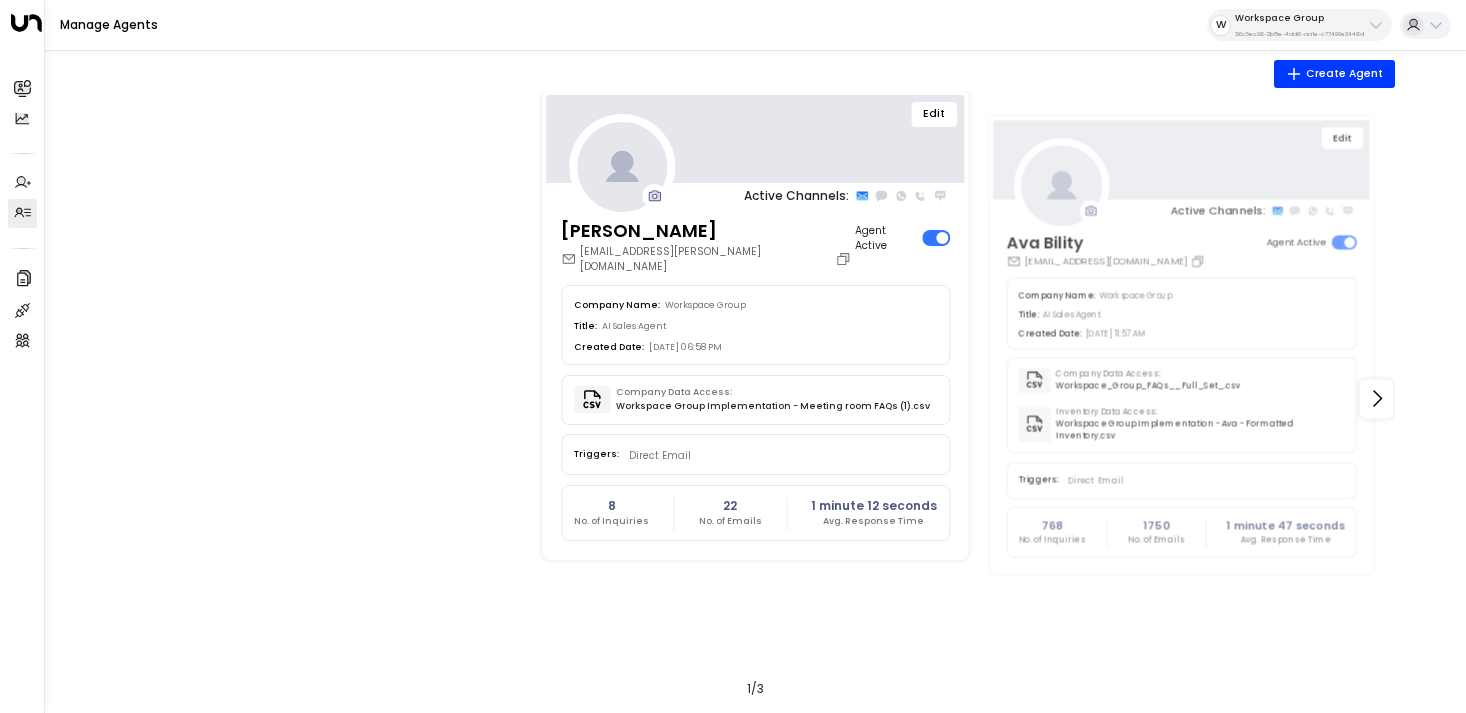click on "Edit Active Channels: Mia Roberts   mia.roberts@workspace.co.uk Agent Active Company Name: Workspace Group Title: AI Sales Agent Created Date: 07/09/2025, 06:58 PM Company Data Access: Workspace Group Implementation  - Meeting room FAQs (1).csv Triggers: Direct Email 8 No. of Inquiries 22 No. of Emails 1 minute 12 seconds Avg. Response Time Edit Active Channels: Ava Bility   agentsinfo@workspace.co.uk Agent Active Company Name: Workspace Group Title: AI Sales Agent Created Date: 05/30/2025, 11:57 AM Company Data Access: Workspace_Group_FAQs__Full_Set_.csv Inventory Data Access: Workspace Group Implementation  - Ava - Formatted Inventory.csv Triggers: Direct Email 768 No. of Inquiries 1750 No. of Emails 1 minute 47 seconds Avg. Response Time Edit Active Channels: Elodie Clarke   elodie.clarke@workspace.co.uk +447360498454 Agent Active Company Name: Workspace Group Title: AI Sales Agent Created Date: 05/01/2025, 01:04 AM Company Data Access: Workspace Group Implementation v2 - FAQs Template (3).csv Triggers:" at bounding box center (1181, 382) 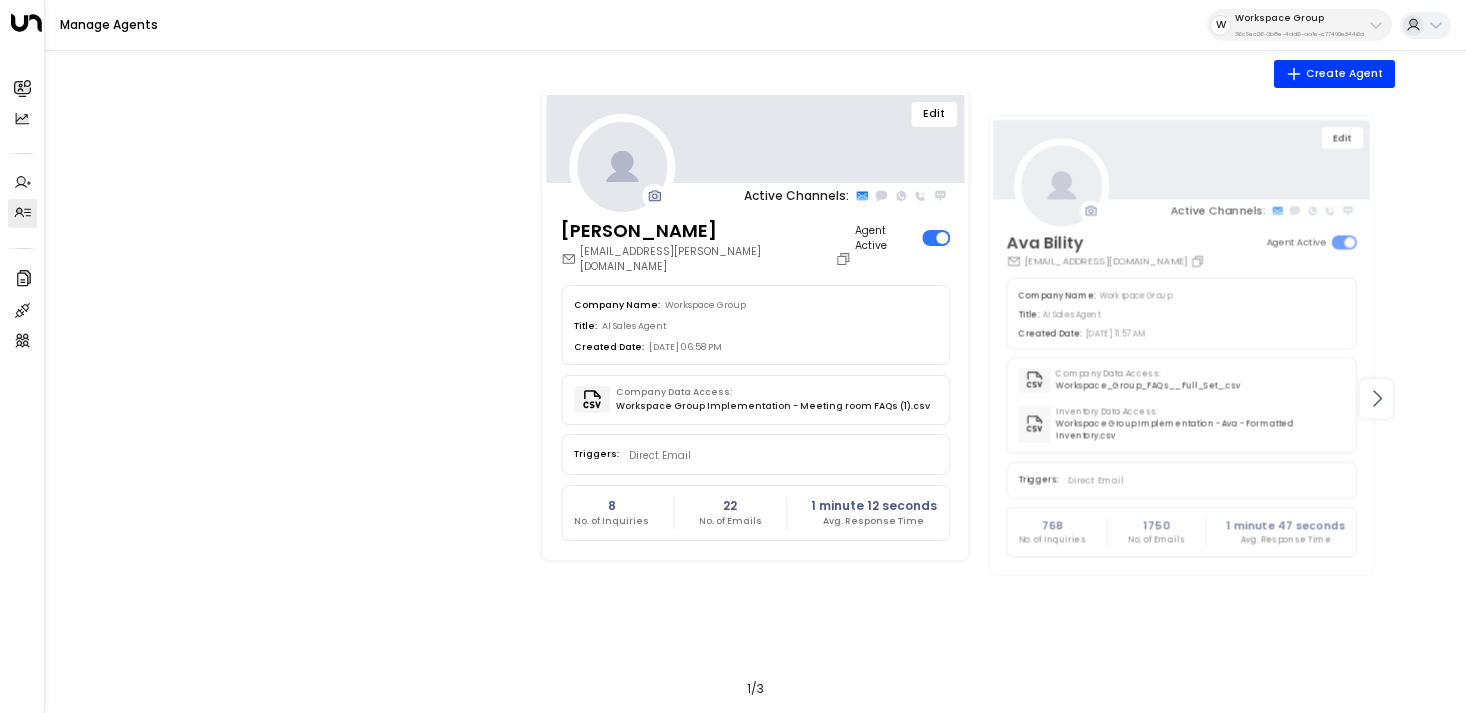 click 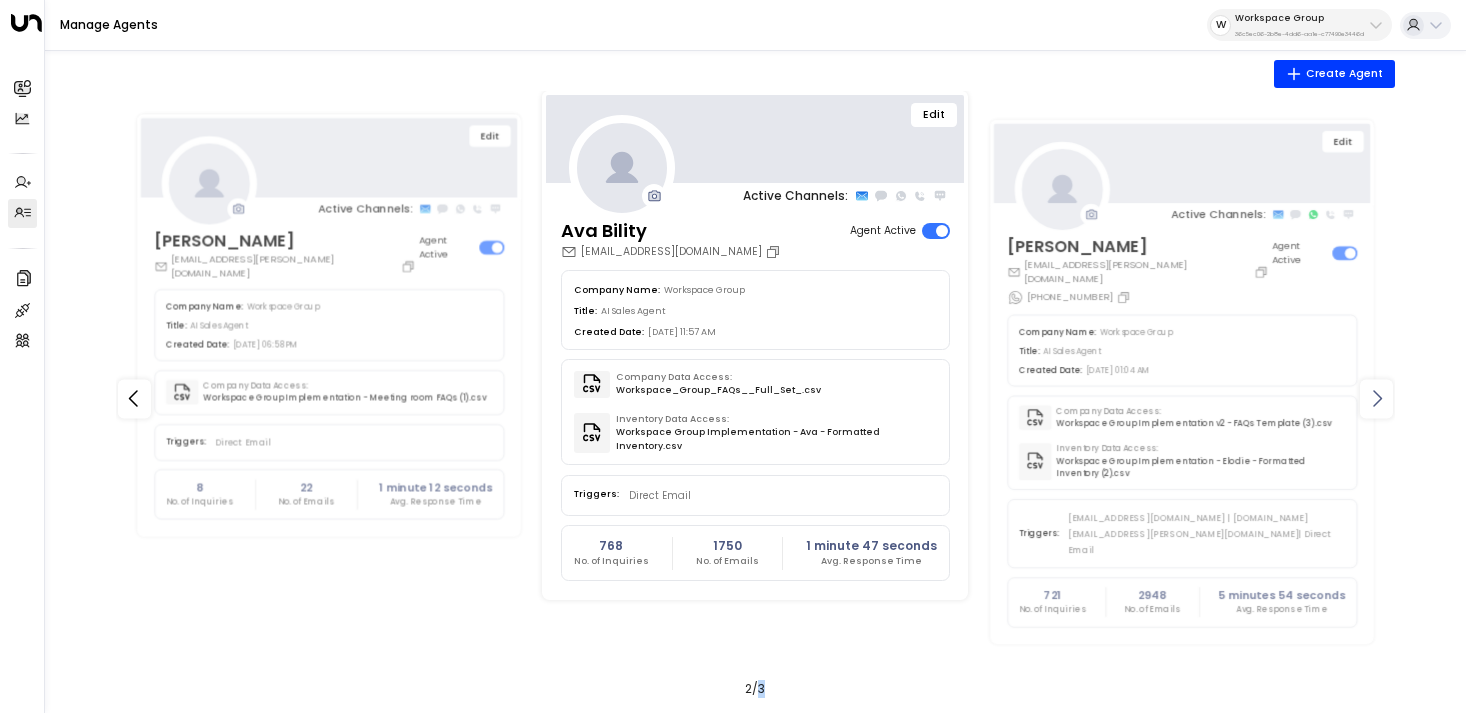 click 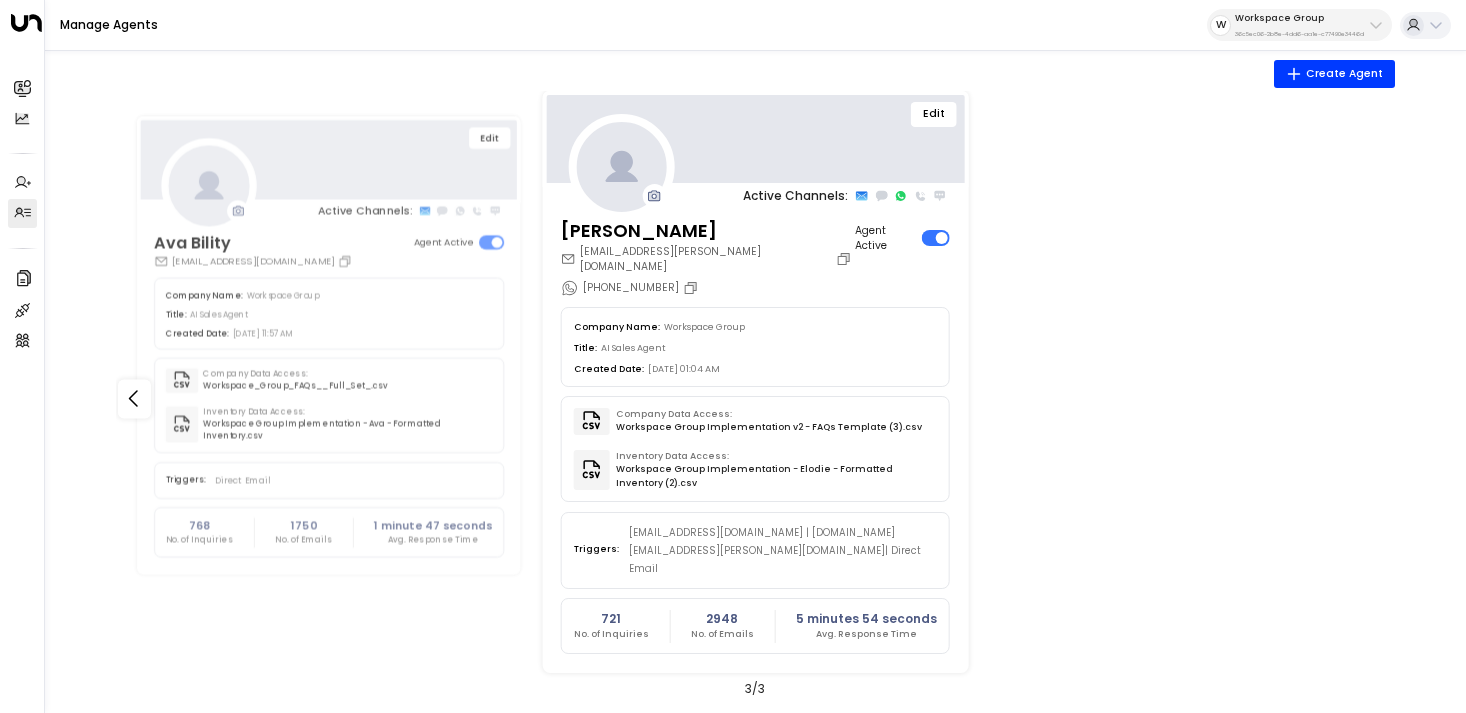 click on "Edit" at bounding box center (755, 139) 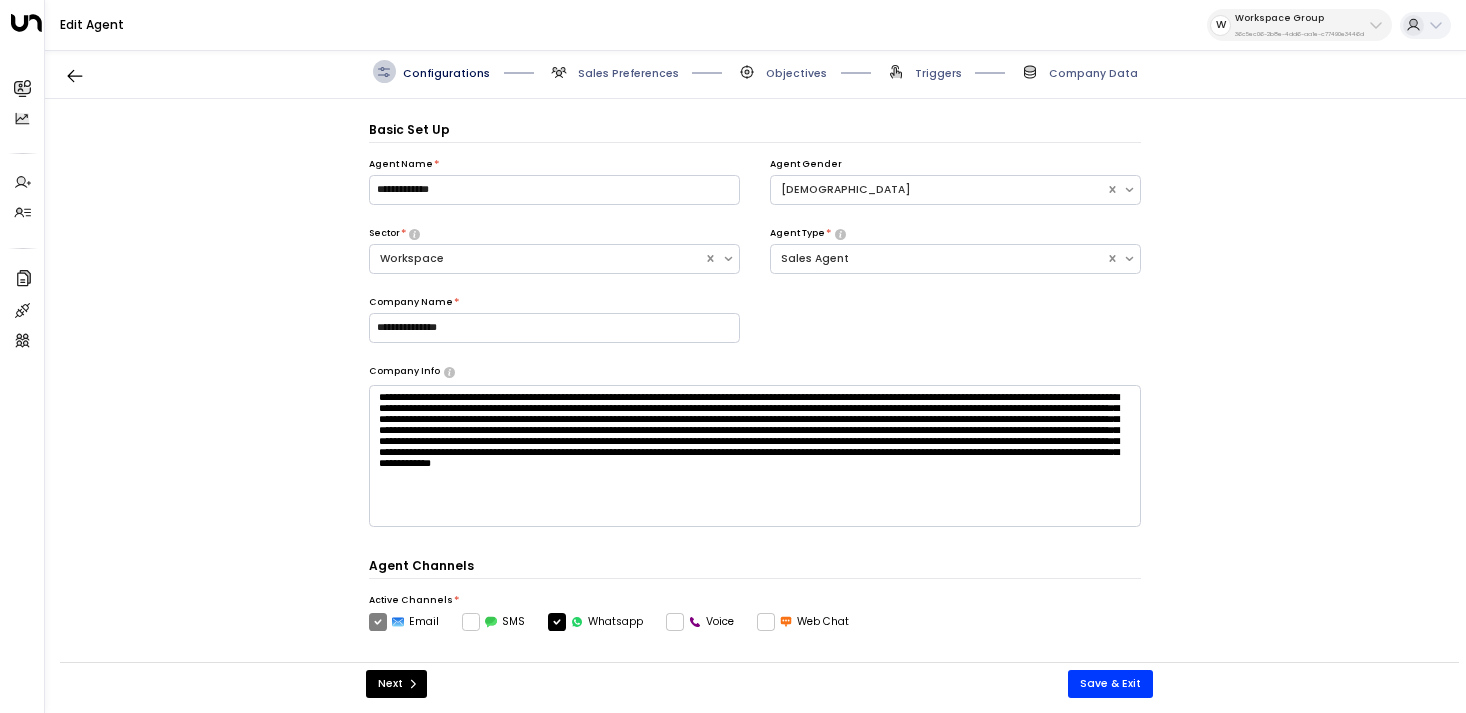 scroll, scrollTop: 22, scrollLeft: 0, axis: vertical 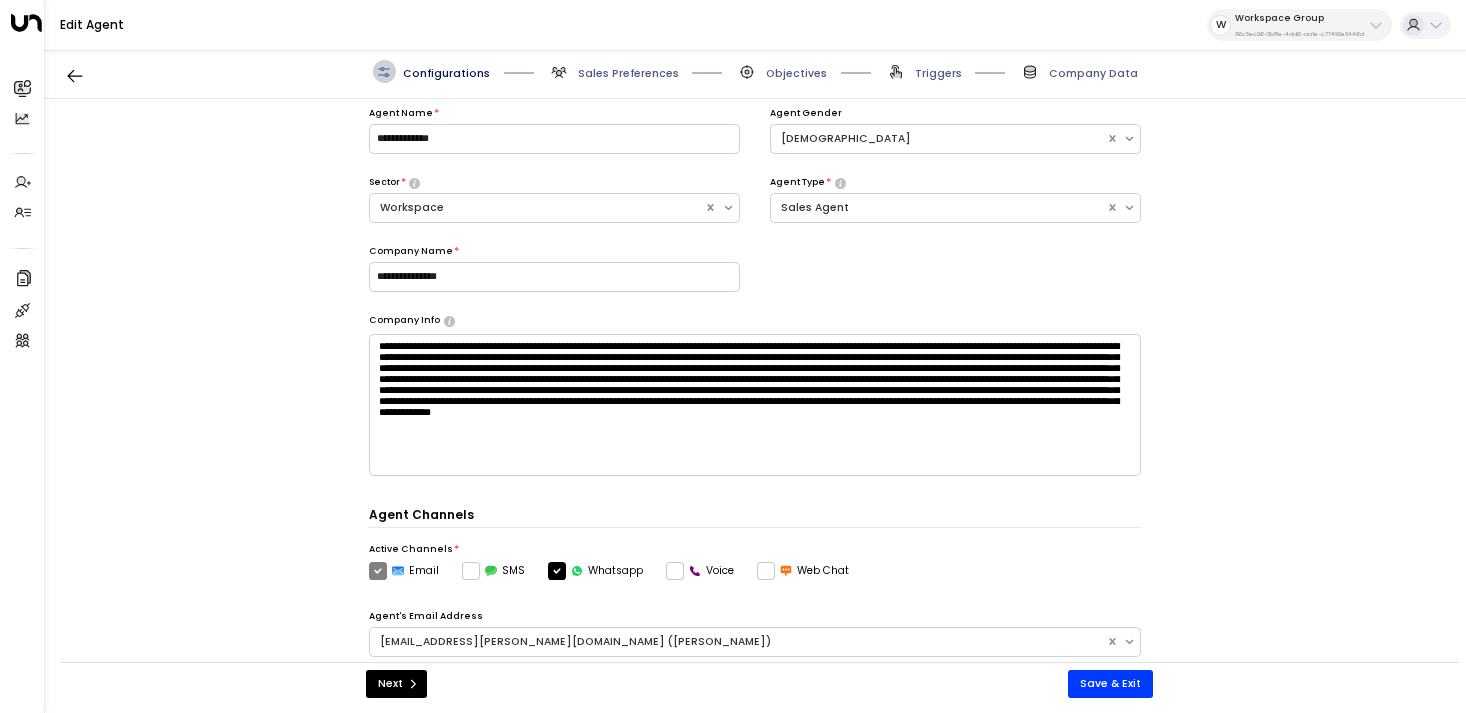 click on "Sales Preferences" at bounding box center (628, 73) 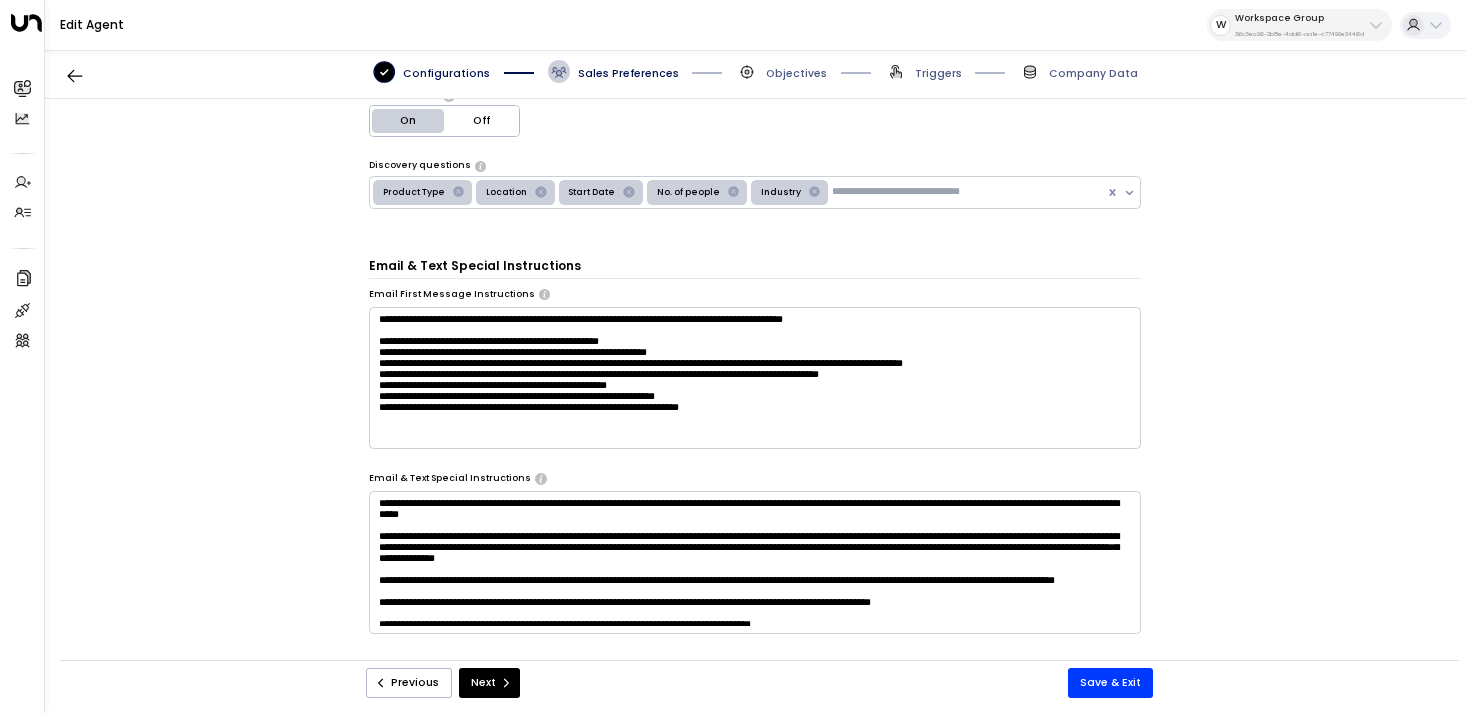 scroll, scrollTop: 347, scrollLeft: 0, axis: vertical 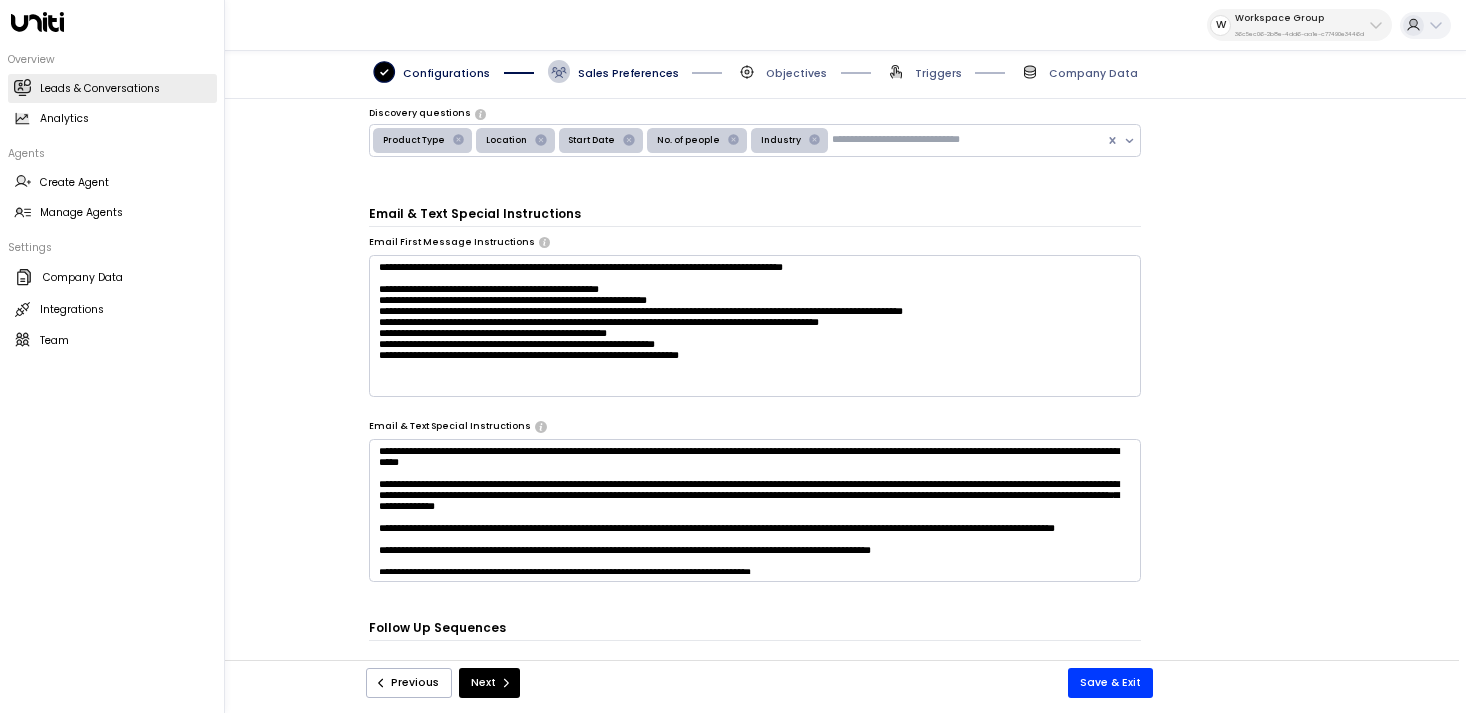 click 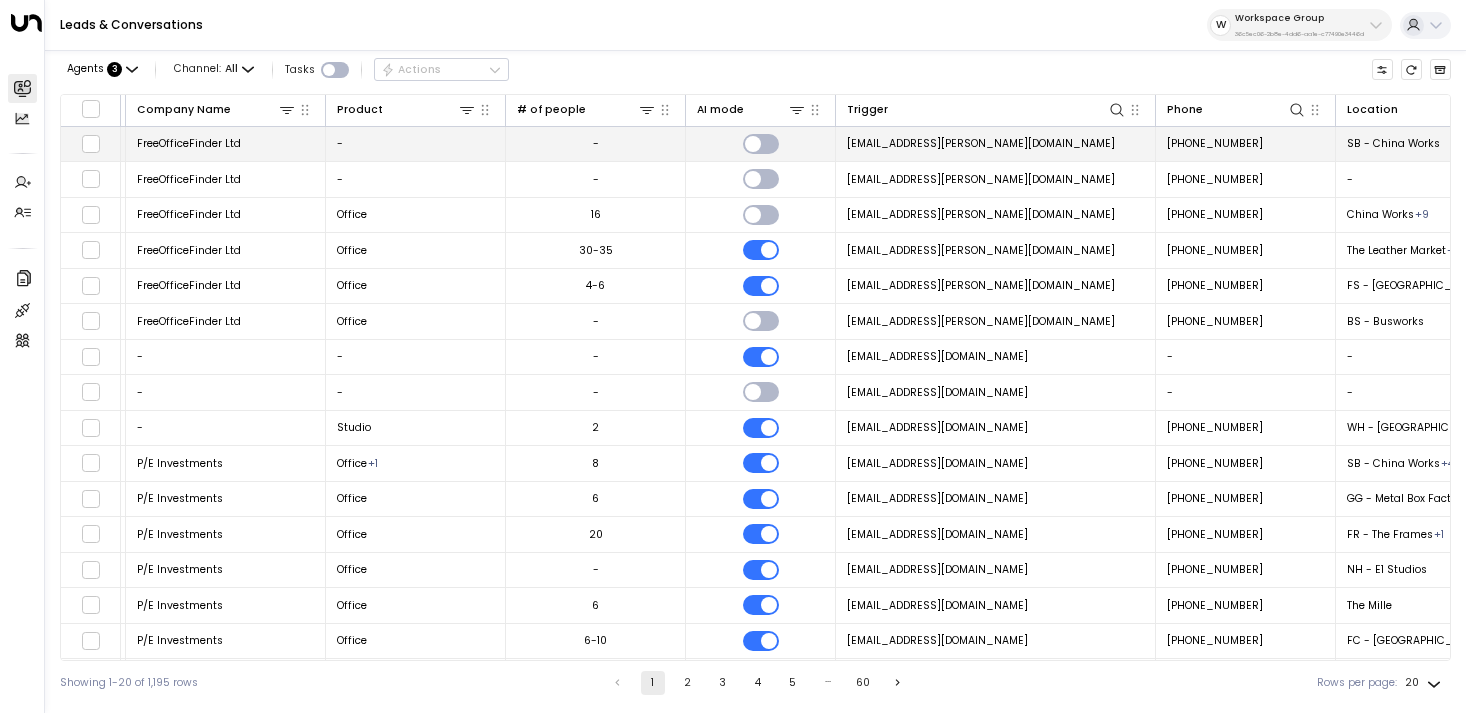 scroll, scrollTop: 0, scrollLeft: 1205, axis: horizontal 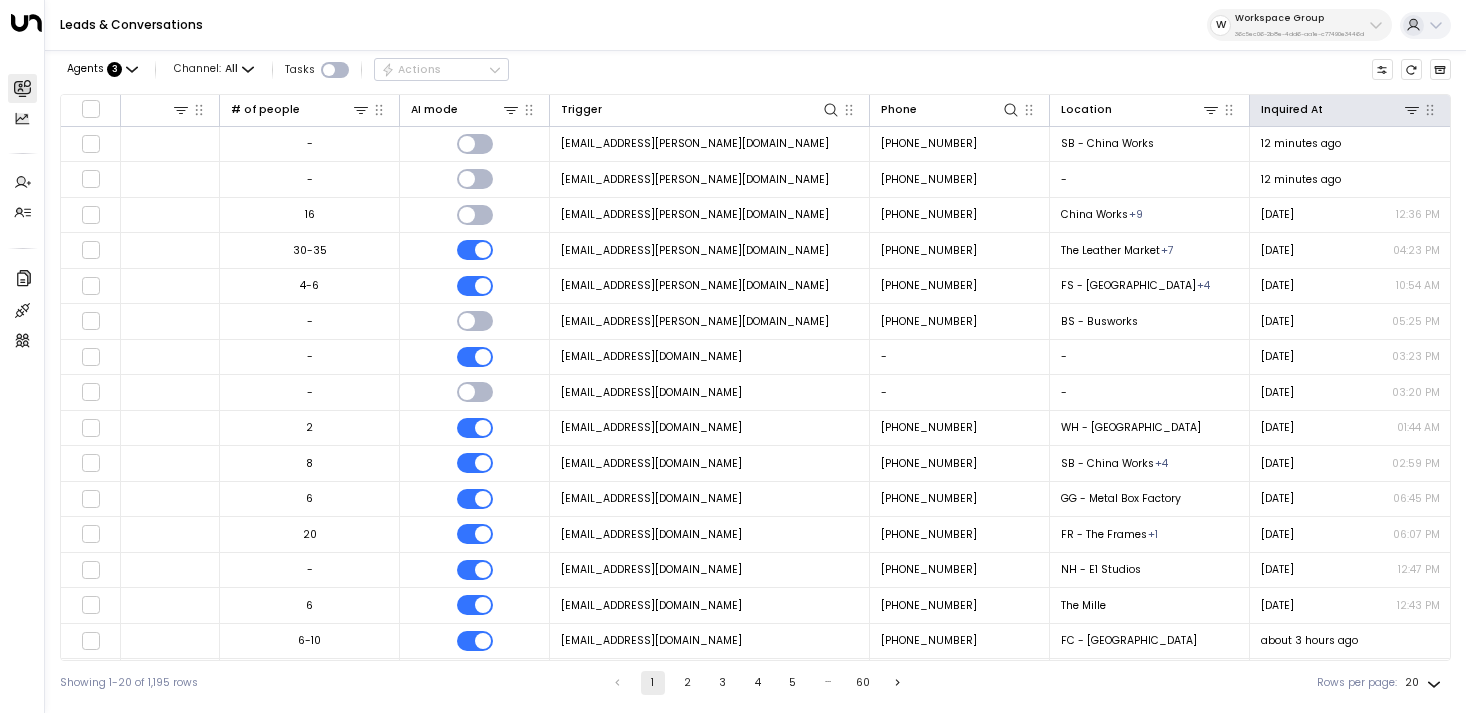 click on "Inquired At" at bounding box center [1350, 111] 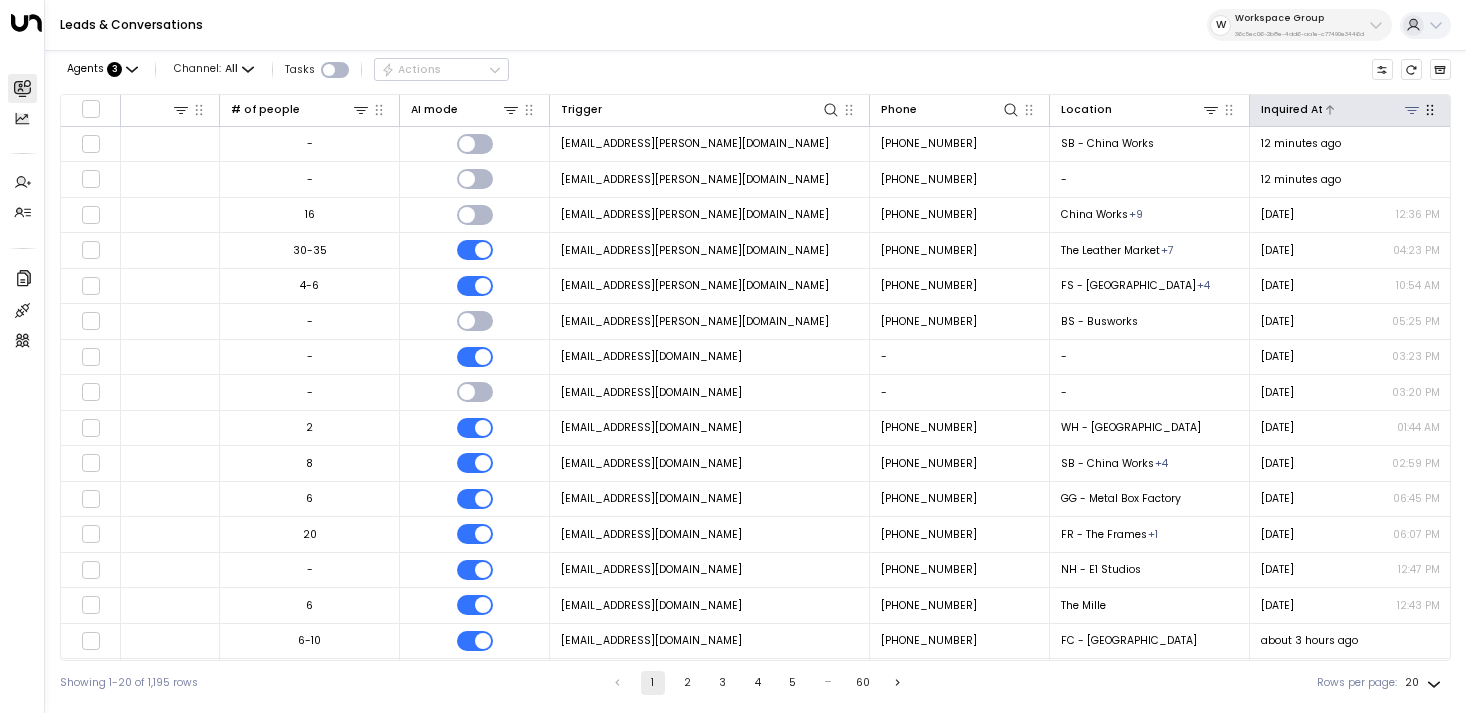 click at bounding box center [1372, 109] 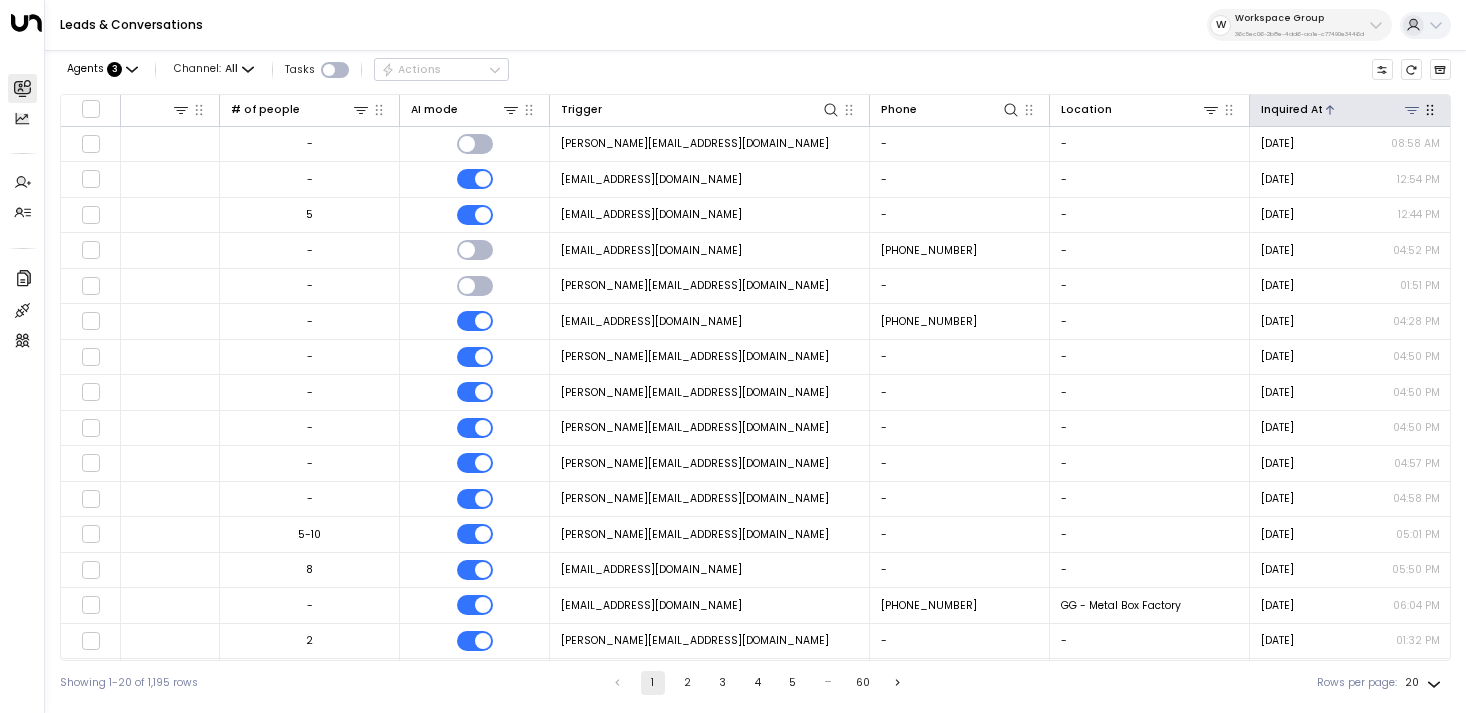 click at bounding box center [1372, 109] 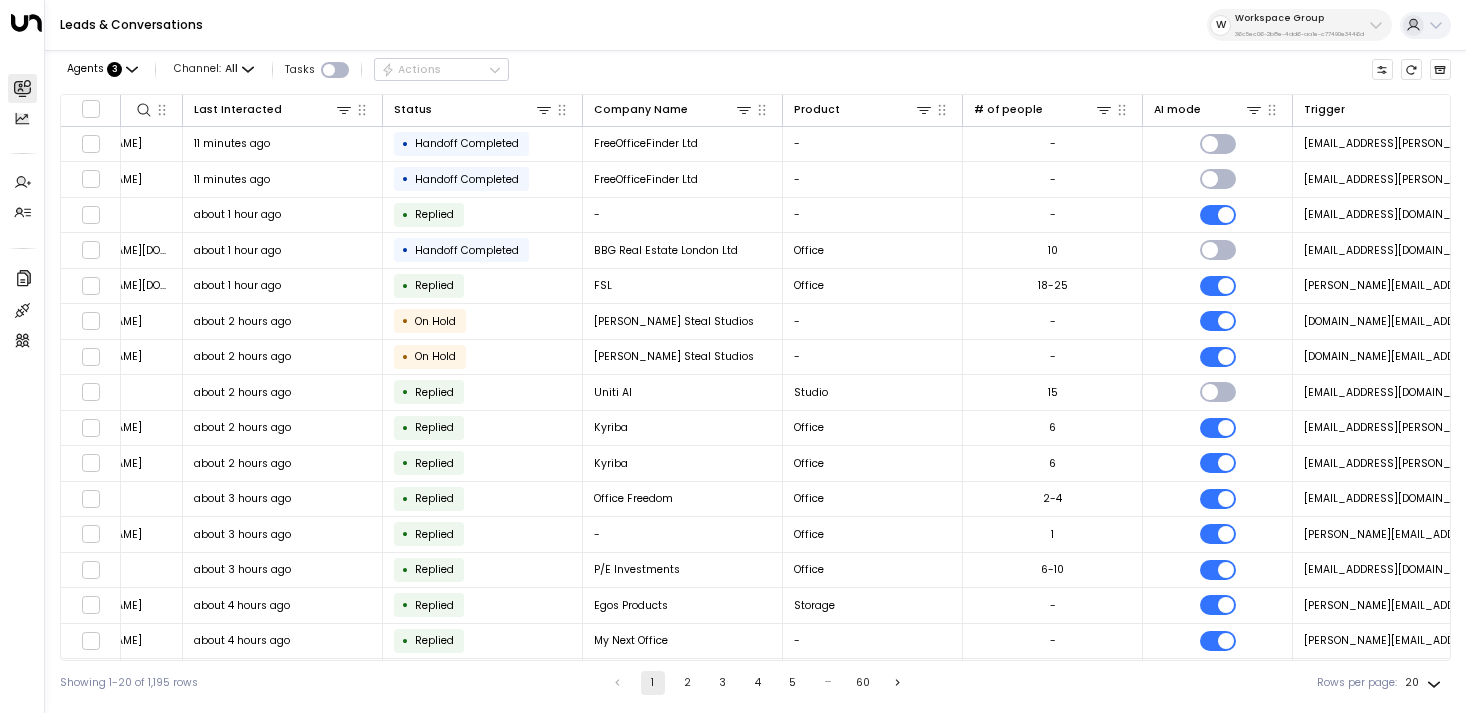 scroll, scrollTop: 0, scrollLeft: 0, axis: both 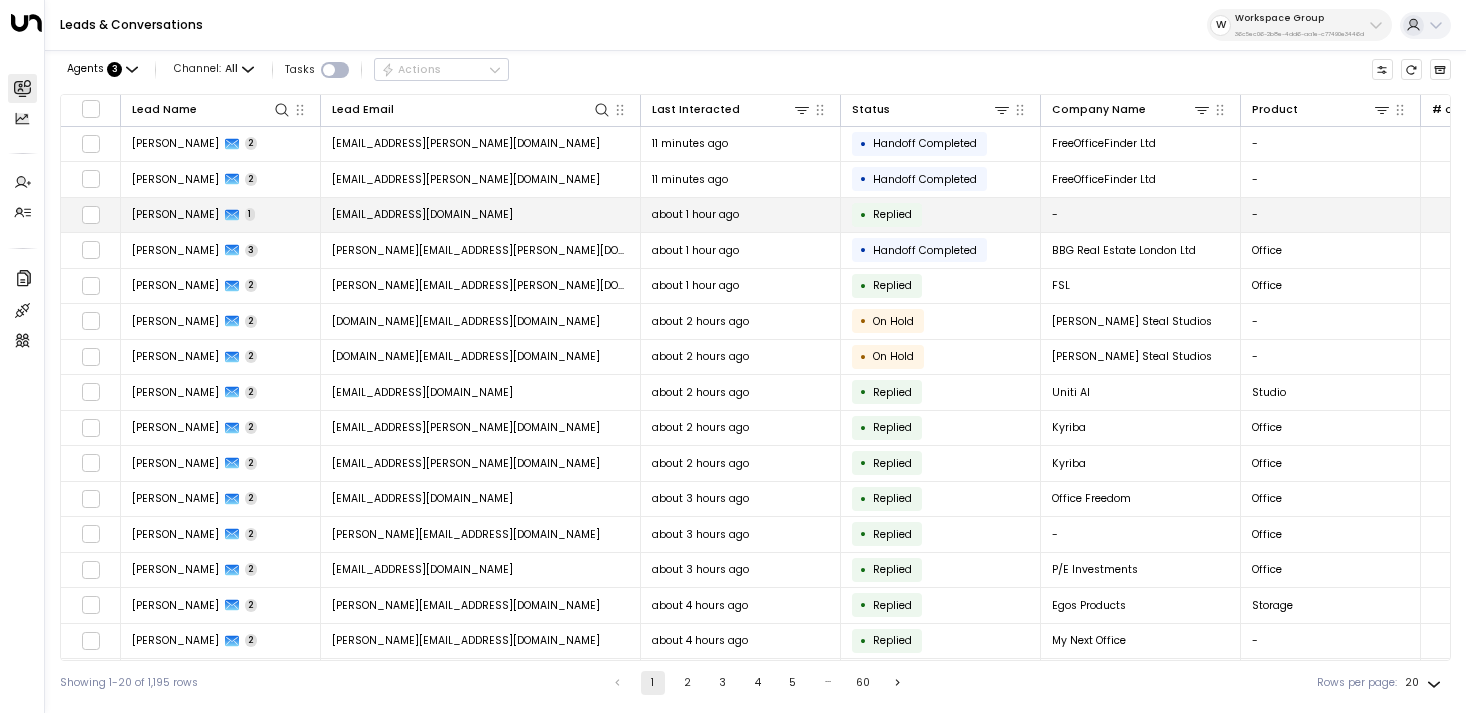 click on "Ajay.Parmar7.ap@gmail.com" at bounding box center [481, 215] 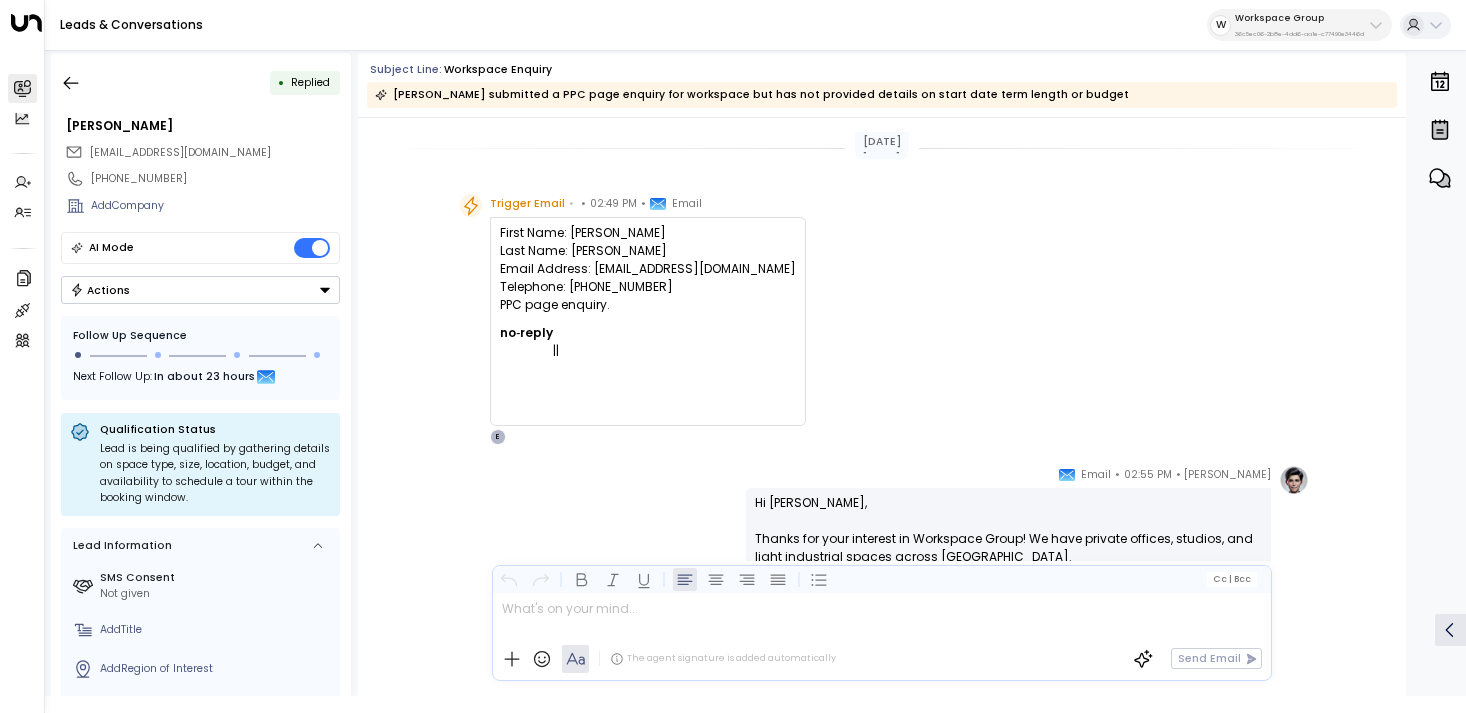 scroll, scrollTop: 319, scrollLeft: 0, axis: vertical 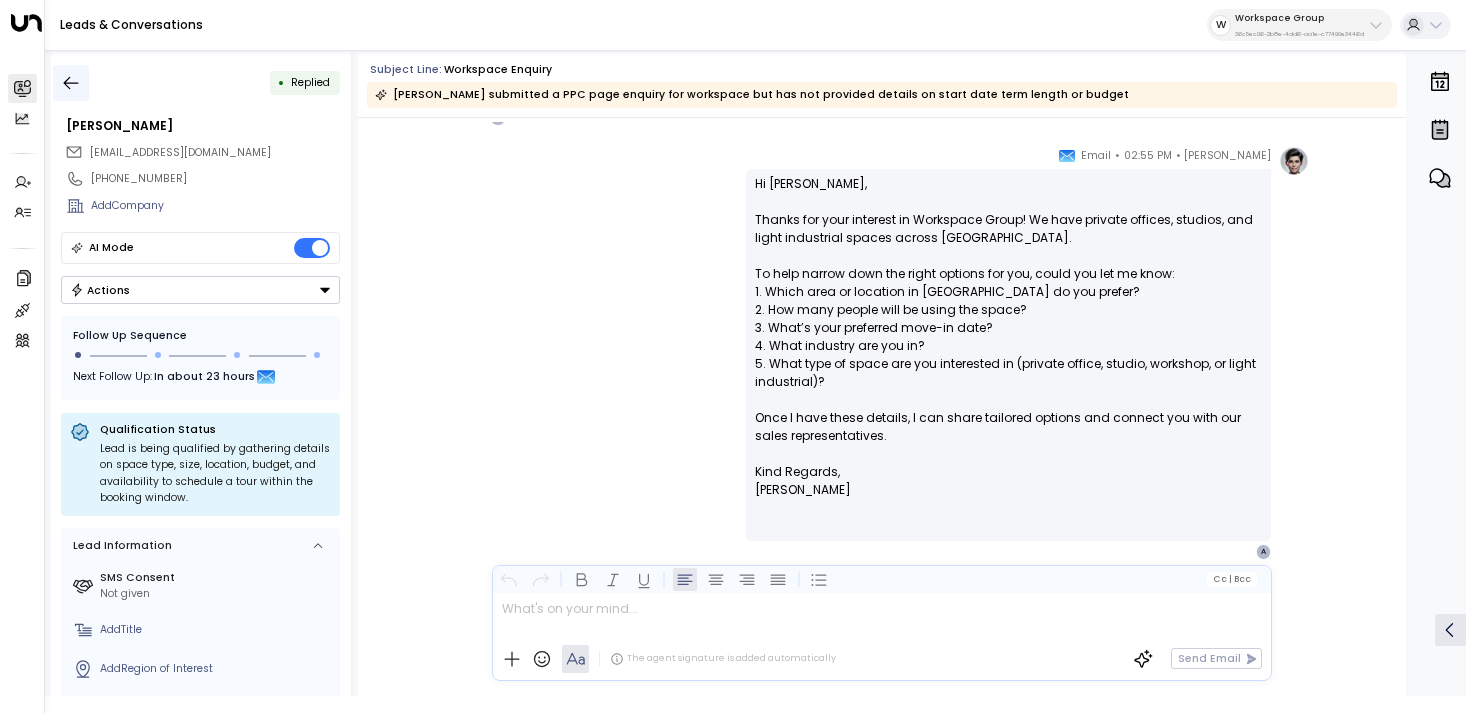 click at bounding box center (71, 83) 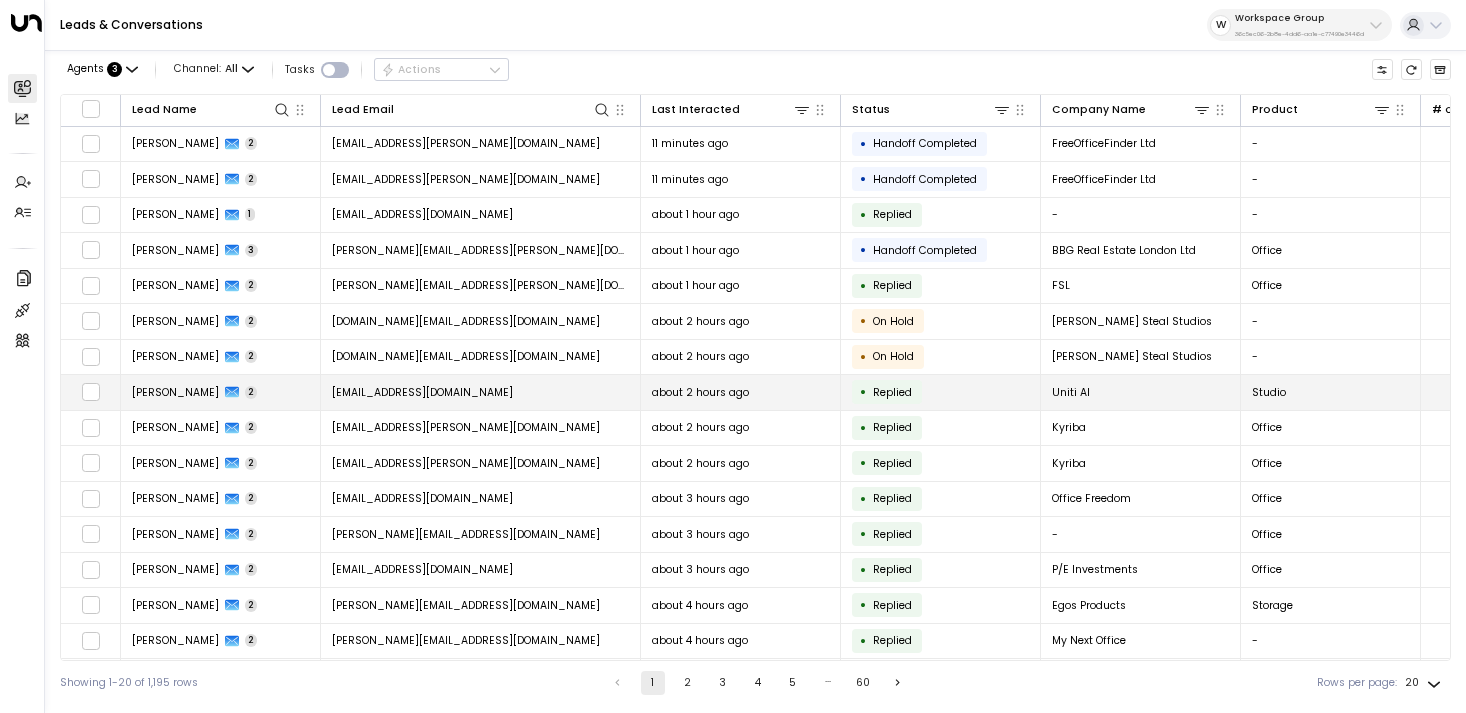 click on "anika@getuniti.com" at bounding box center [481, 392] 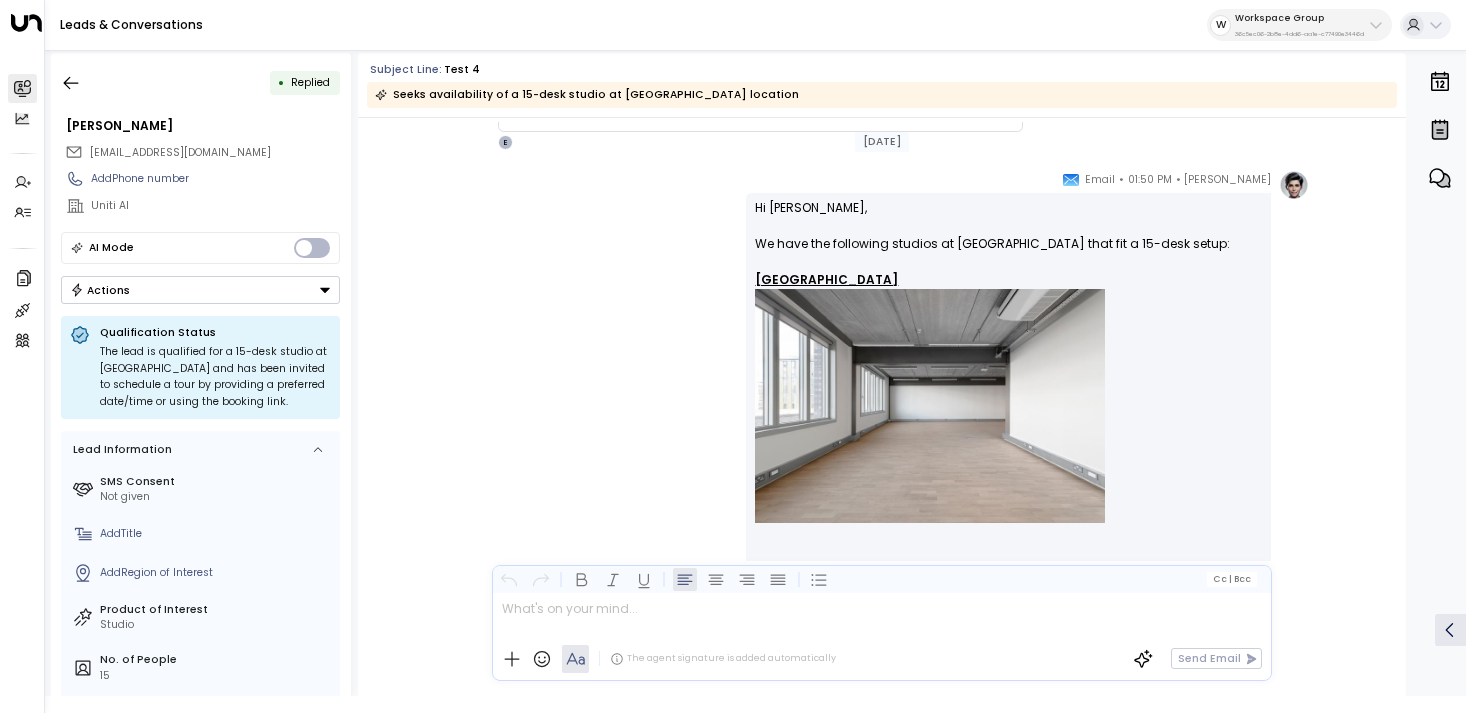 scroll, scrollTop: 413, scrollLeft: 0, axis: vertical 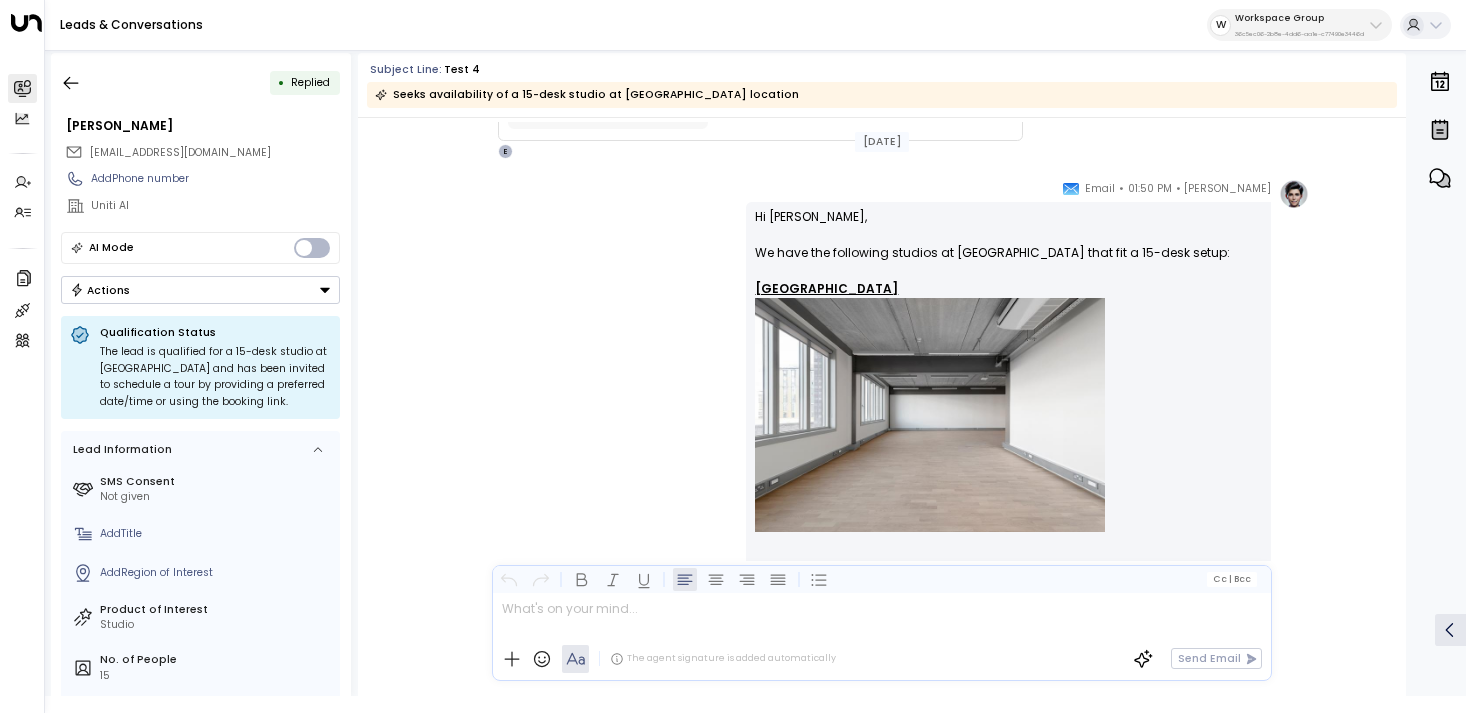 click at bounding box center (930, 415) 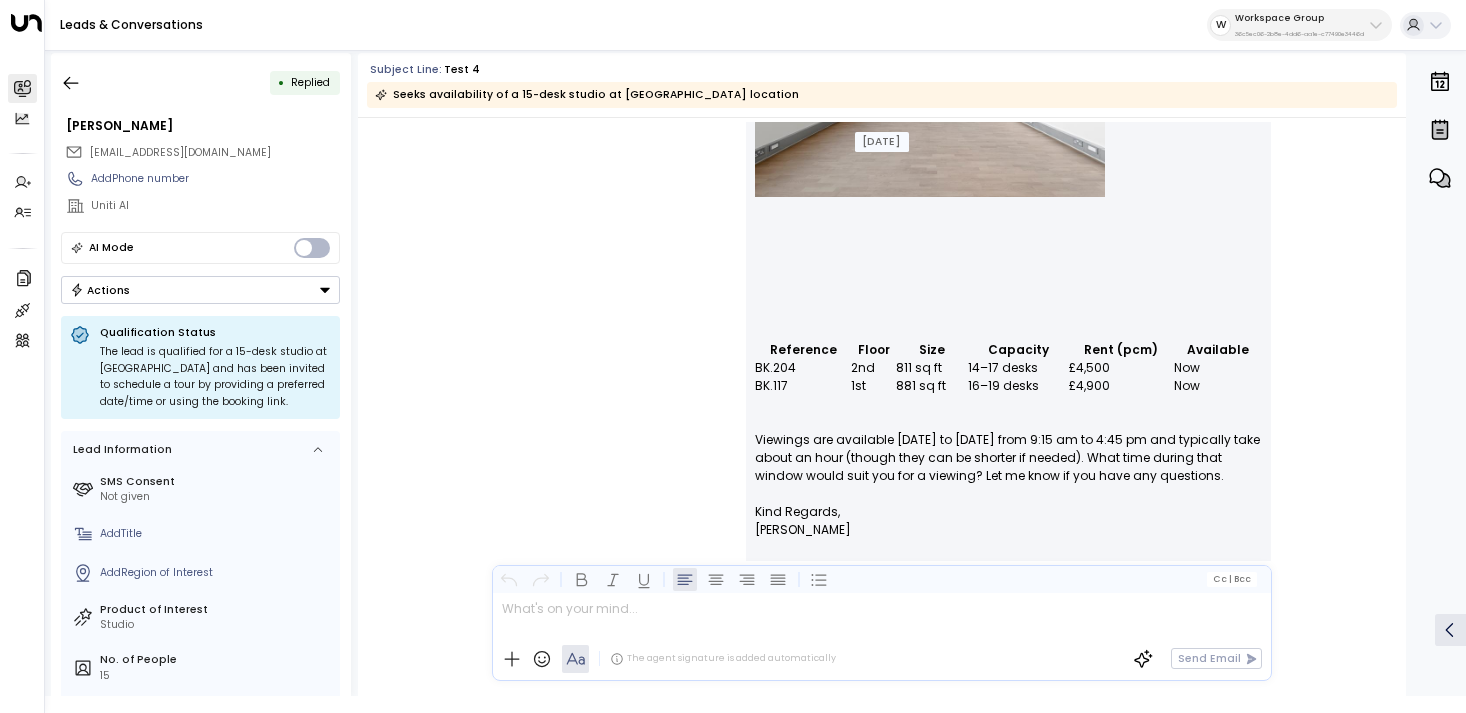 scroll, scrollTop: 720, scrollLeft: 0, axis: vertical 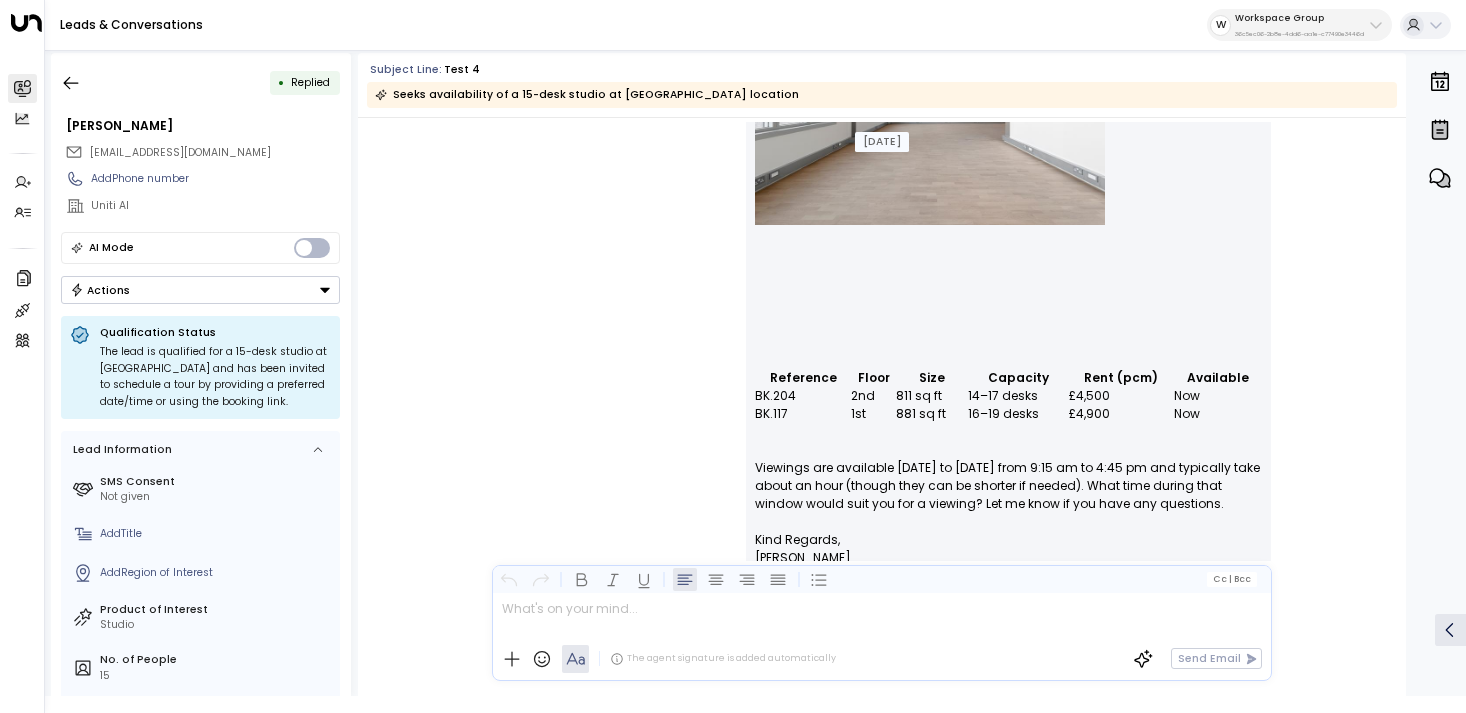 drag, startPoint x: 827, startPoint y: 265, endPoint x: 843, endPoint y: 360, distance: 96.337944 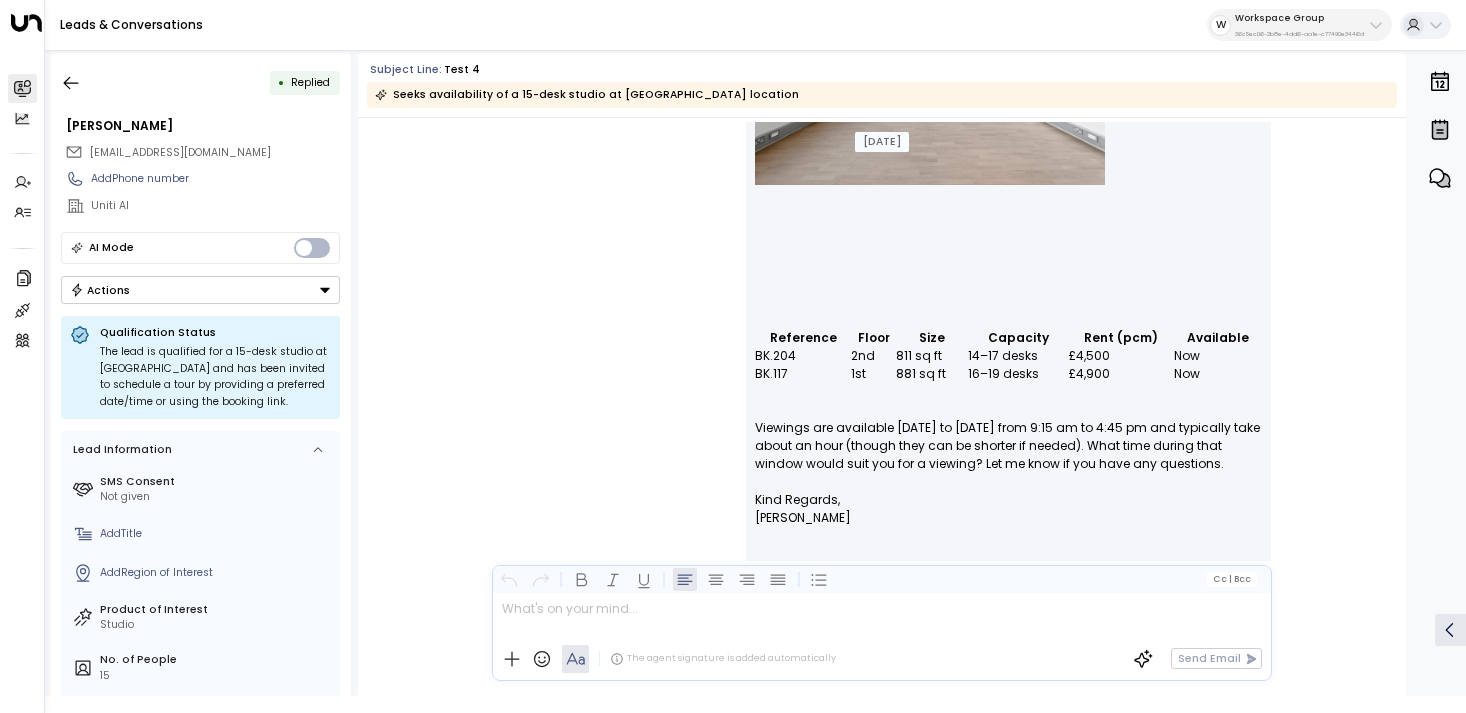 scroll, scrollTop: 787, scrollLeft: 0, axis: vertical 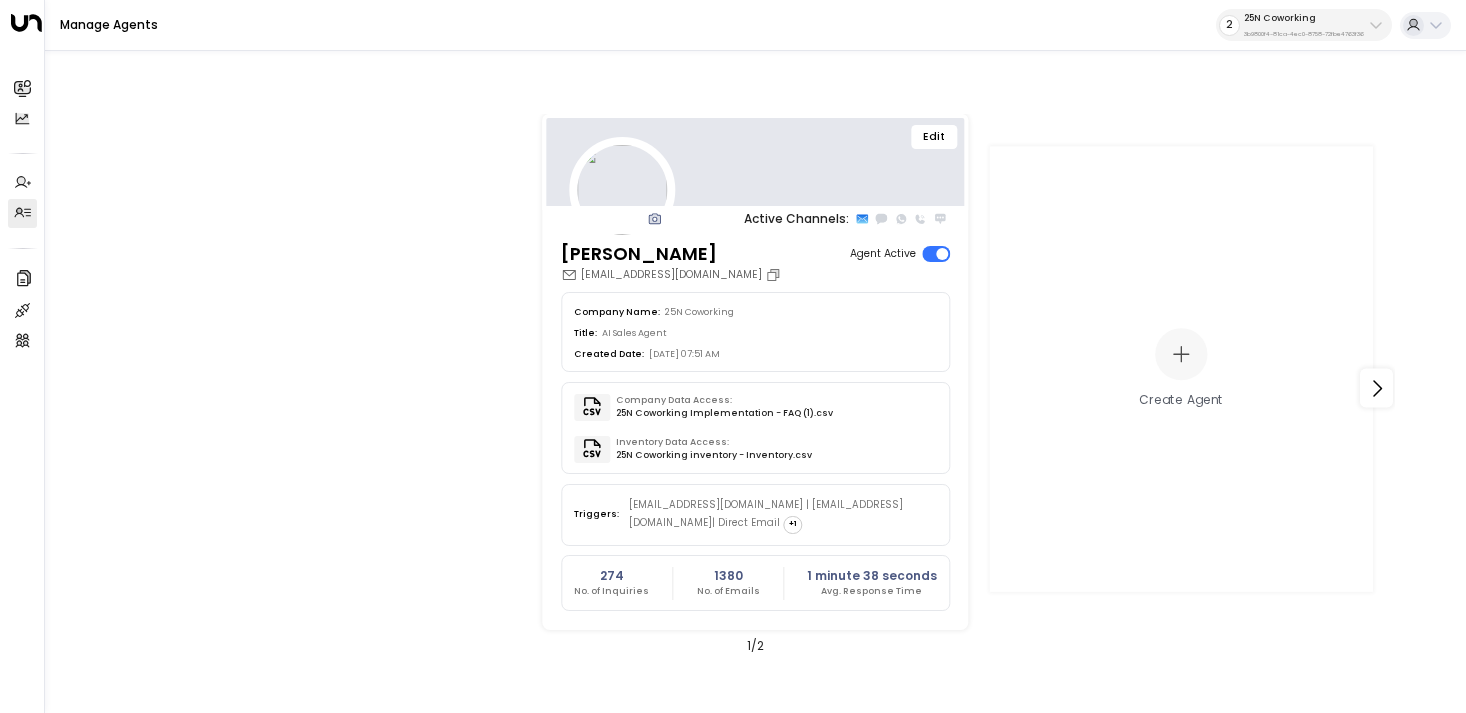click on "25N Coworking" at bounding box center [1304, 18] 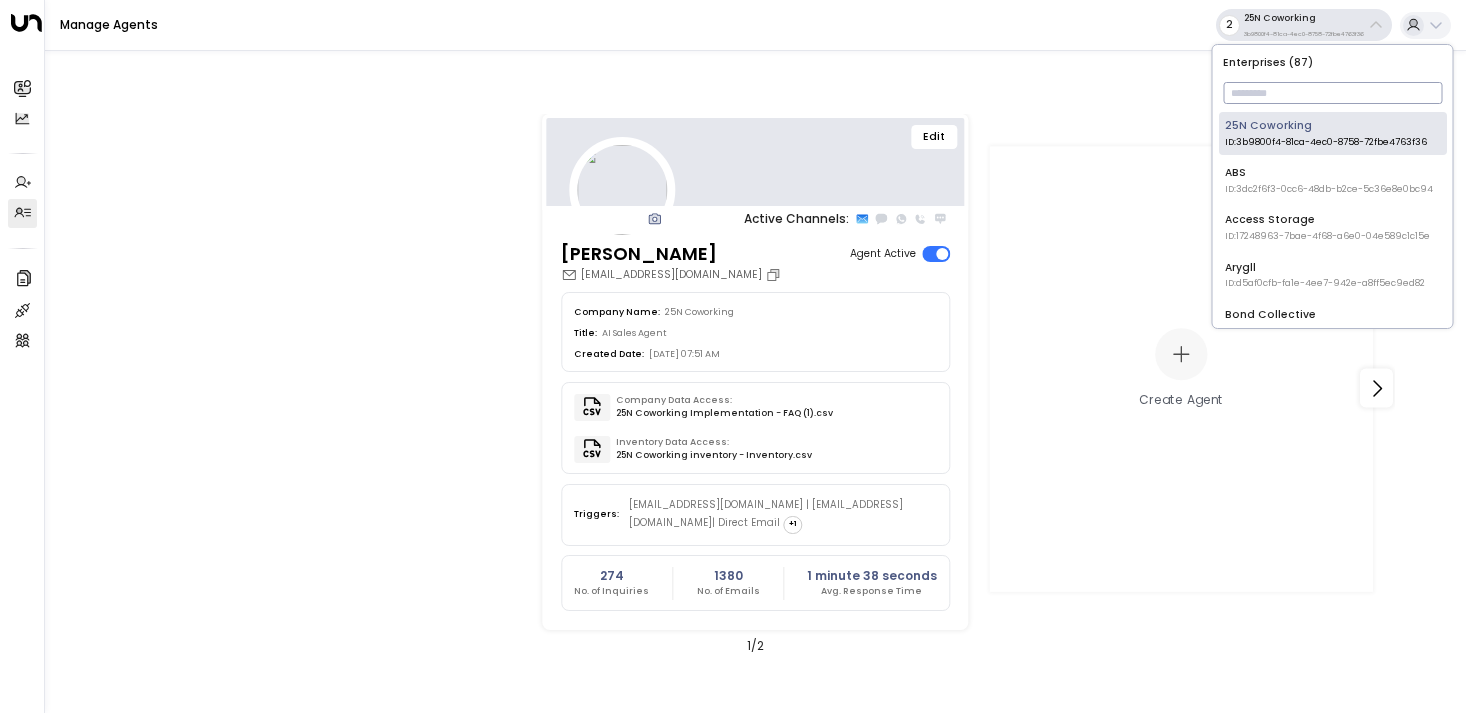 click at bounding box center [1332, 93] 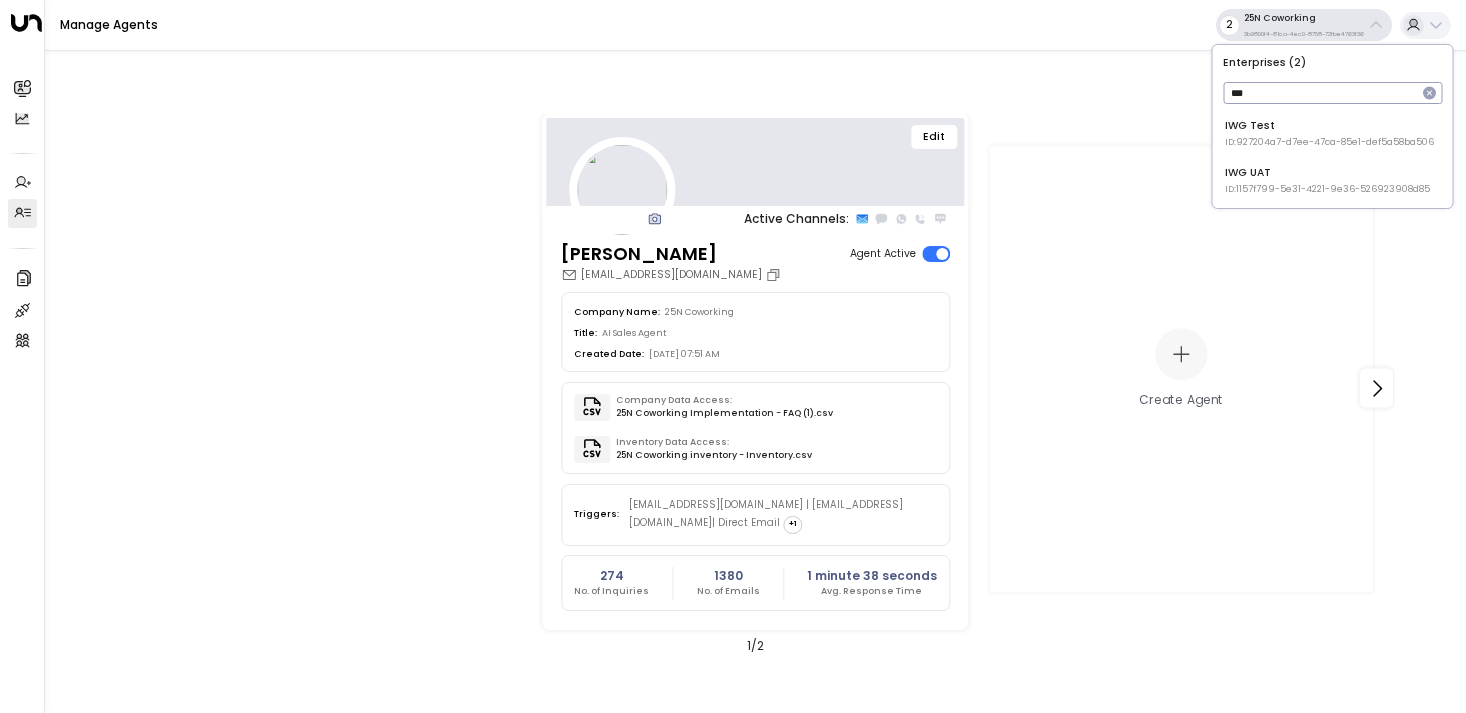 type on "***" 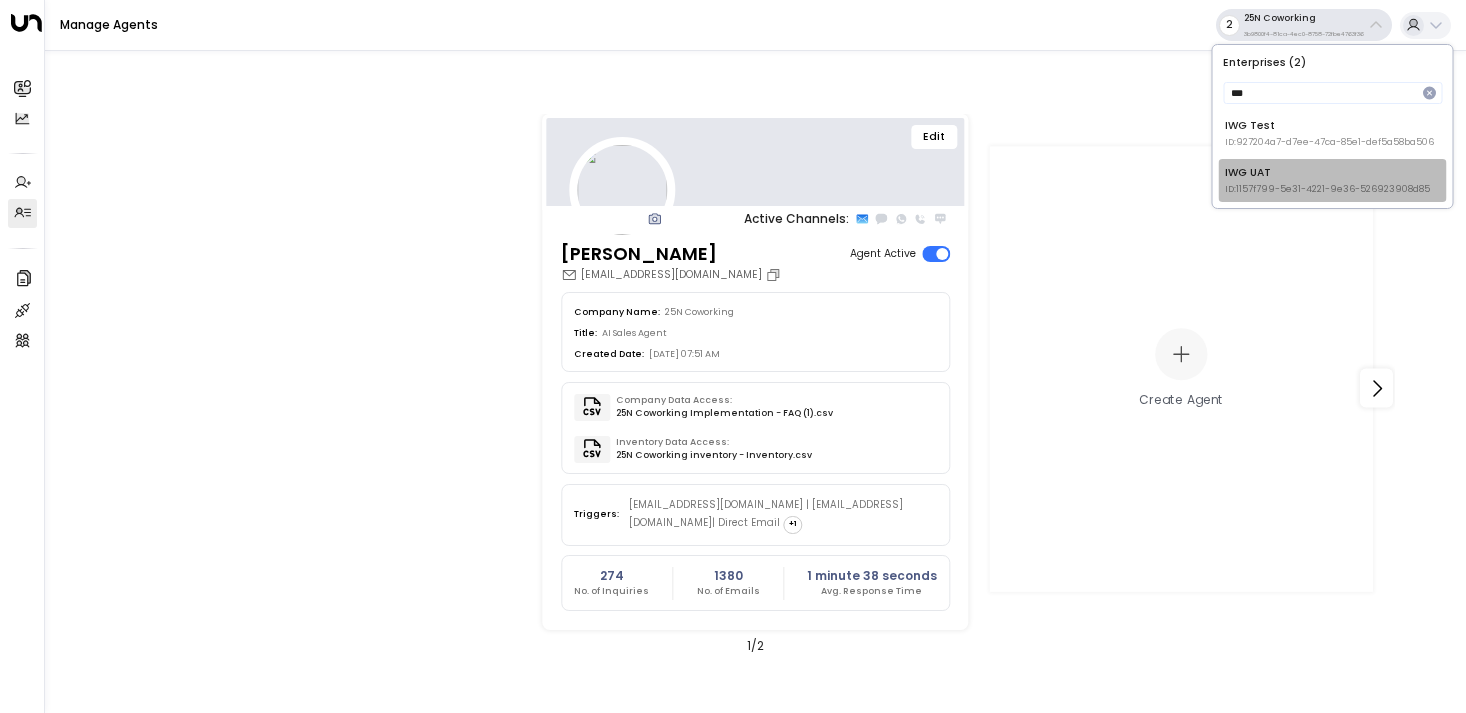 click on "IWG UAT ID:  1157f799-5e31-4221-9e36-526923908d85" at bounding box center [1327, 180] 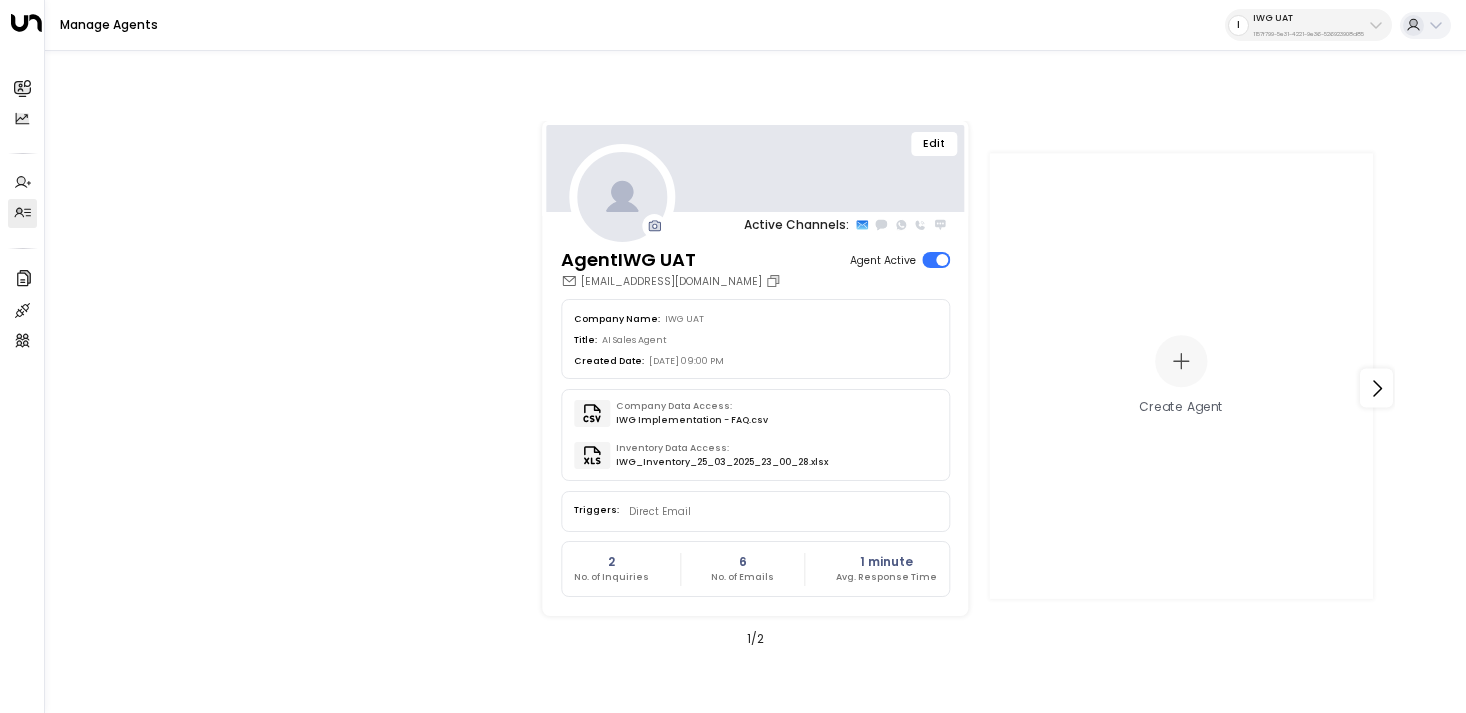 click on "1157f799-5e31-4221-9e36-526923908d85" at bounding box center (1308, 34) 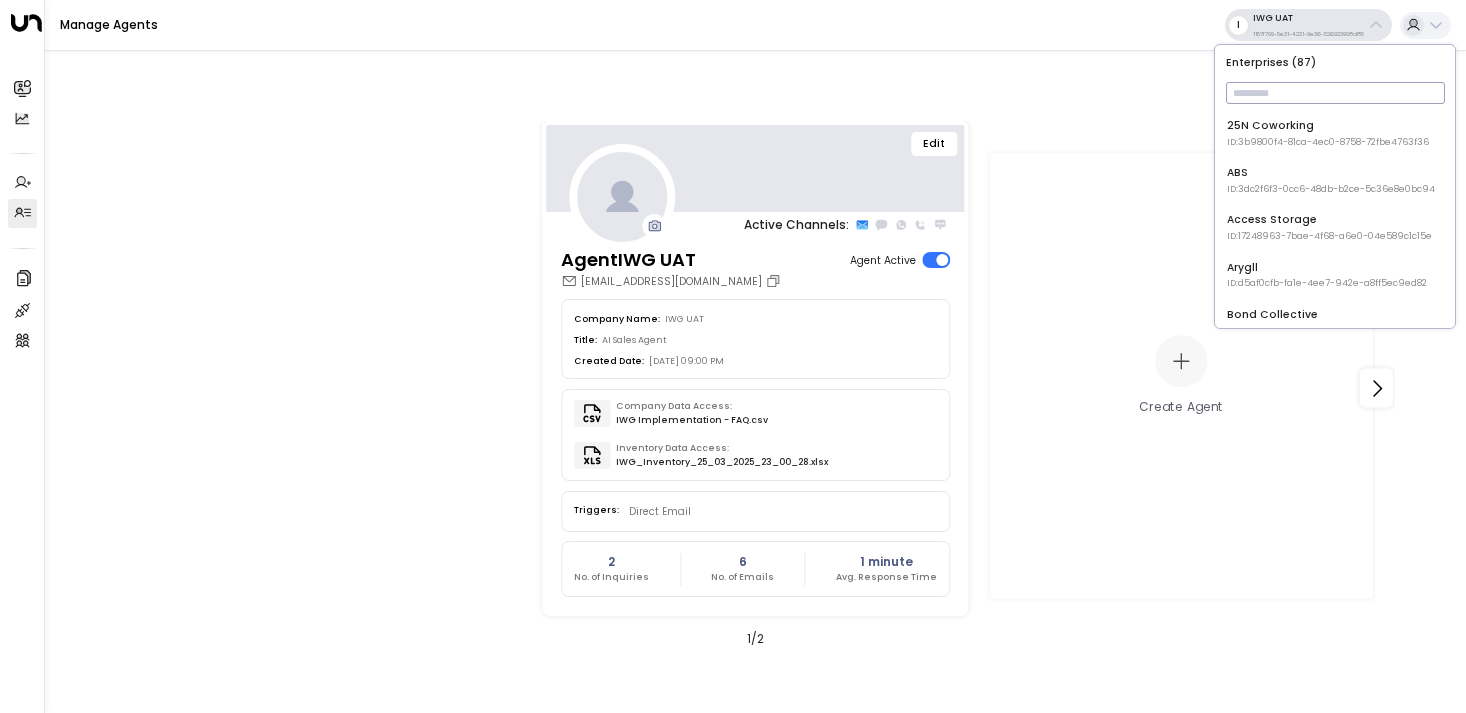 click at bounding box center (1335, 93) 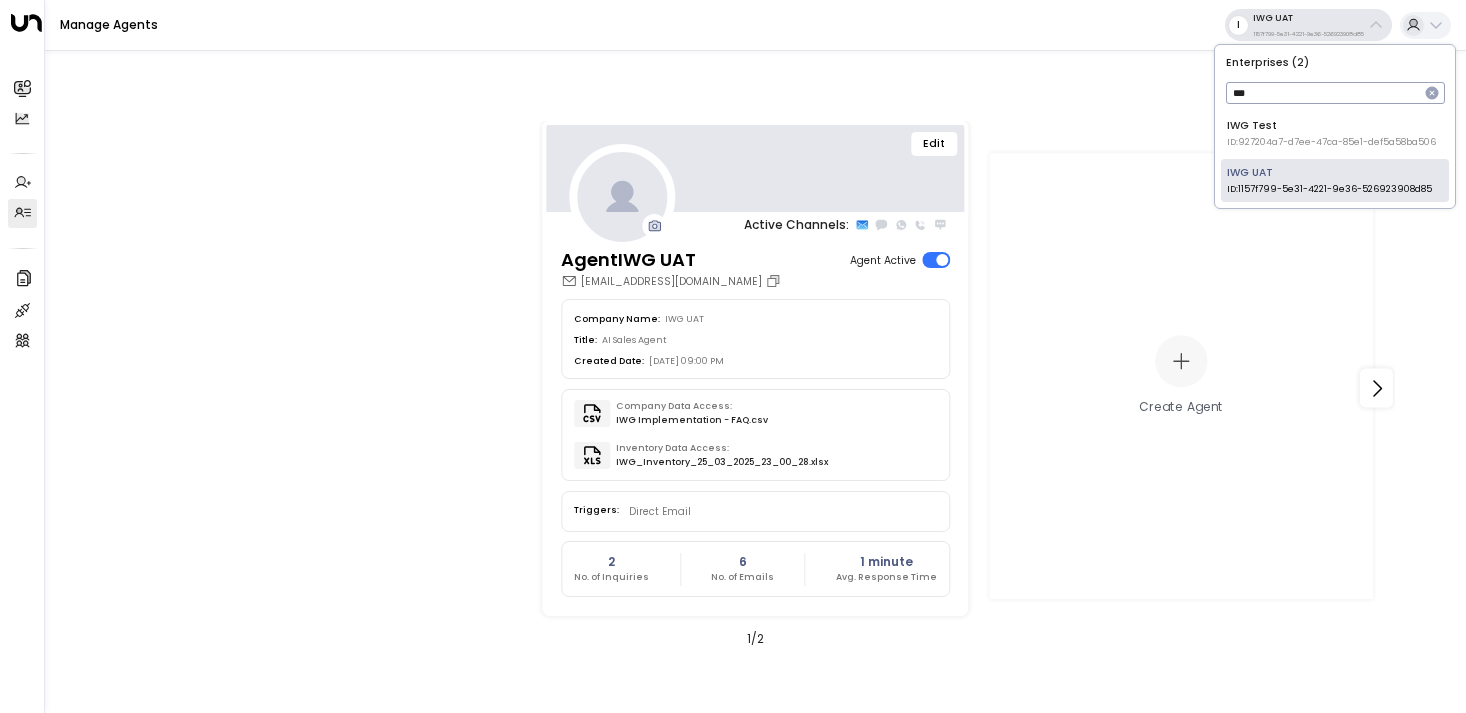 type on "***" 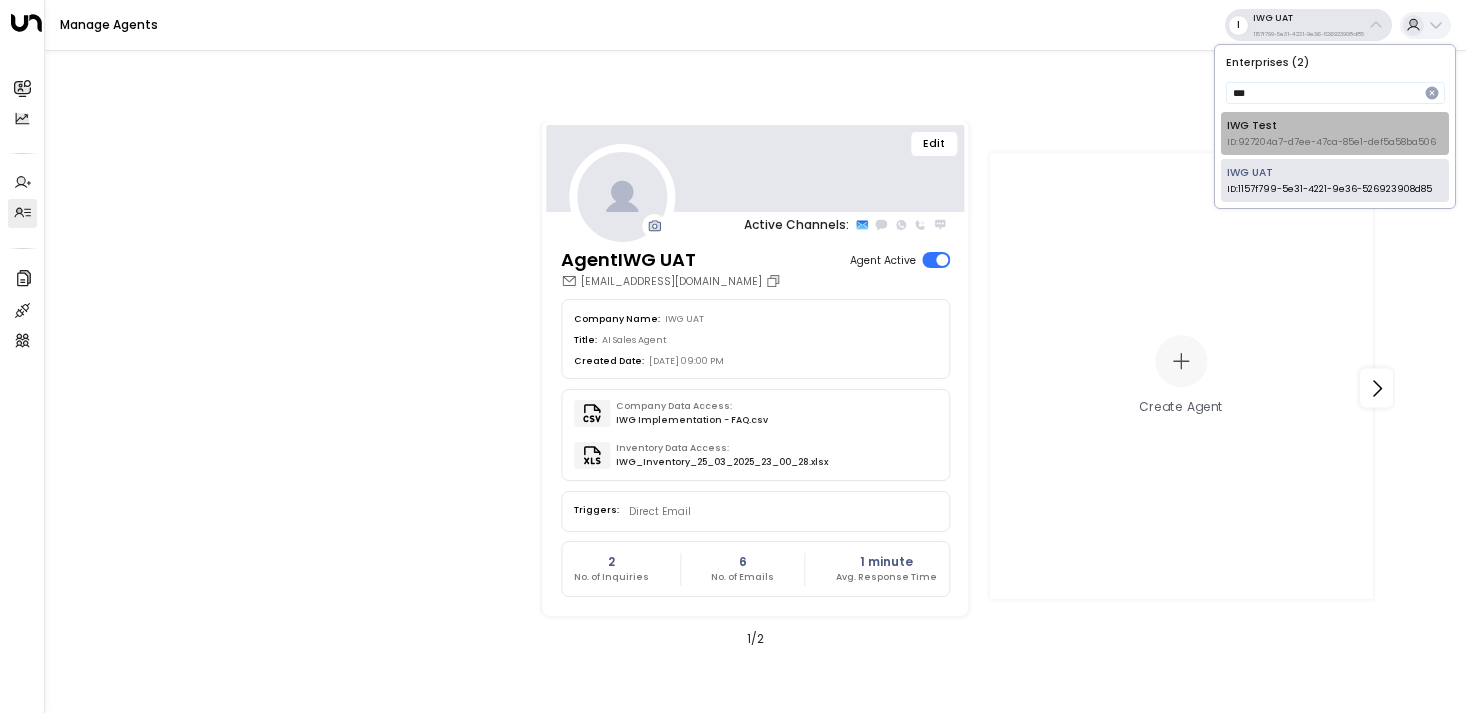 click on "ID:  927204a7-d7ee-47ca-85e1-def5a58ba506" at bounding box center (1331, 143) 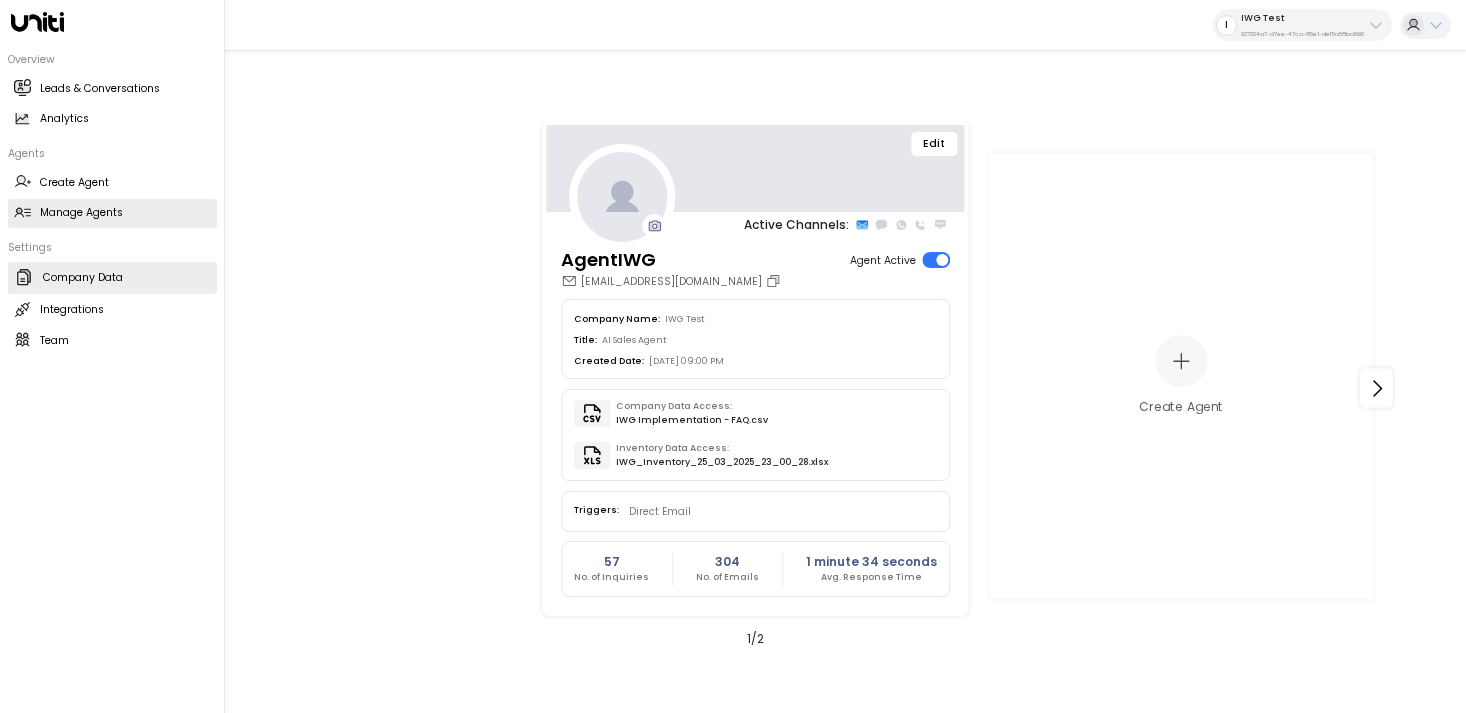 click 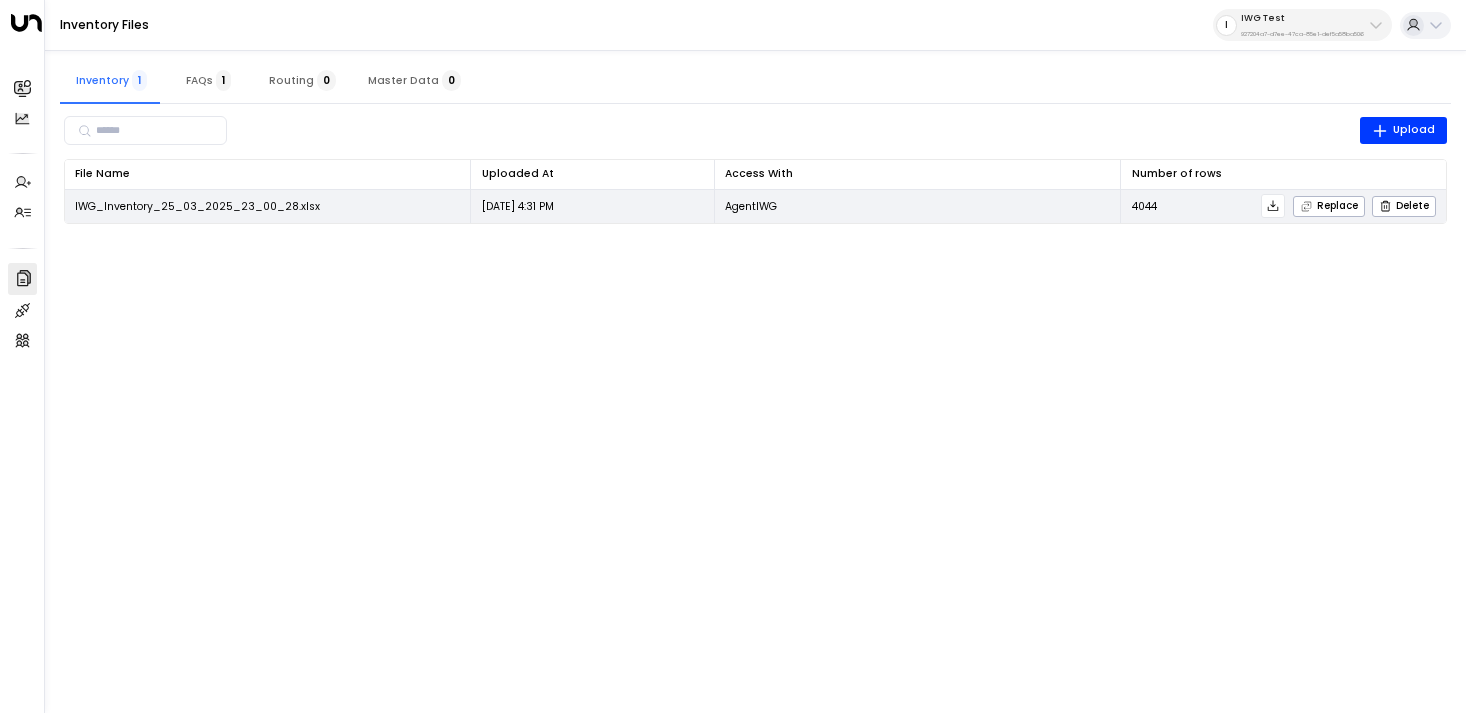click 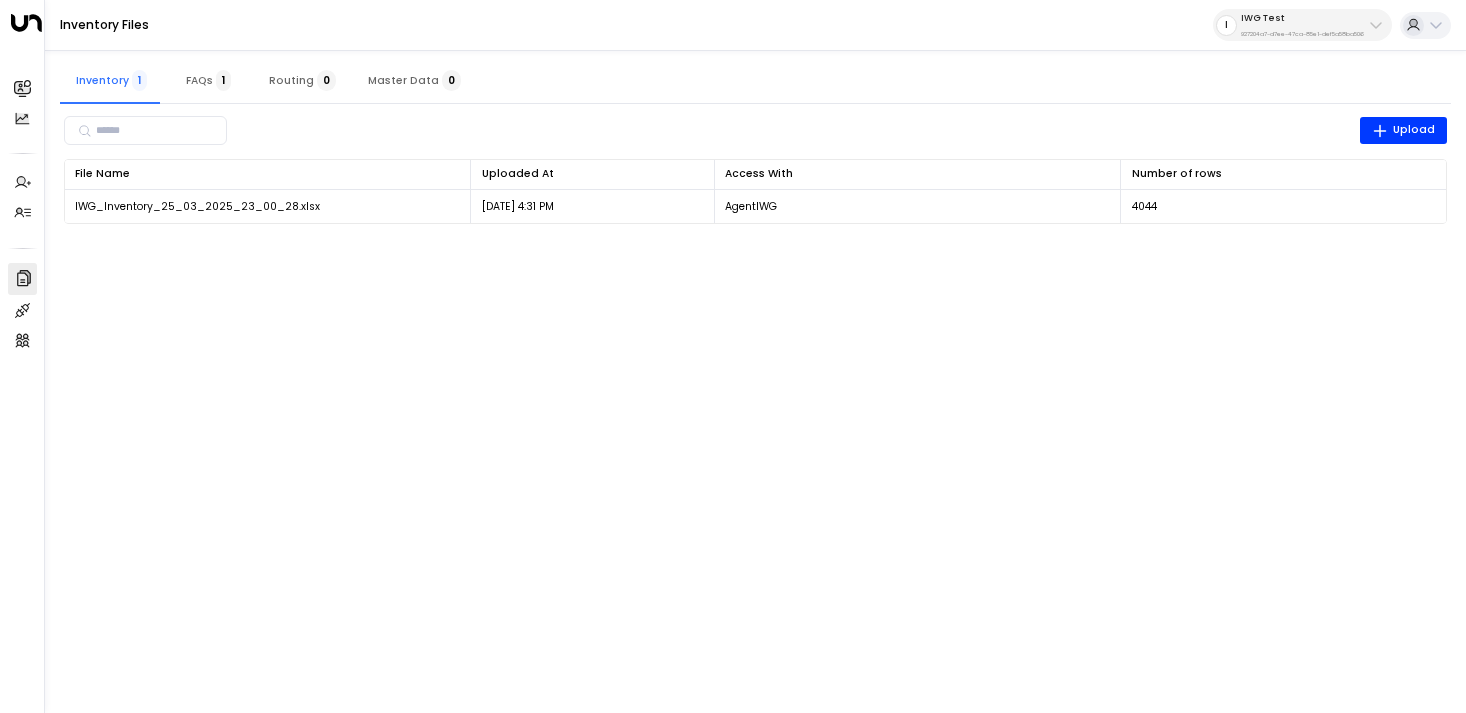 click on "Overview Leads & Conversations Leads & Conversations Analytics Analytics Agents Create Agent Create Agent Manage Agents Manage Agents Settings Company Data Company Data Integrations Integrations Team Team Inventory Files I IWG Test 927204a7-d7ee-47ca-85e1-def5a58ba506 Inventory   1 FAQs   1 Routing   0 Master Data   0 ​  Upload File Name 0 Uploaded At 0 Access With Number of rows 0 IWG_Inventory_25_03_2025_23_00_28.xlsx [DATE] 4:31 PM AgentIWG 4044   Replace  Delete" at bounding box center [733, 121] 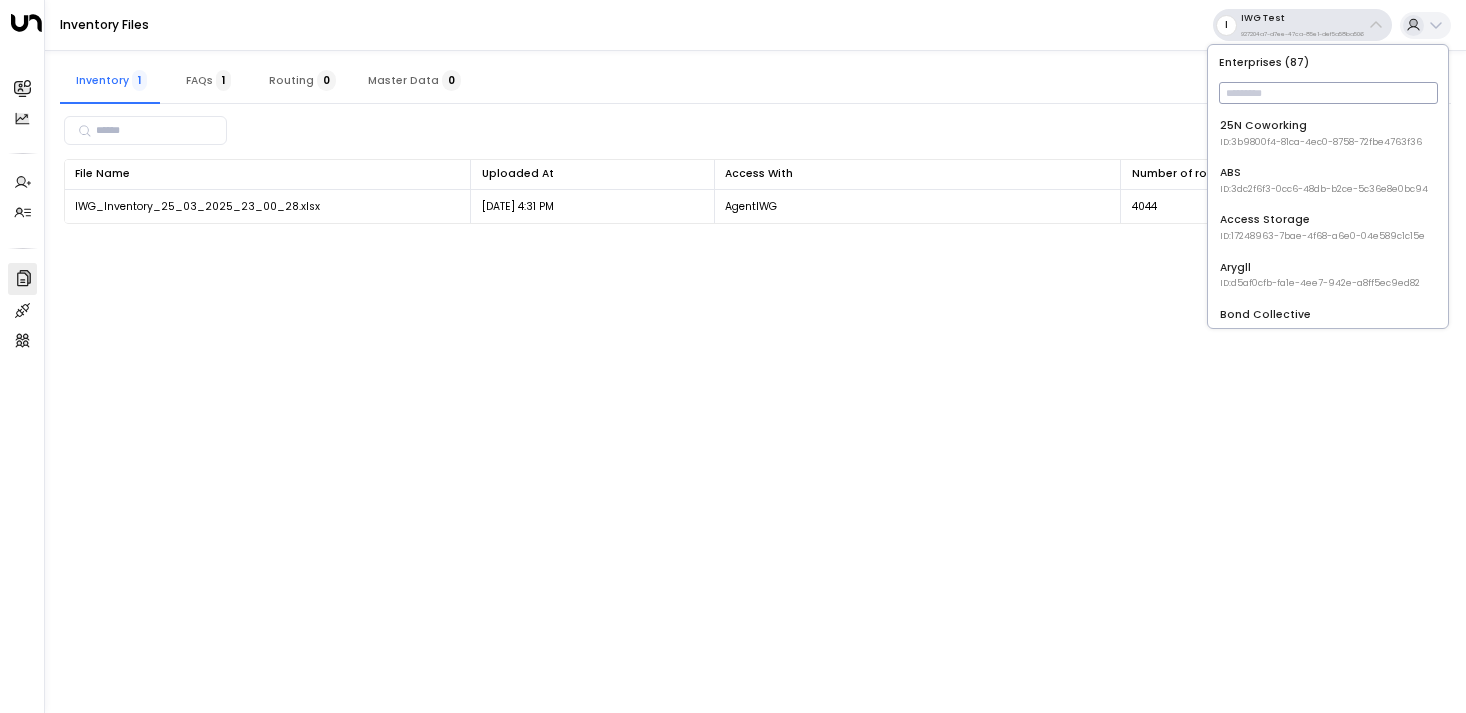 click at bounding box center (1328, 93) 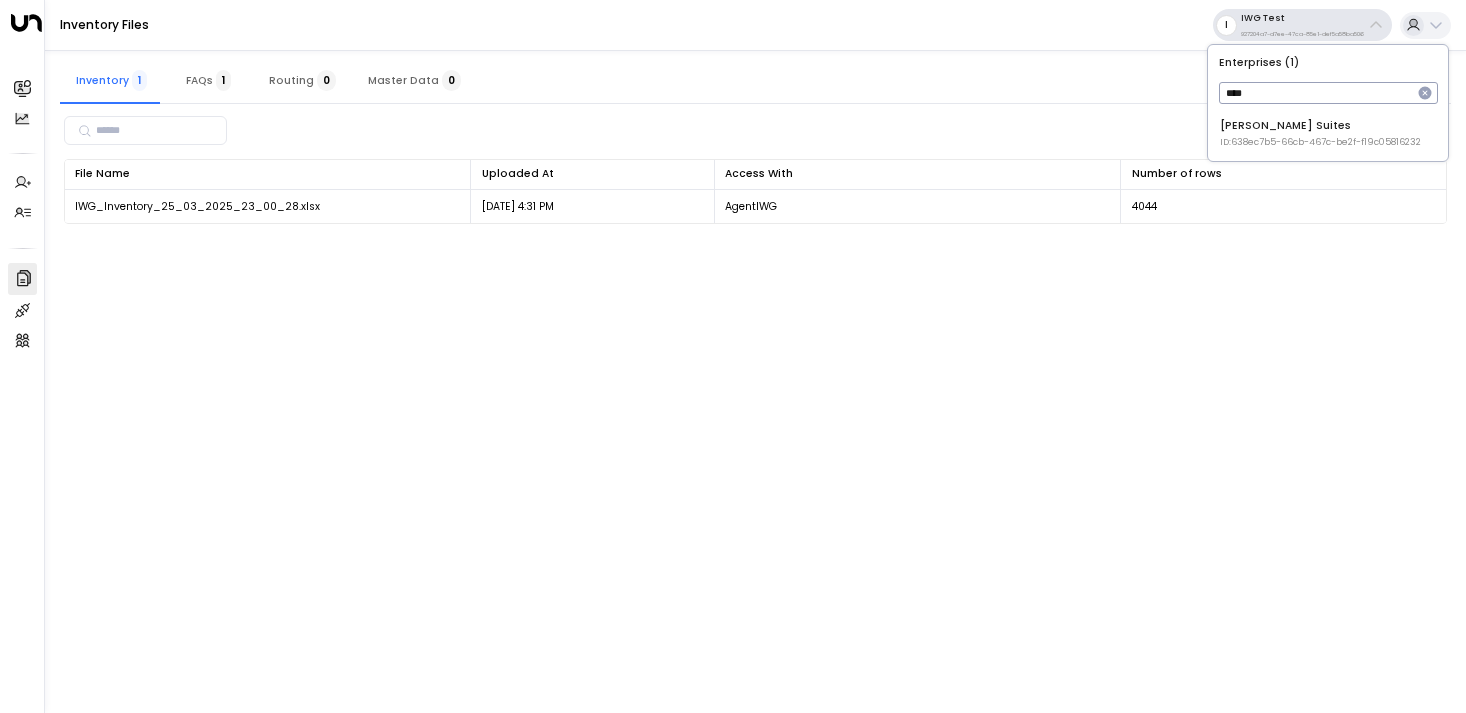 type on "***" 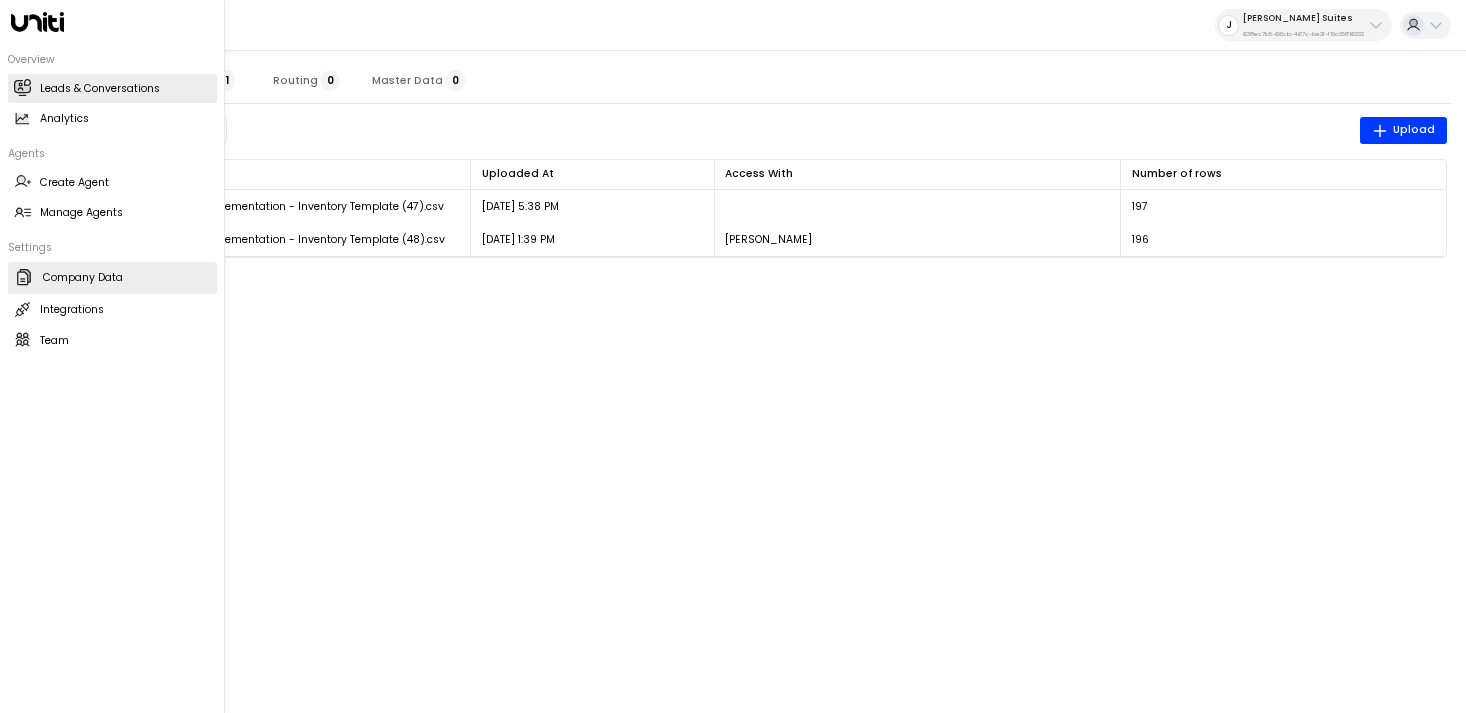 click on "Leads & Conversations" at bounding box center [100, 89] 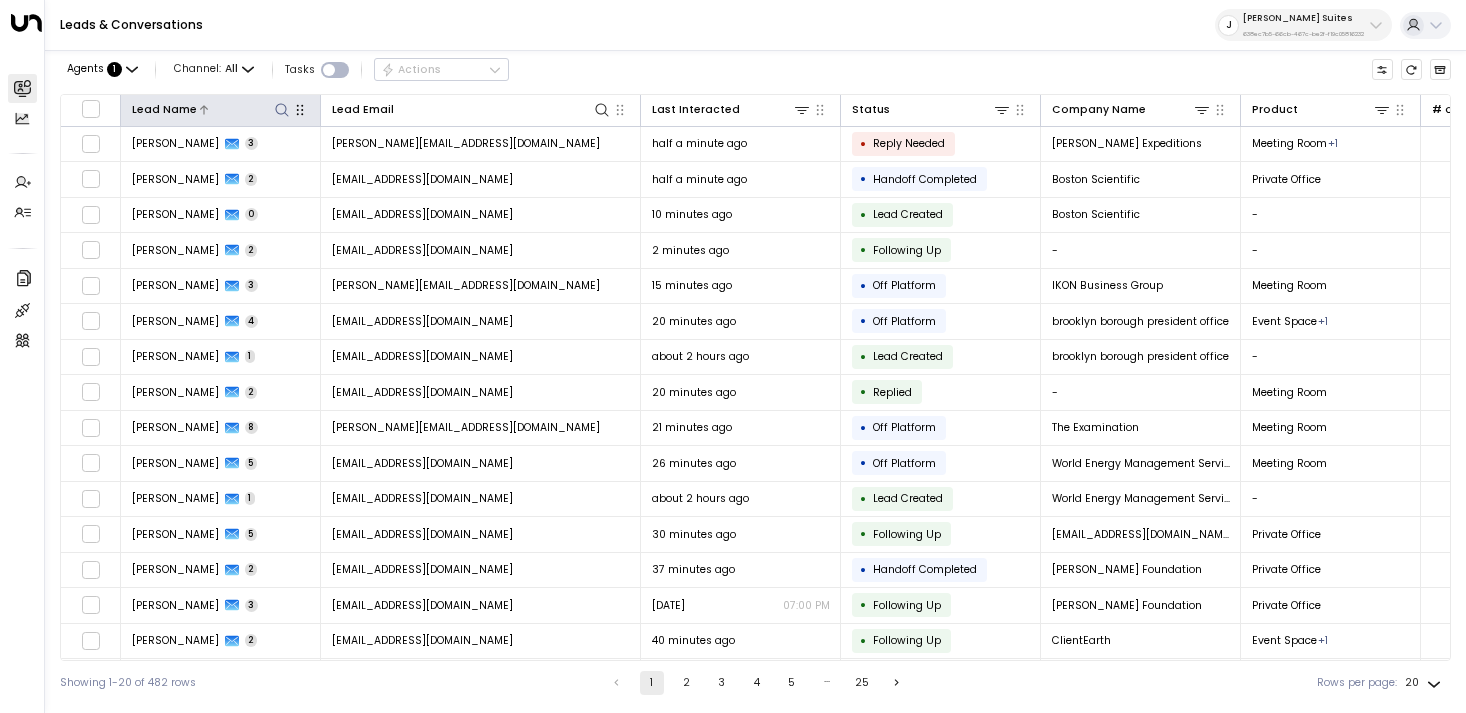 click 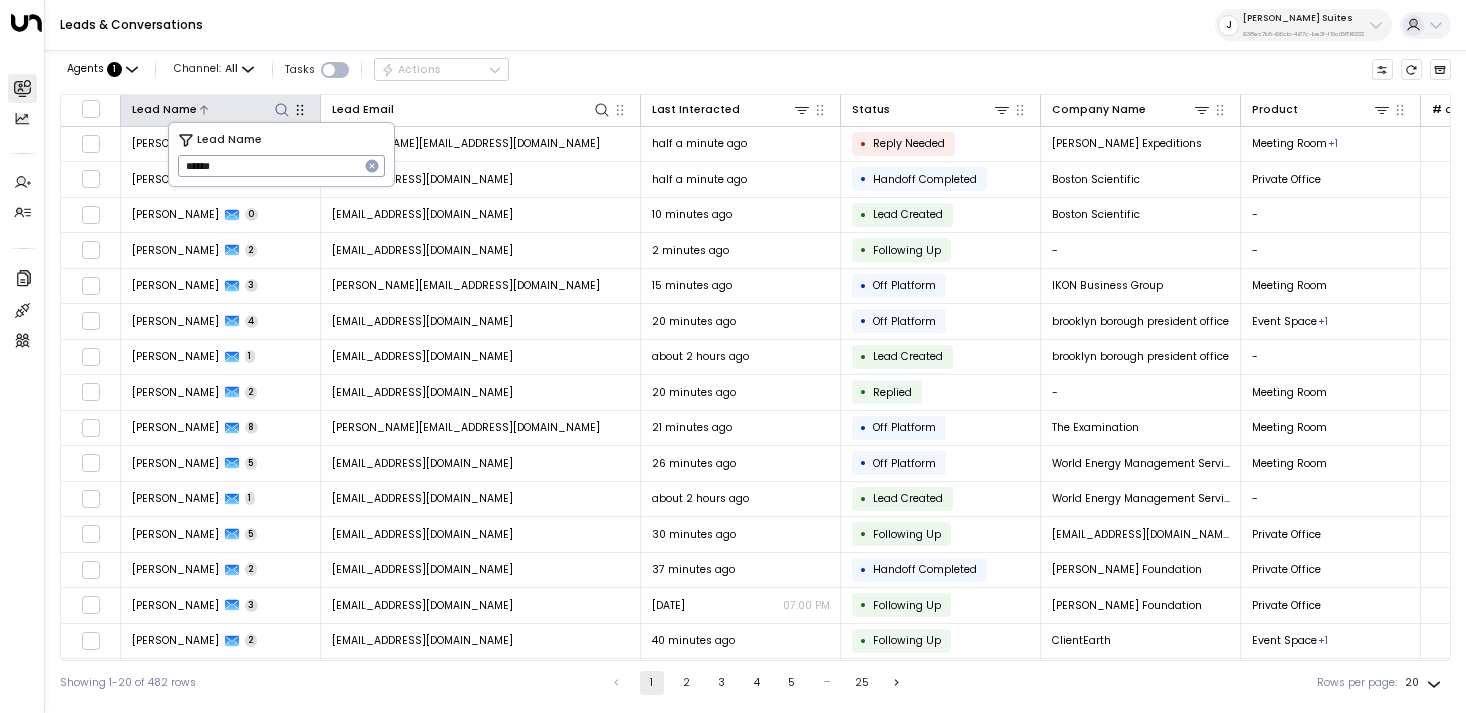 type on "******" 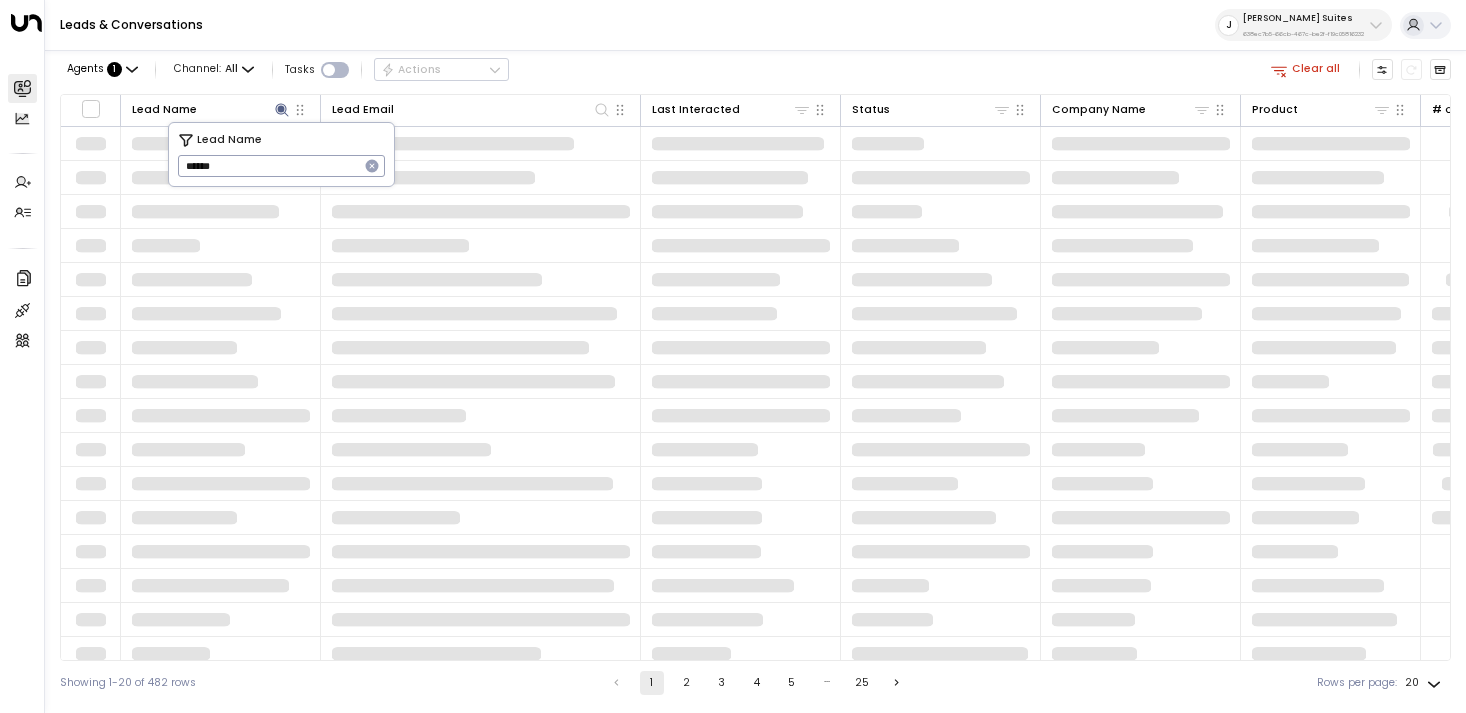 click on "Leads & Conversations [PERSON_NAME] Suites 638ec7b5-66cb-467c-be2f-f19c05816232" at bounding box center (755, 25) 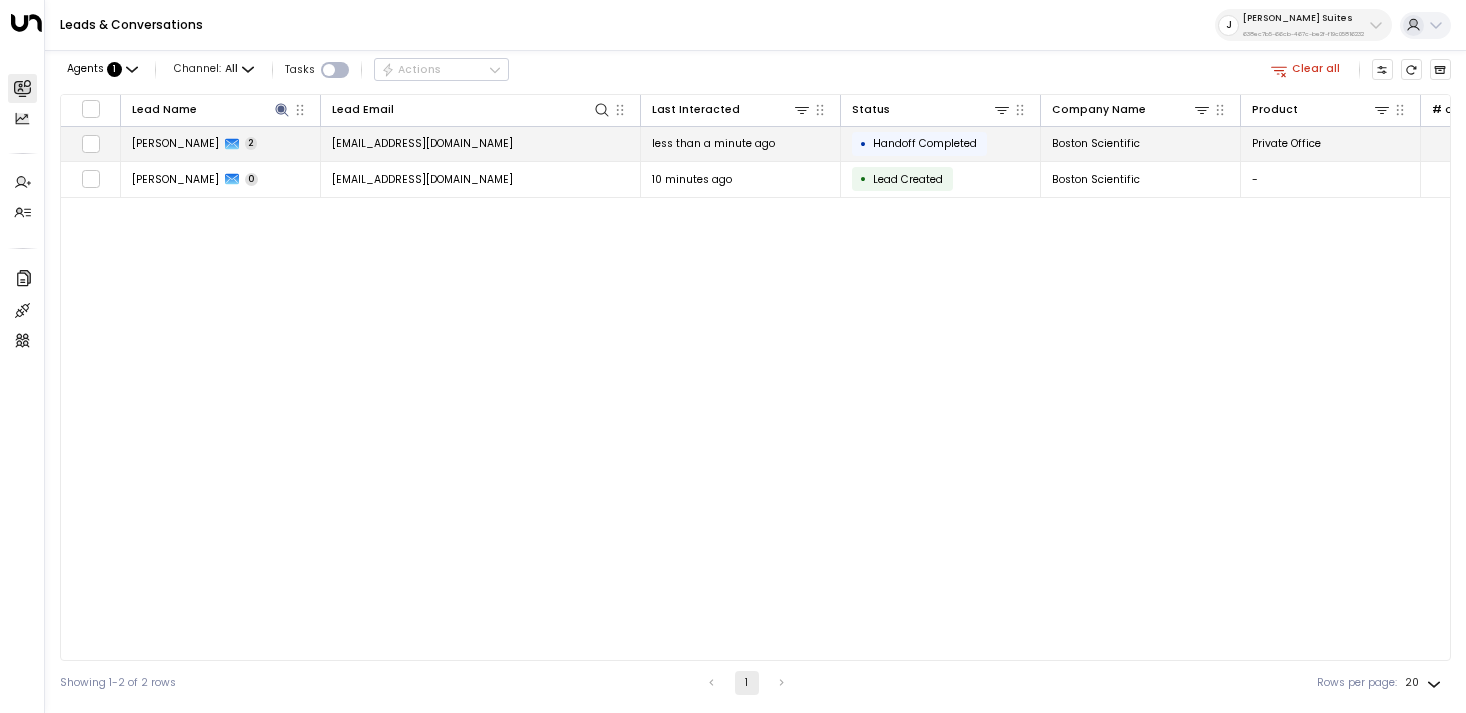 click on "[EMAIL_ADDRESS][DOMAIN_NAME]" at bounding box center (481, 144) 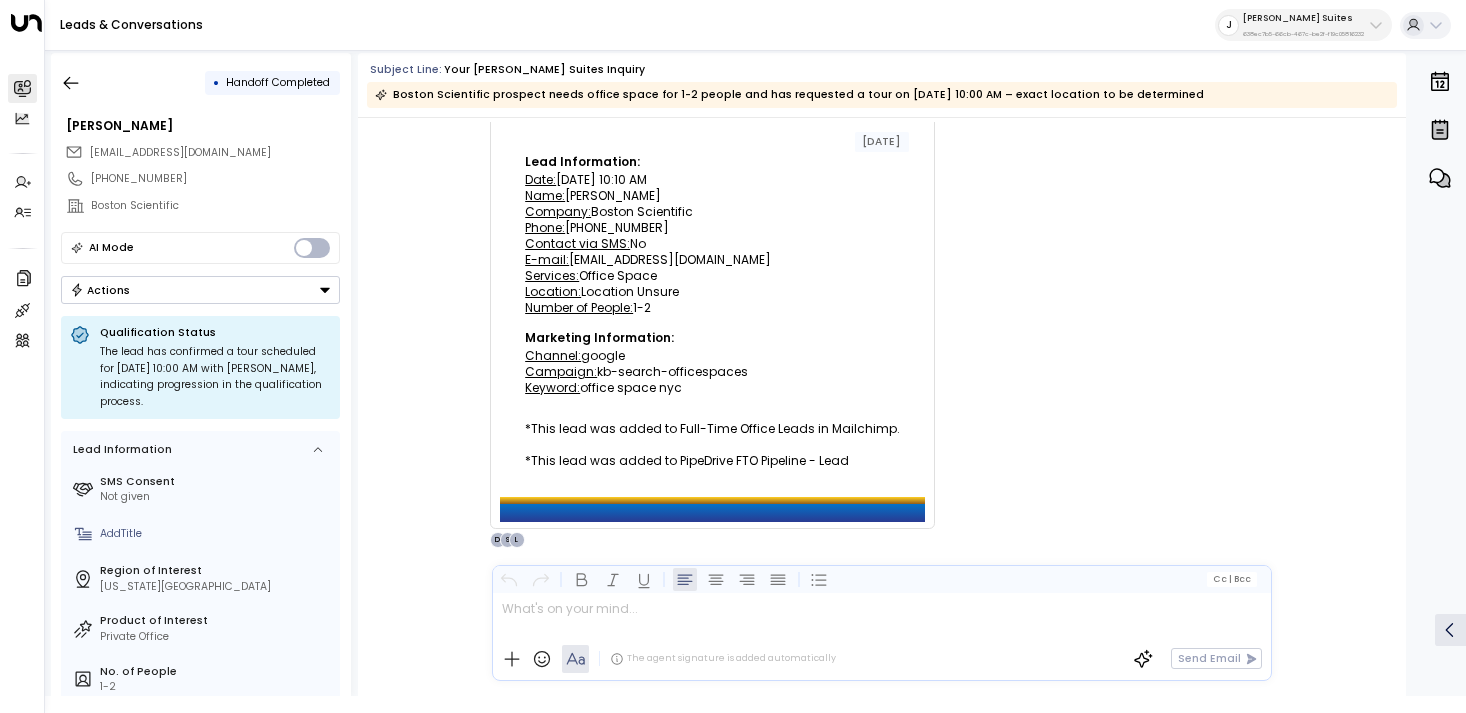scroll, scrollTop: 250, scrollLeft: 0, axis: vertical 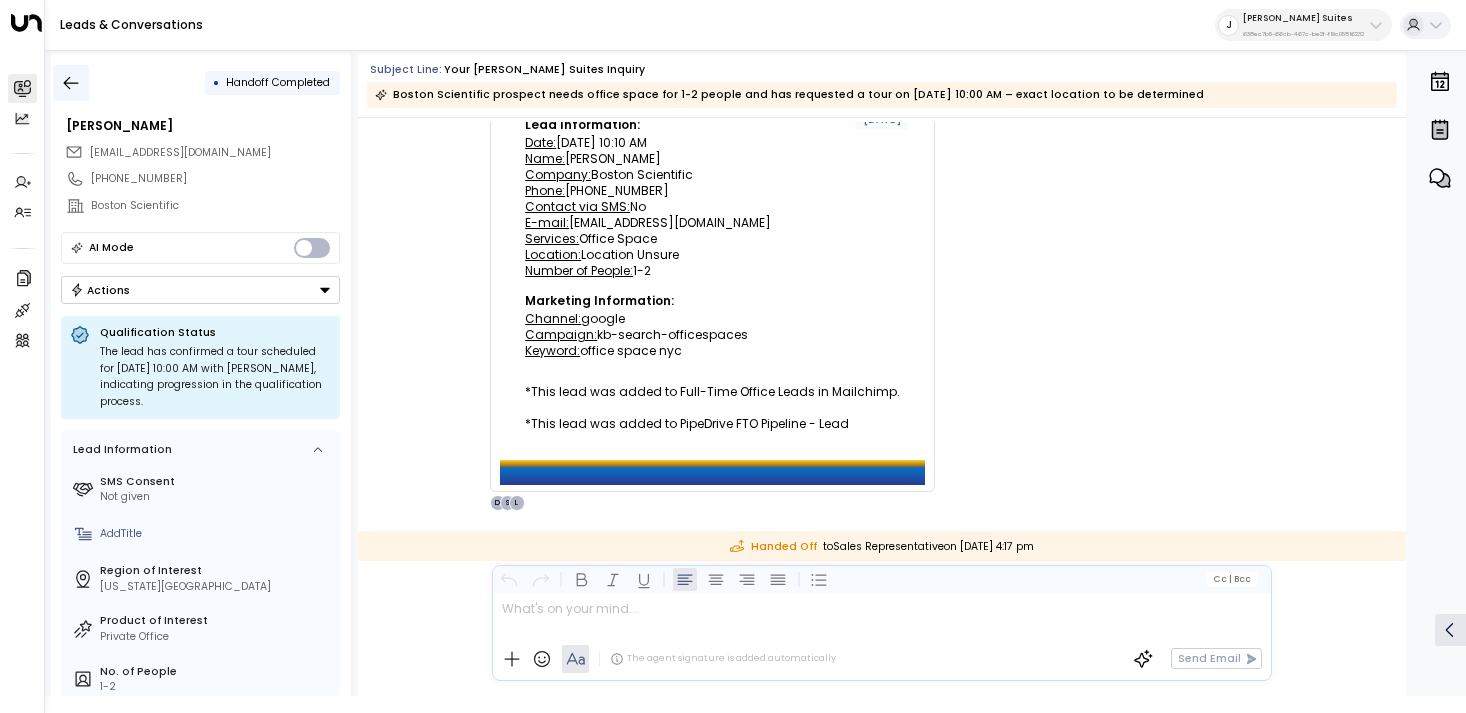 click at bounding box center [71, 83] 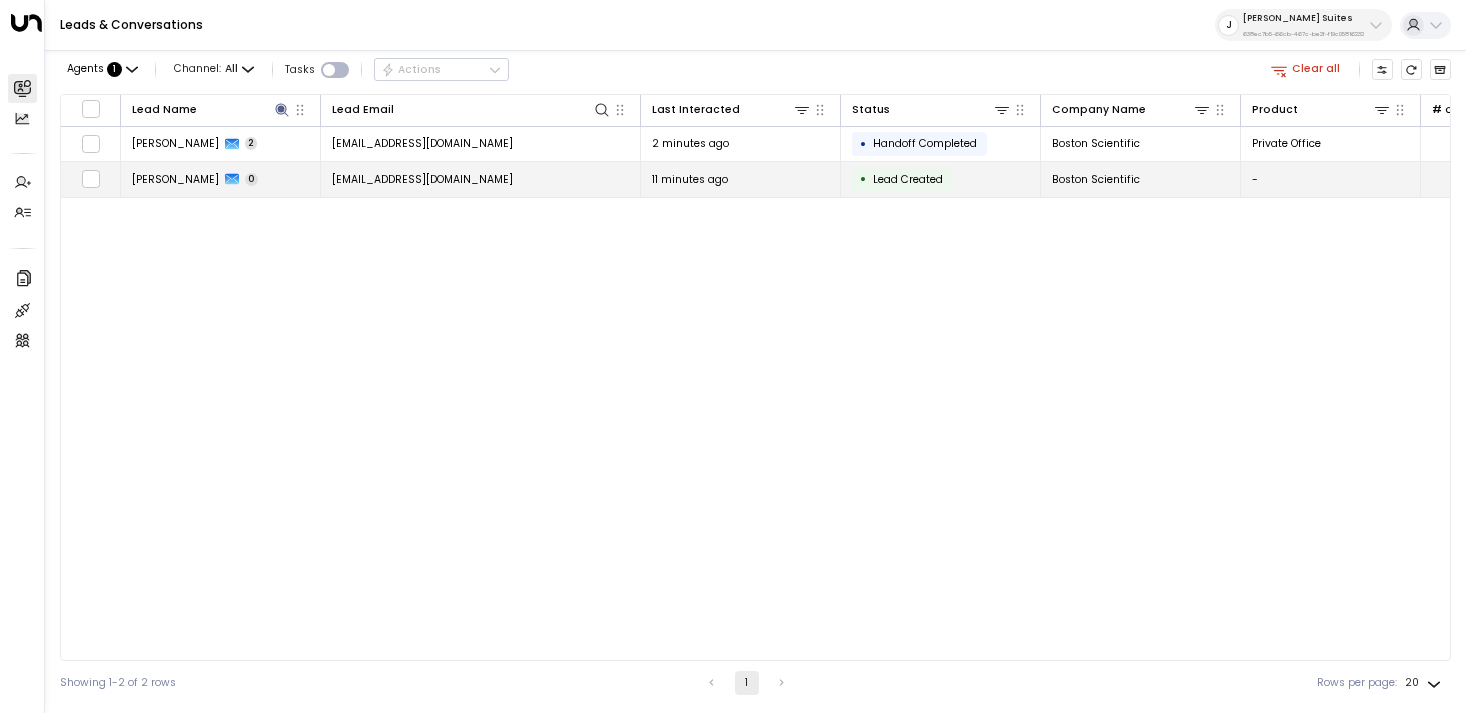 click on "[PERSON_NAME]" at bounding box center (175, 179) 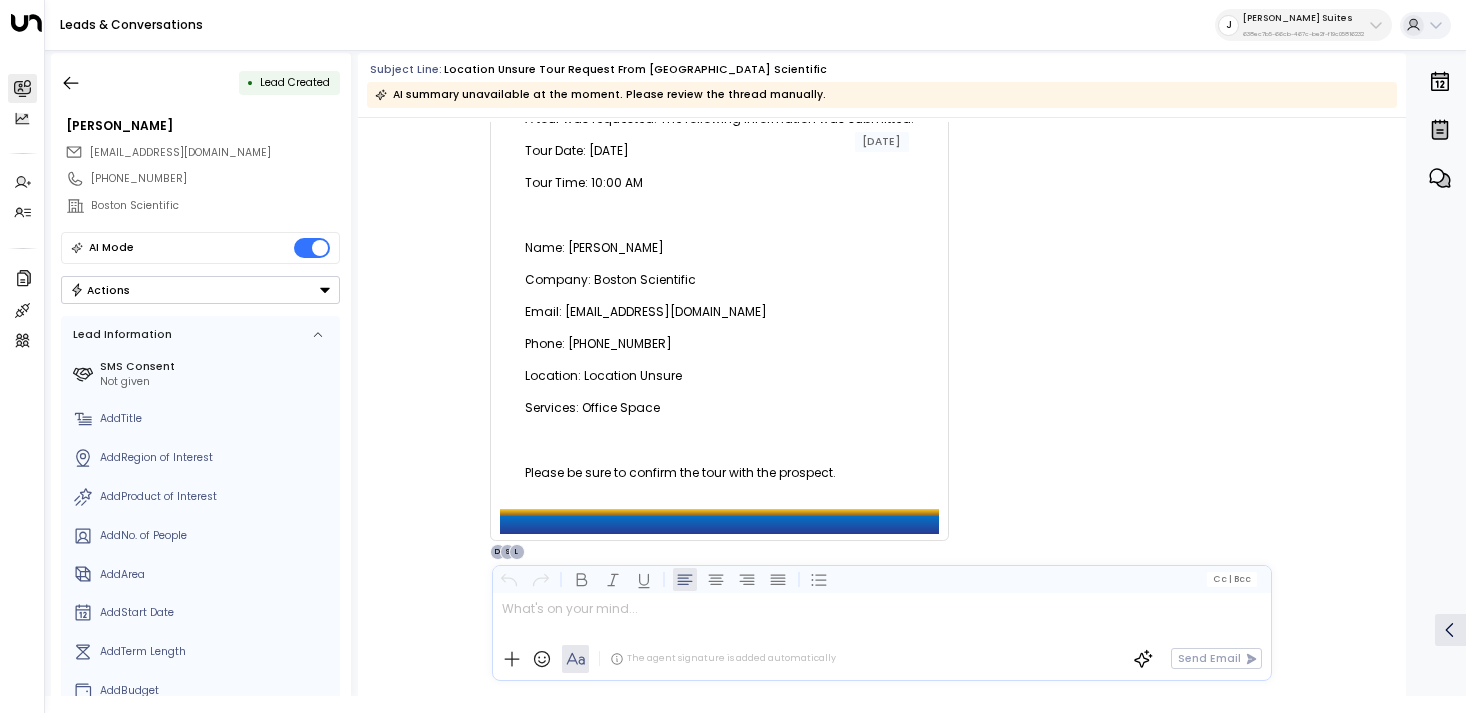 scroll, scrollTop: 0, scrollLeft: 0, axis: both 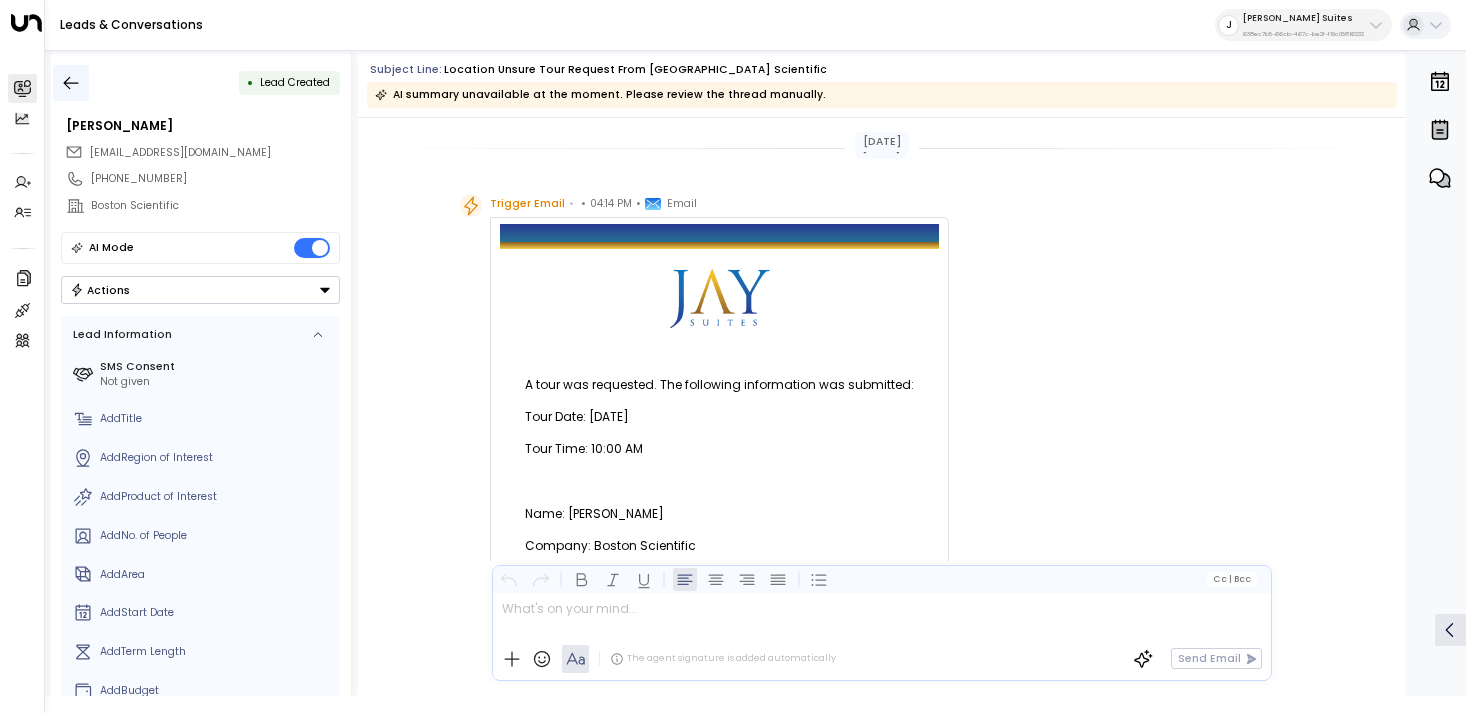 click 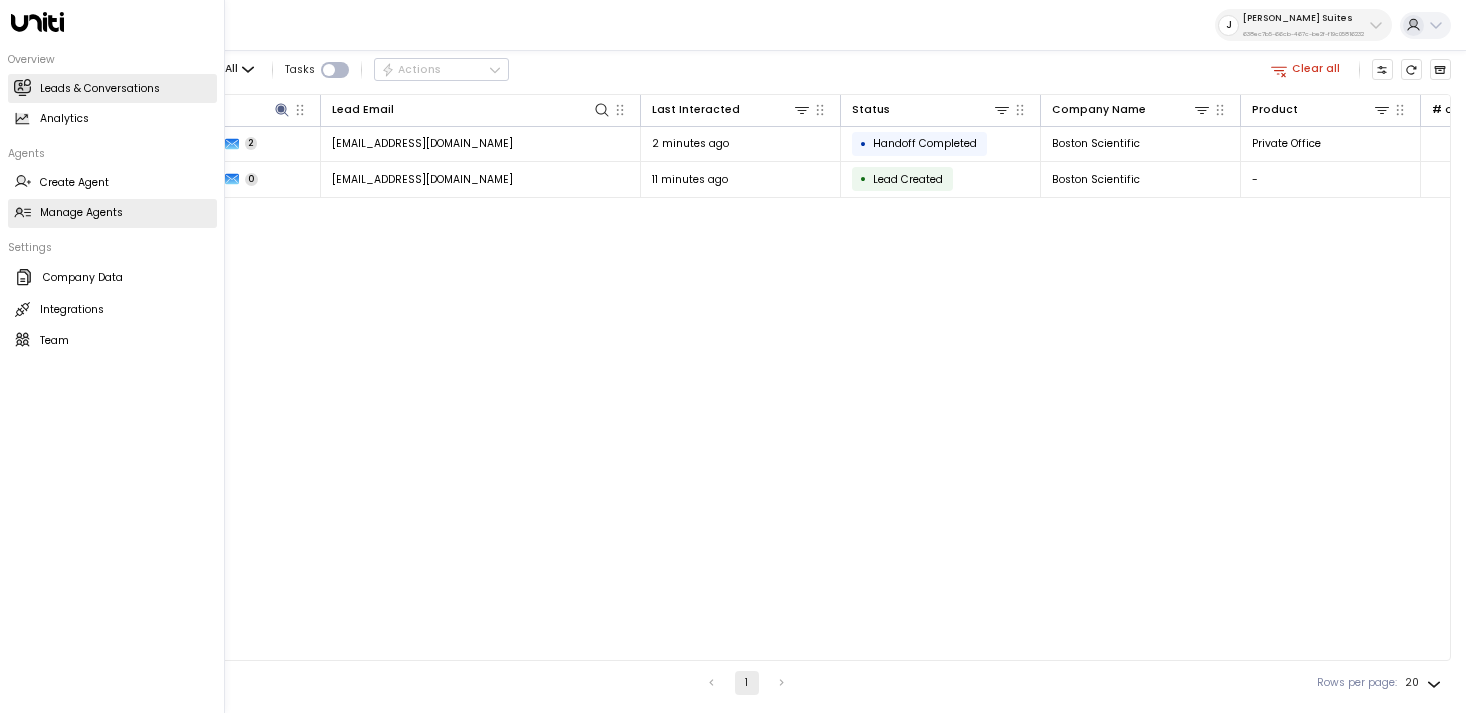 click on "Manage Agents Manage Agents" at bounding box center [112, 213] 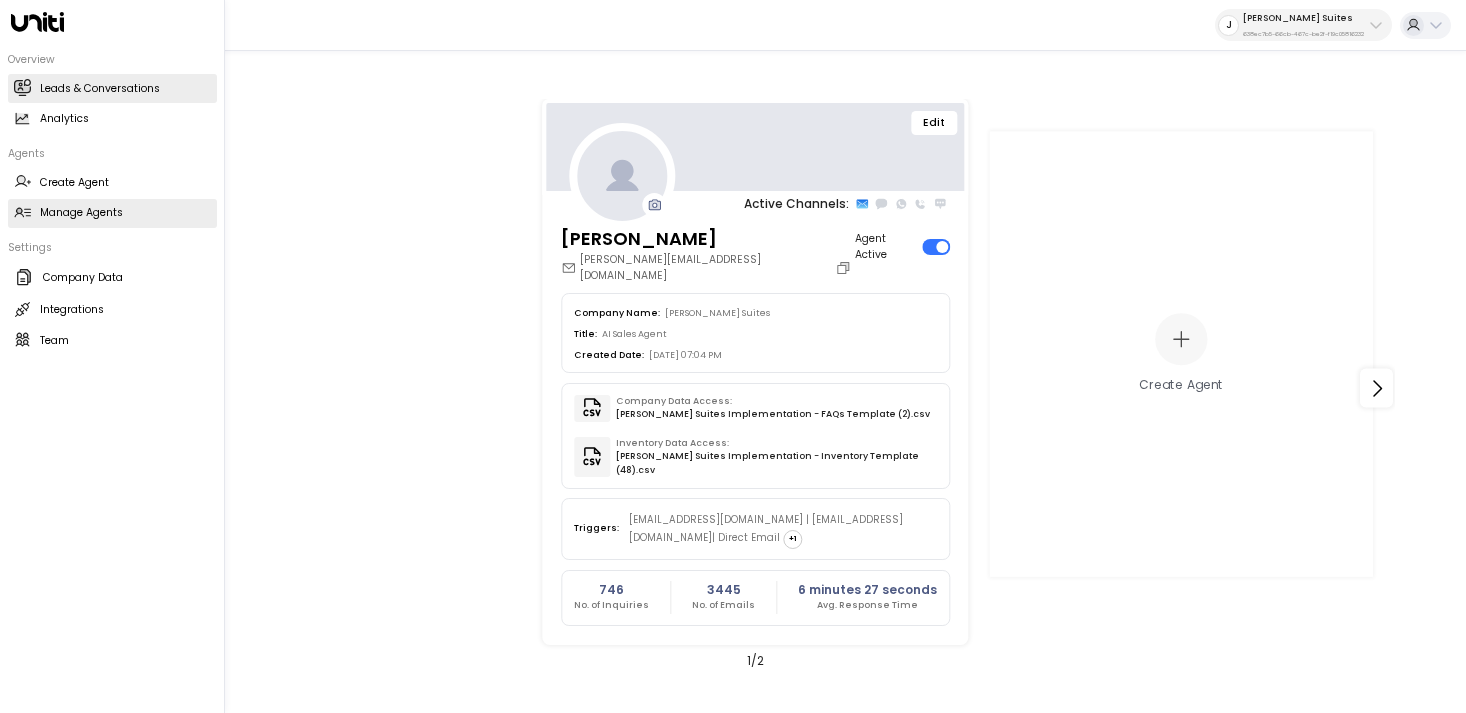 click on "Leads & Conversations" at bounding box center (100, 89) 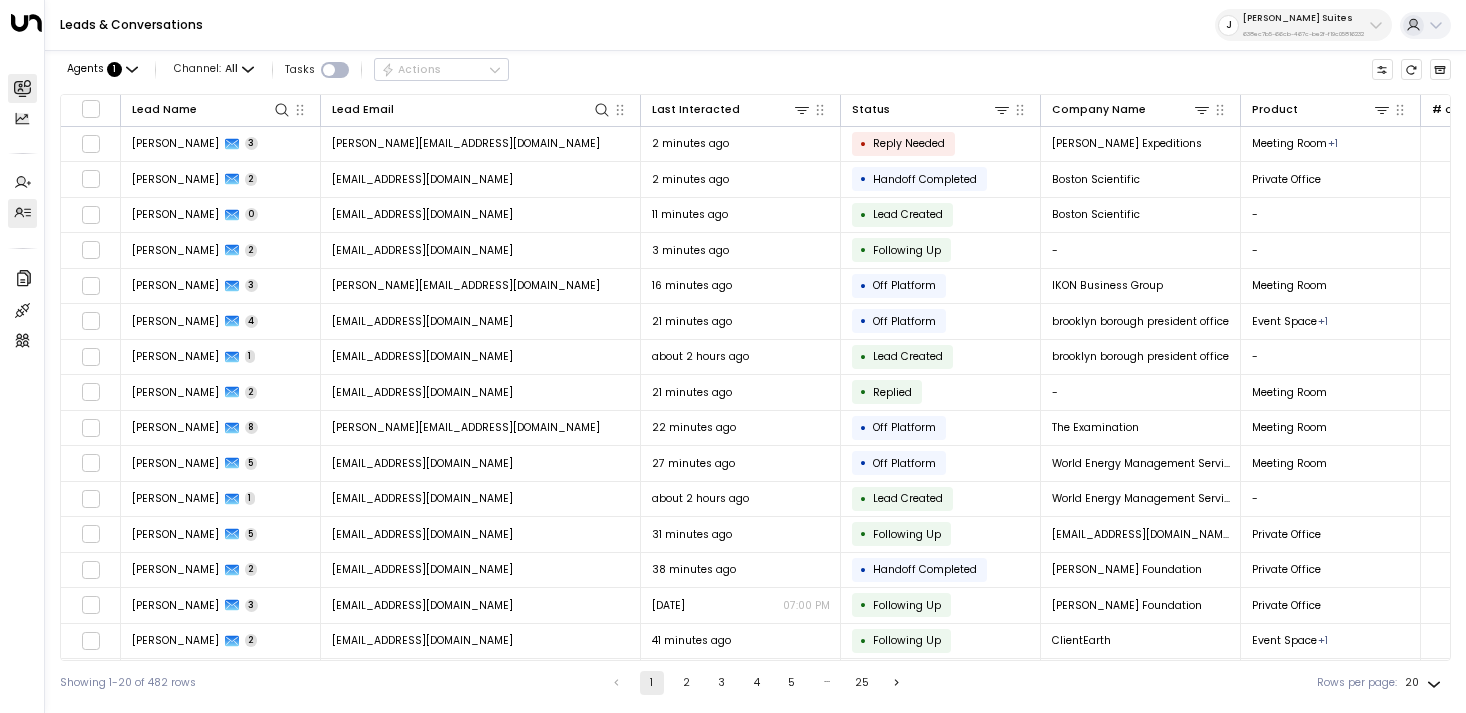 click on "Manage Agents Manage Agents" at bounding box center [22, 213] 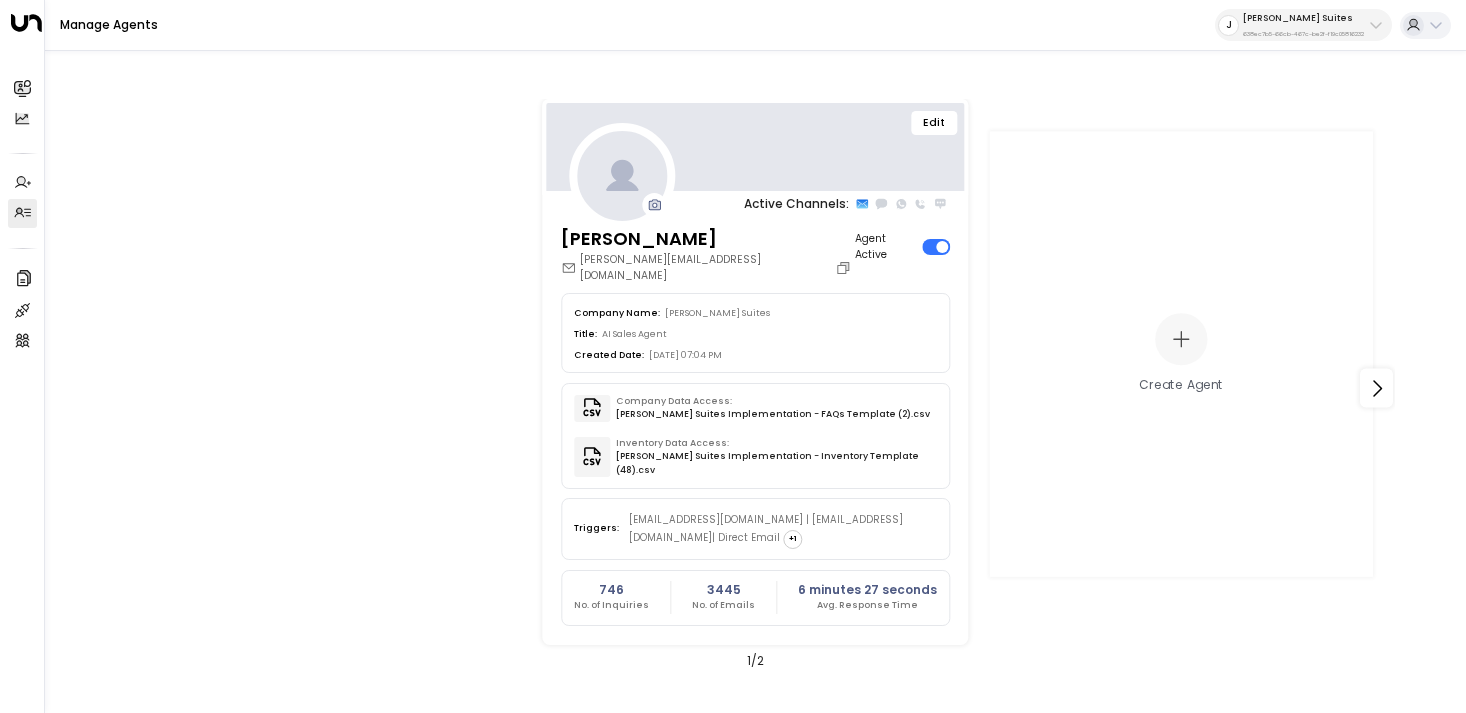 click on "Edit" at bounding box center [934, 123] 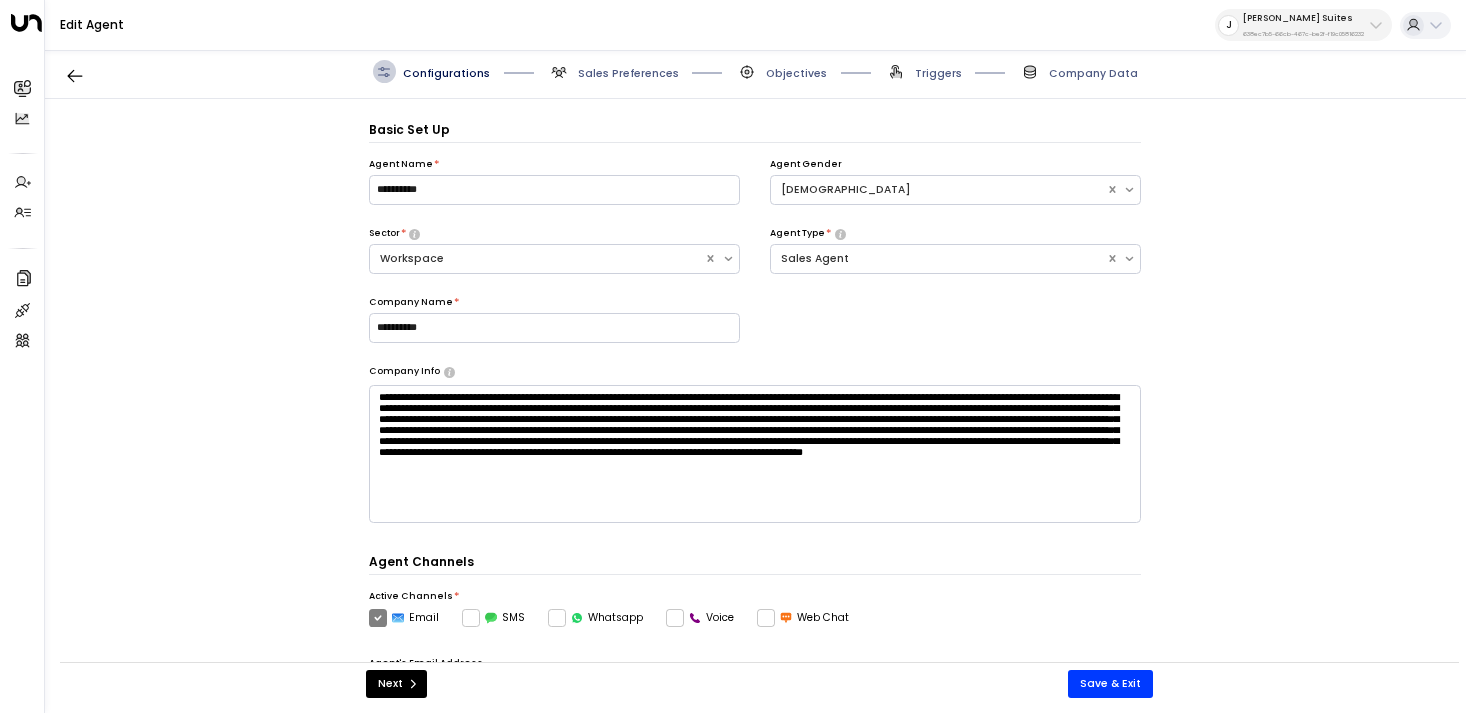 scroll, scrollTop: 22, scrollLeft: 0, axis: vertical 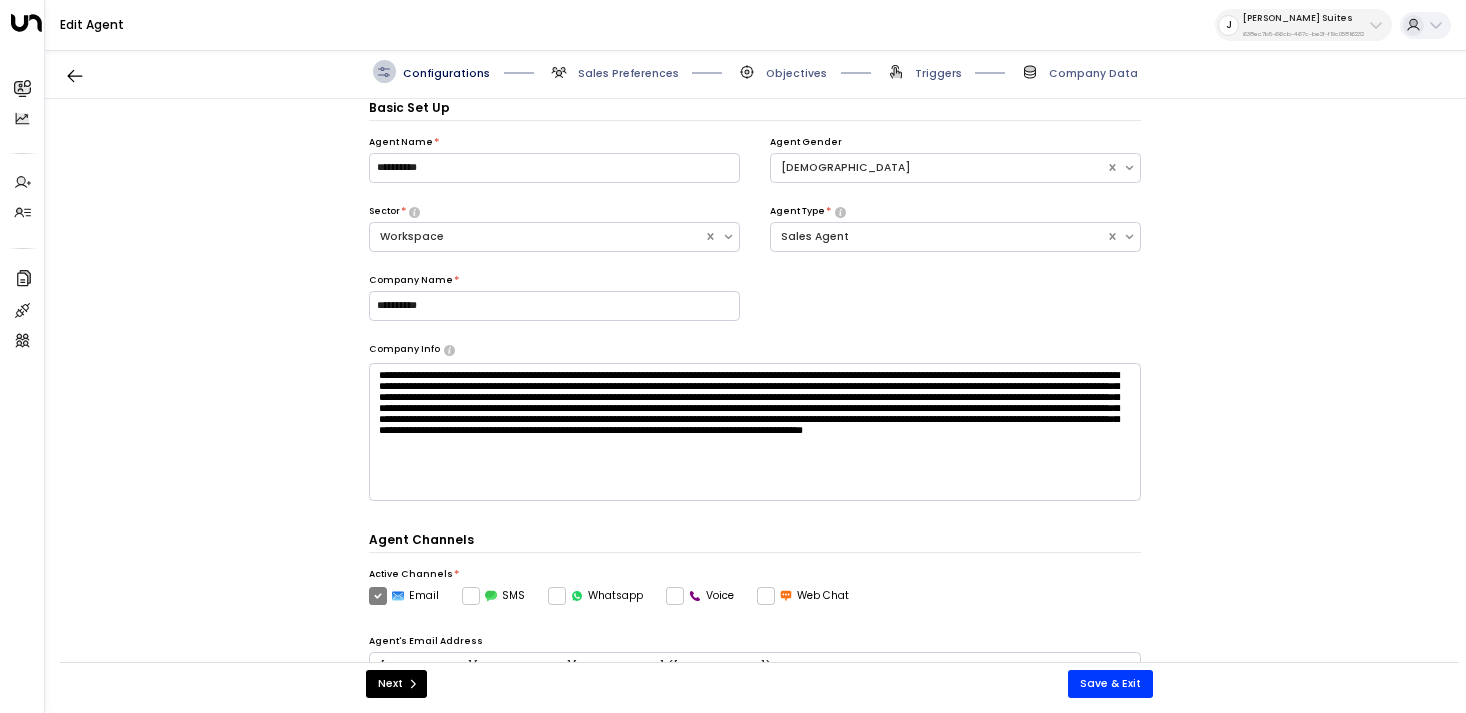 click on "Triggers" at bounding box center (938, 73) 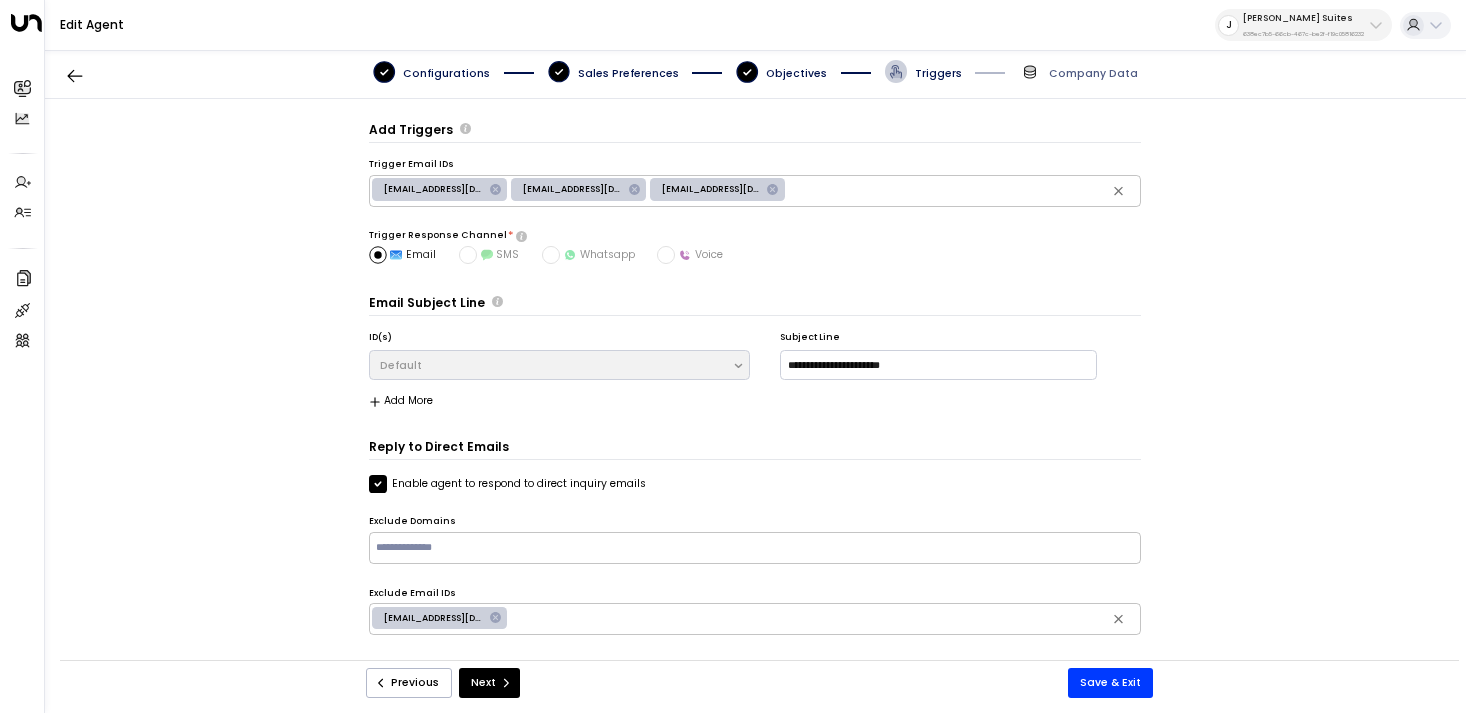 scroll, scrollTop: 0, scrollLeft: 0, axis: both 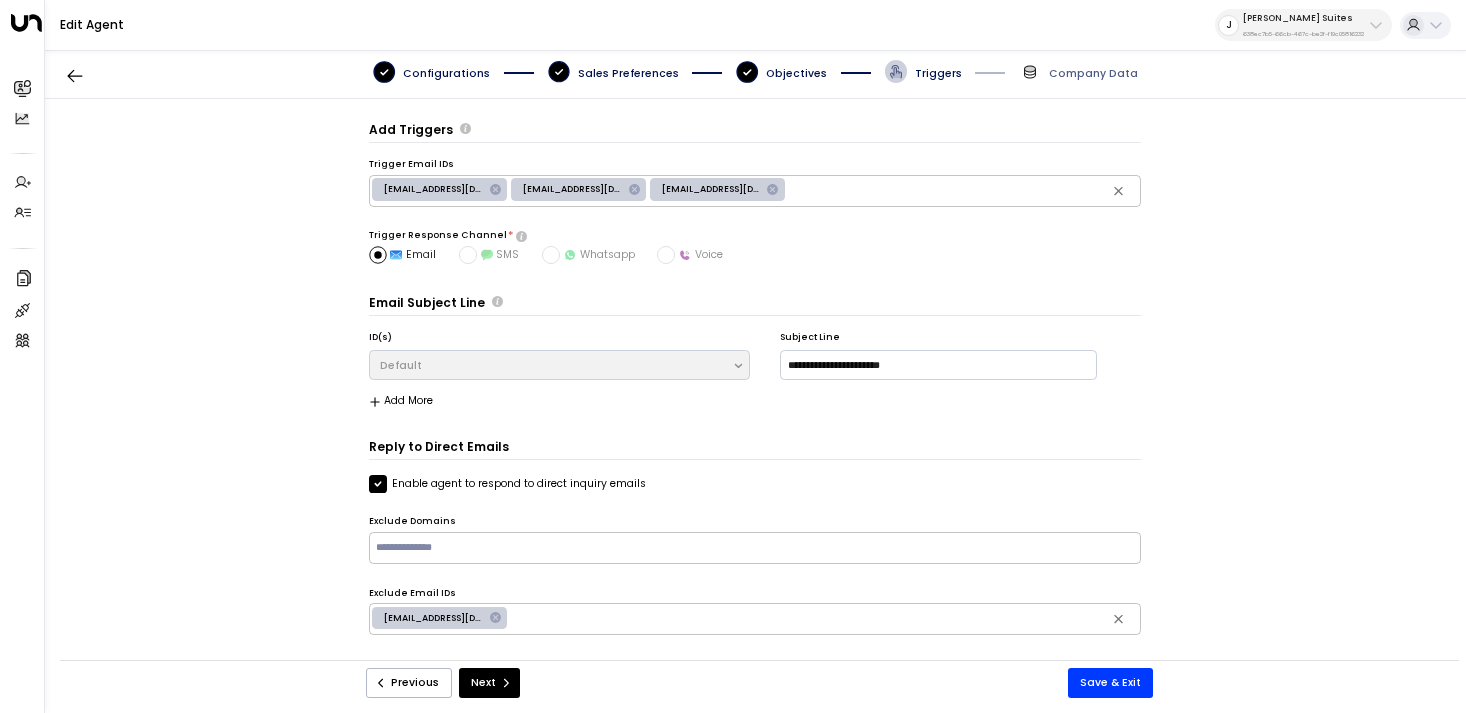 click on "Objectives" at bounding box center (796, 73) 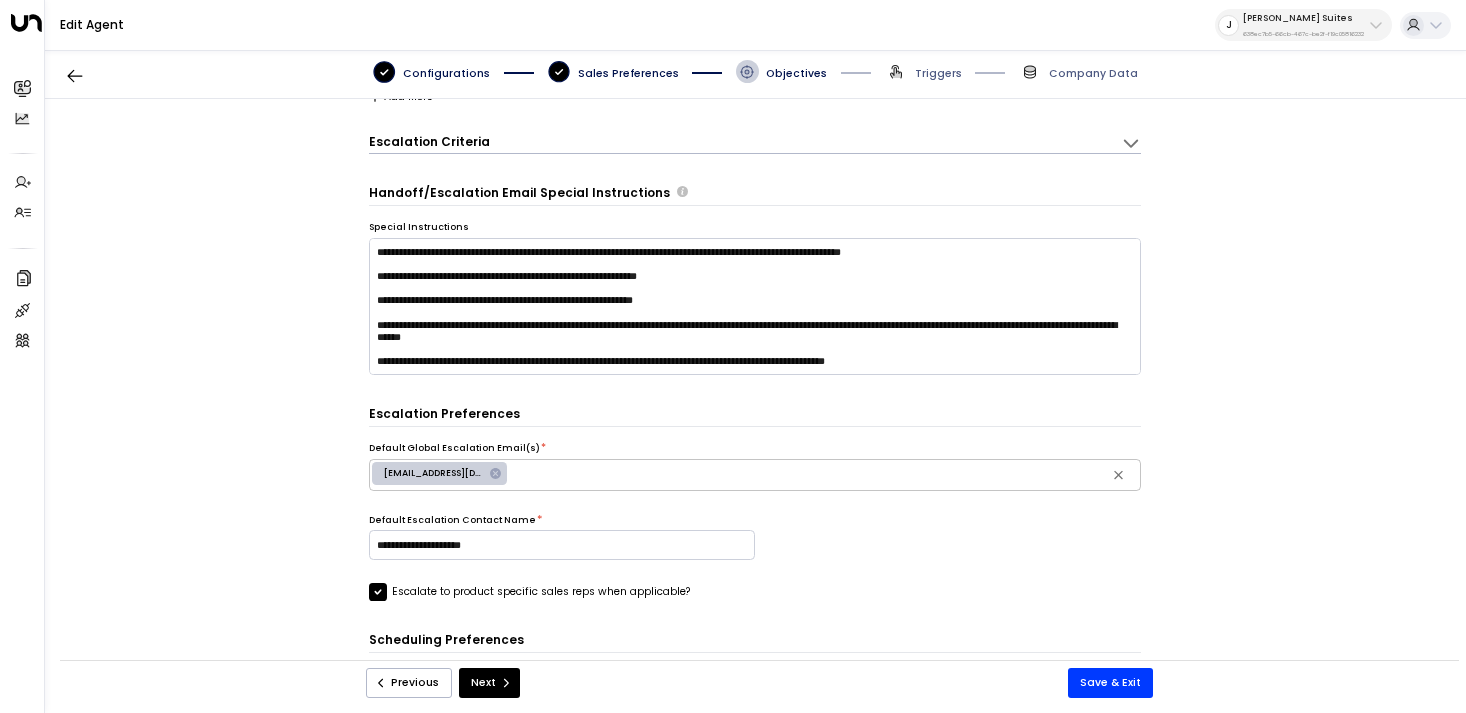 scroll, scrollTop: 340, scrollLeft: 0, axis: vertical 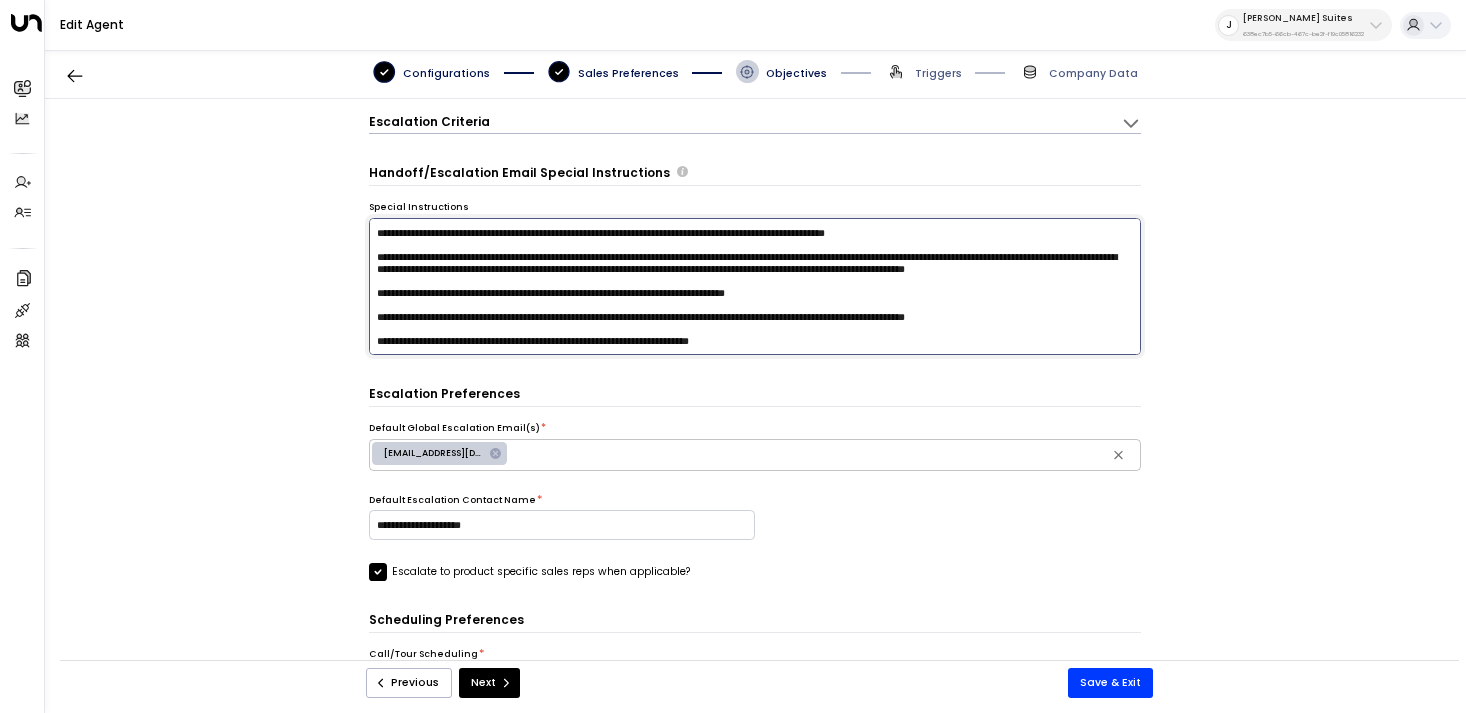 click at bounding box center (755, 287) 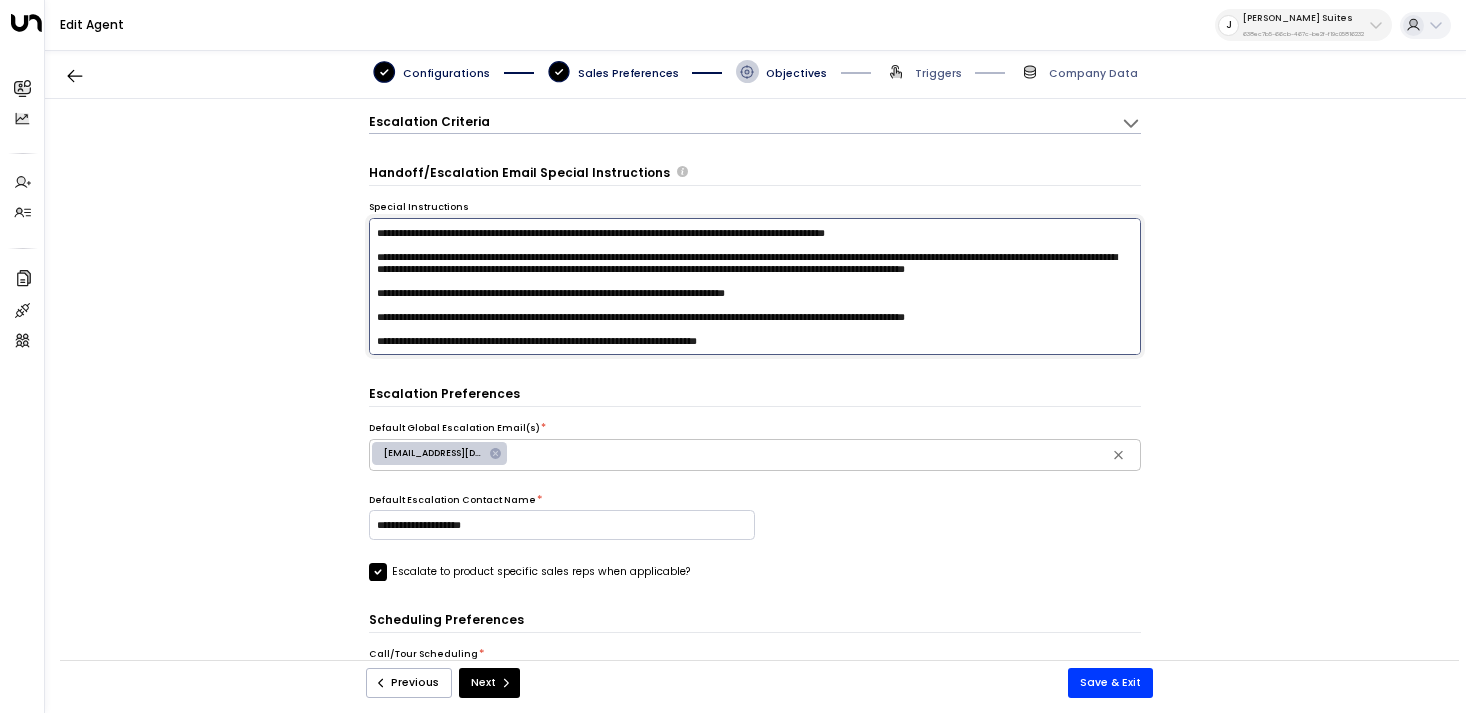 scroll, scrollTop: 138, scrollLeft: 0, axis: vertical 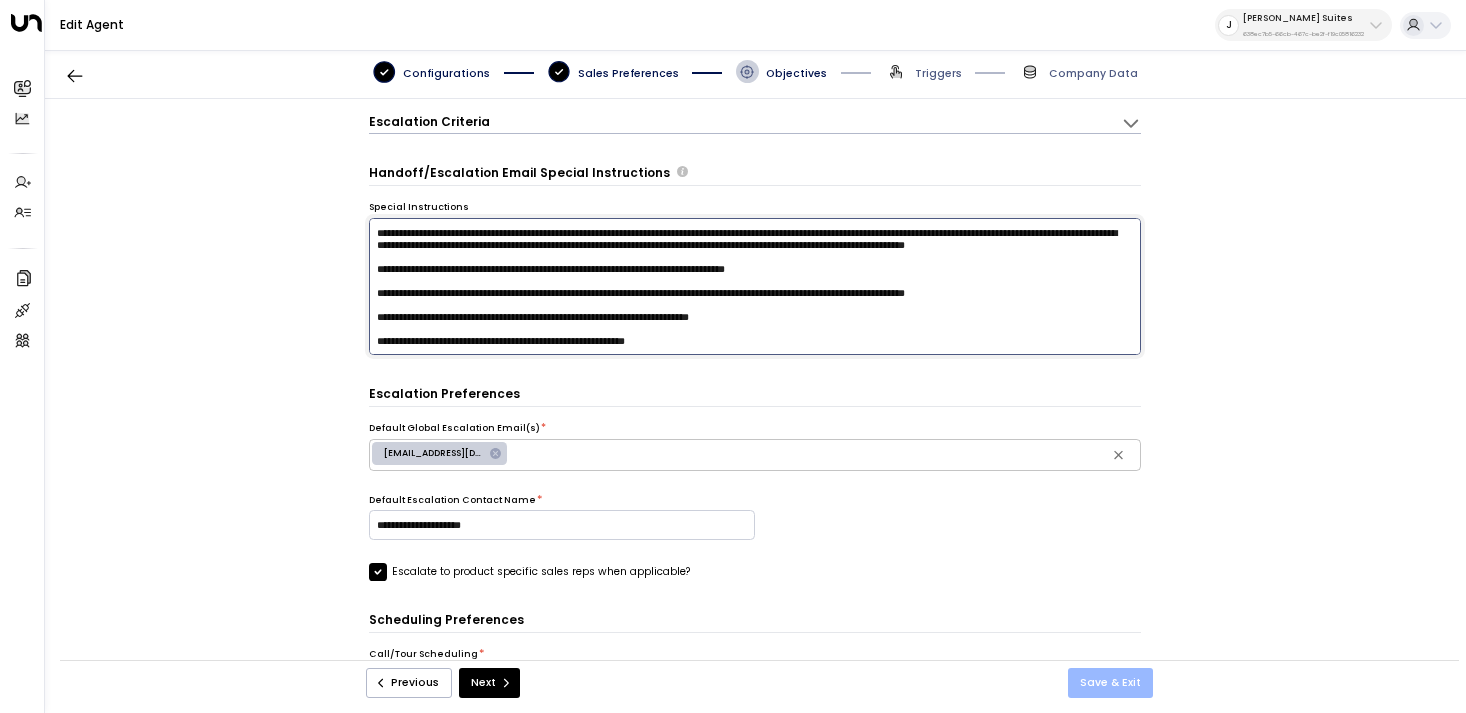 type on "**********" 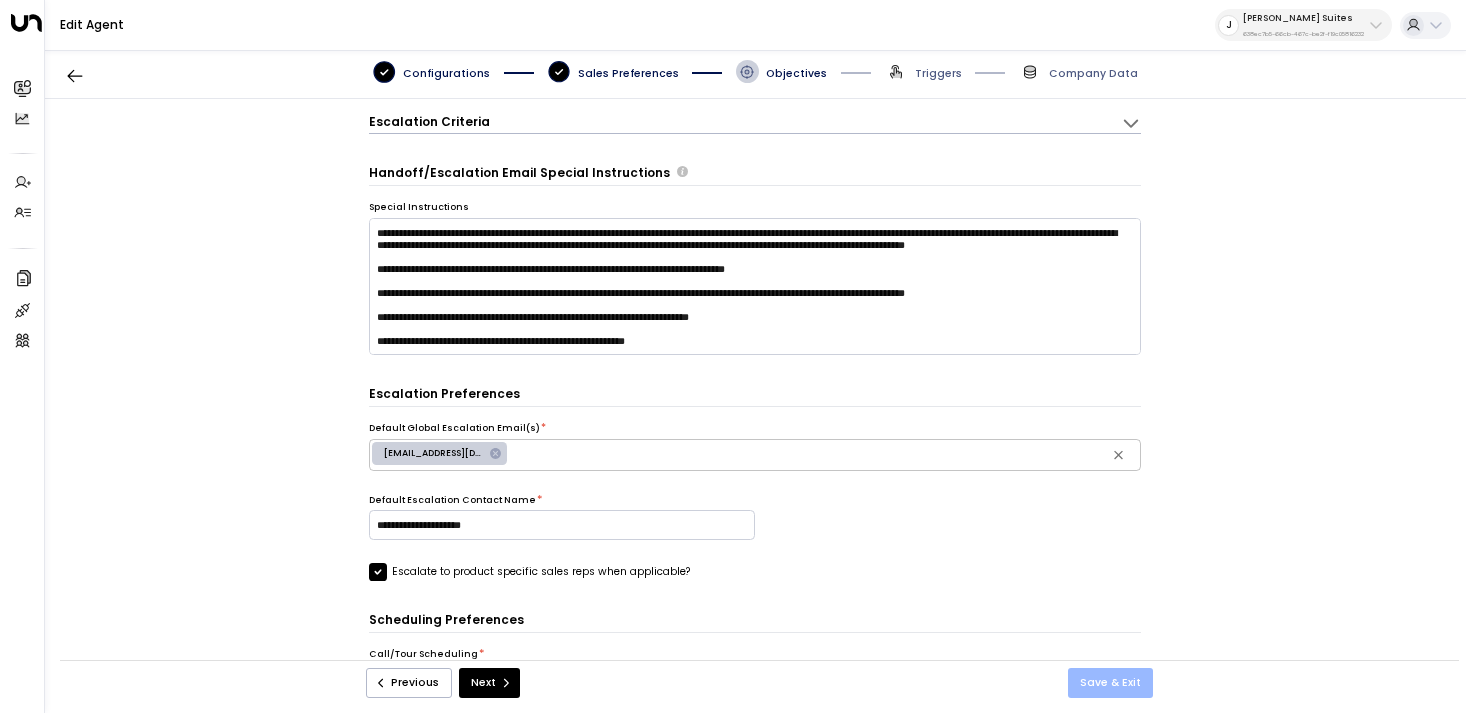 click on "Save & Exit" at bounding box center (1110, 683) 